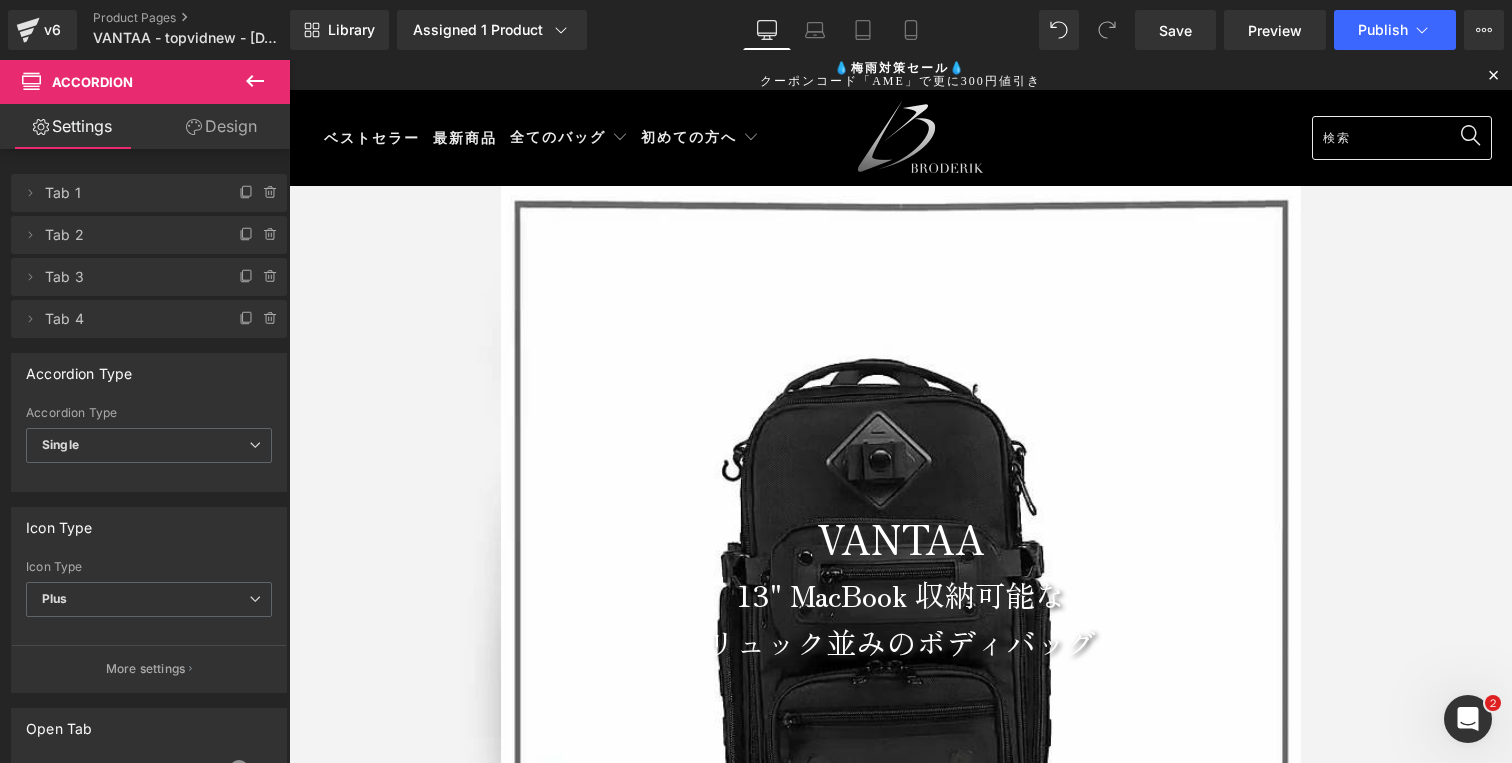 scroll, scrollTop: 1744, scrollLeft: 0, axis: vertical 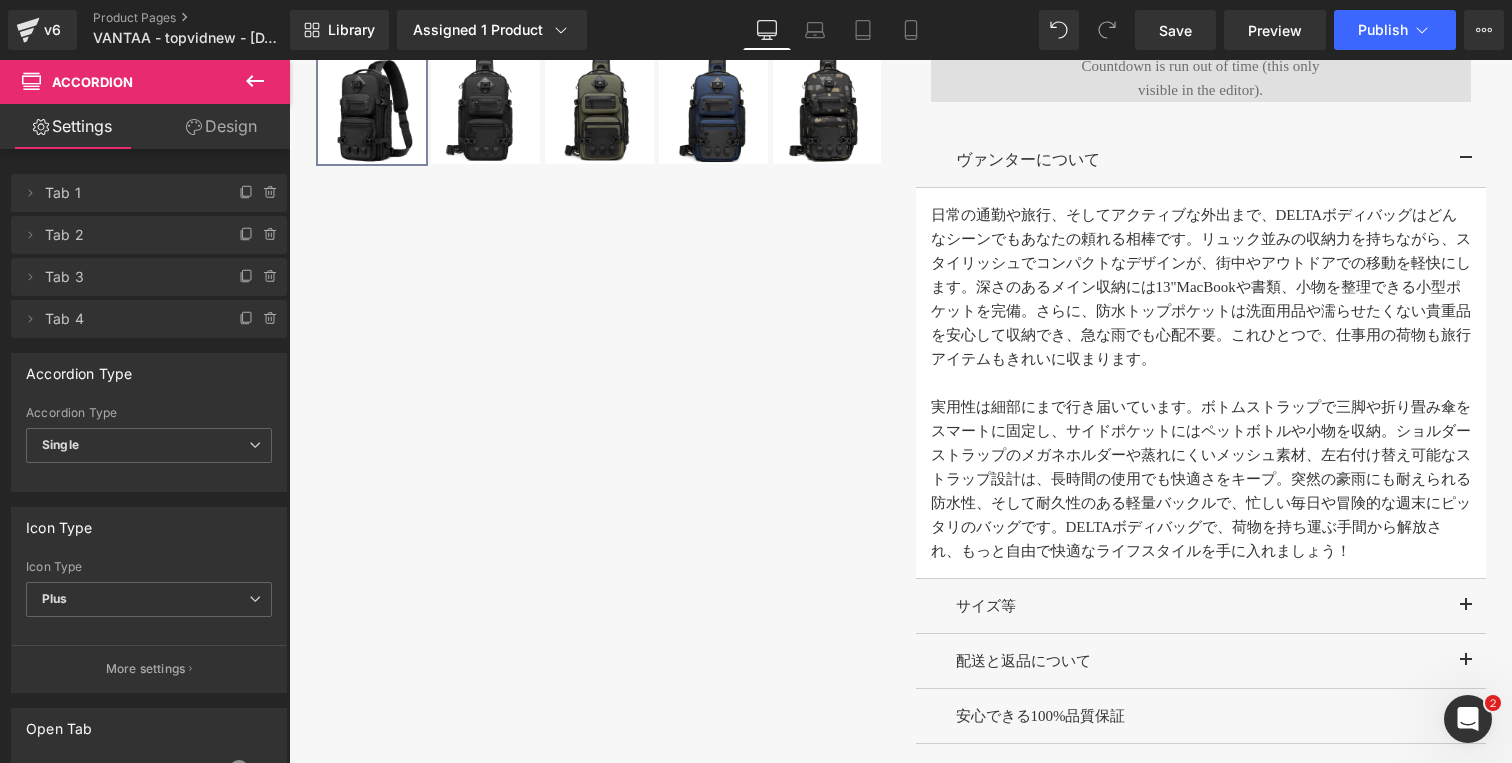 click on "実用性は細部にまで行き届いています。ボトムストラップで三脚や折り畳み傘をスマートに固定し、サイドポケットにはペットボトルや小物を収納。ショルダーストラップのメガネホルダーや蒸れにくいメッシュ素材、左右付け替え可能なストラップ設計は、長時間の使用でも快適さをキープ。突然の豪雨にも耐えられる防水性、そして耐久性のある軽量バックルで、忙しい毎日や冒険的な週末にピッタリのバッグです。DELTAボディバッグで、荷物を持ち運ぶ手間から解放され、もっと自由で快適なライフスタイルを手に入れましょう！" at bounding box center (1201, 479) 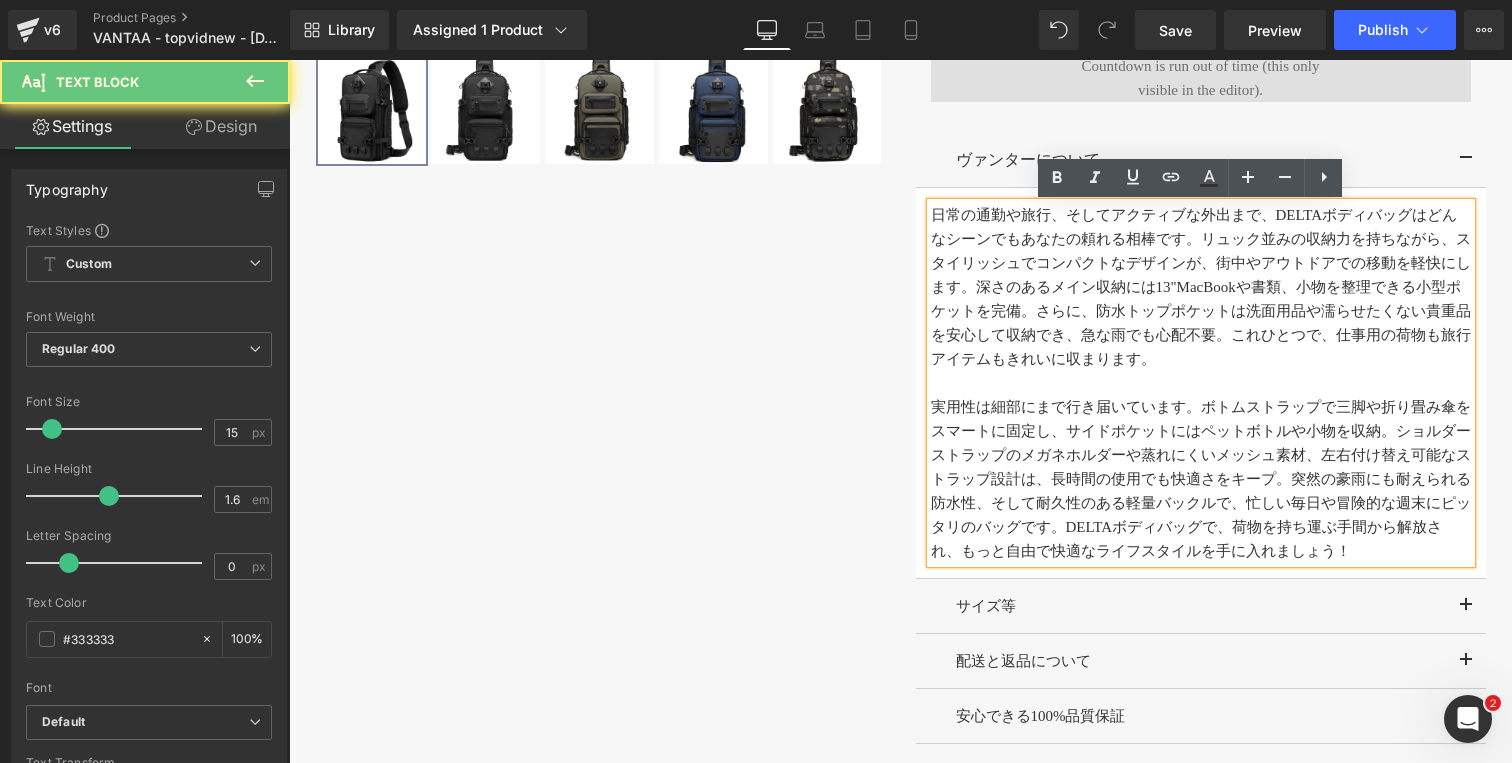 click on "実用性は細部にまで行き届いています。ボトムストラップで三脚や折り畳み傘をスマートに固定し、サイドポケットにはペットボトルや小物を収納。ショルダーストラップのメガネホルダーや蒸れにくいメッシュ素材、左右付け替え可能なストラップ設計は、長時間の使用でも快適さをキープ。突然の豪雨にも耐えられる防水性、そして耐久性のある軽量バックルで、忙しい毎日や冒険的な週末にピッタリのバッグです。DELTAボディバッグで、荷物を持ち運ぶ手間から解放され、もっと自由で快適なライフスタイルを手に入れましょう！" at bounding box center [1201, 479] 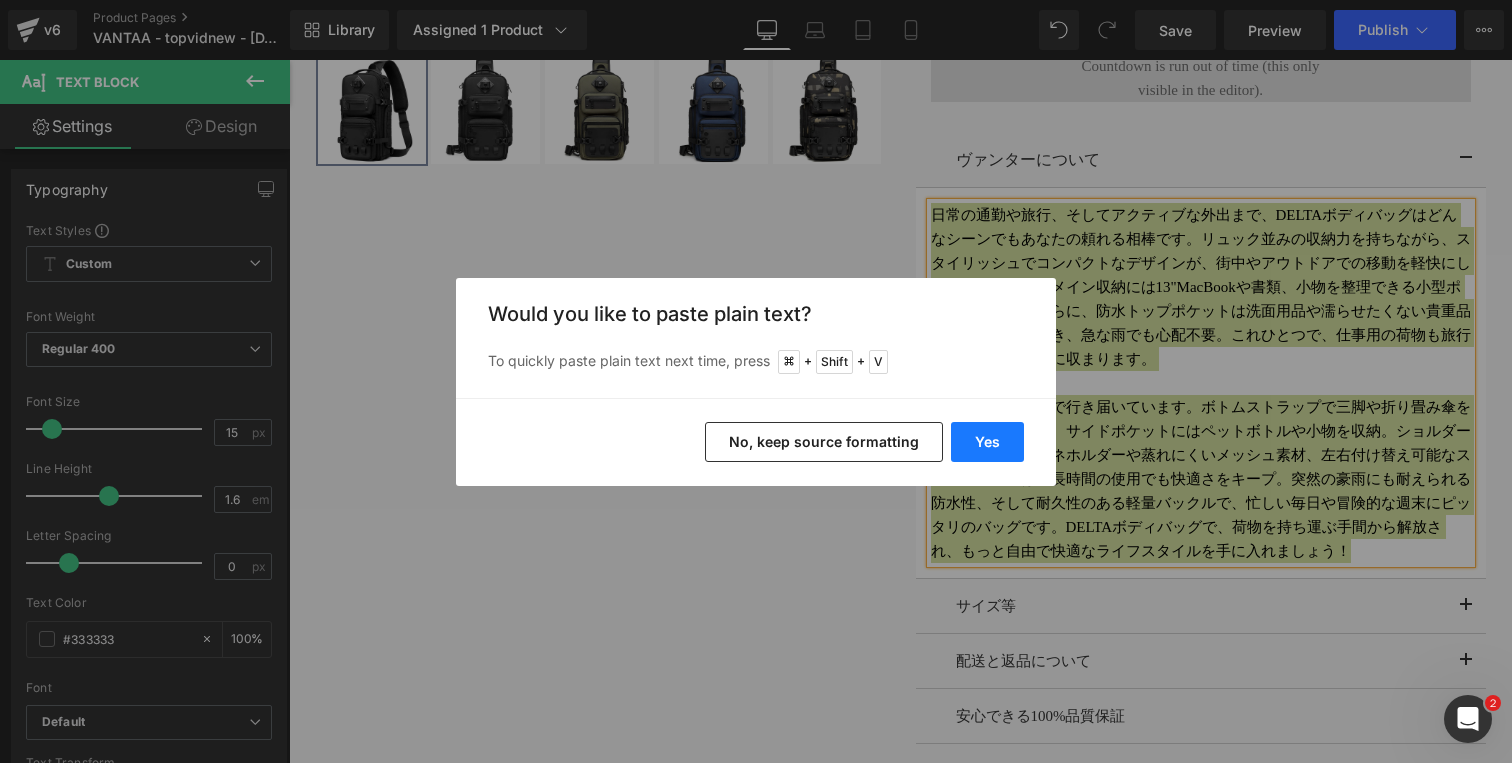 click on "Yes" at bounding box center [987, 442] 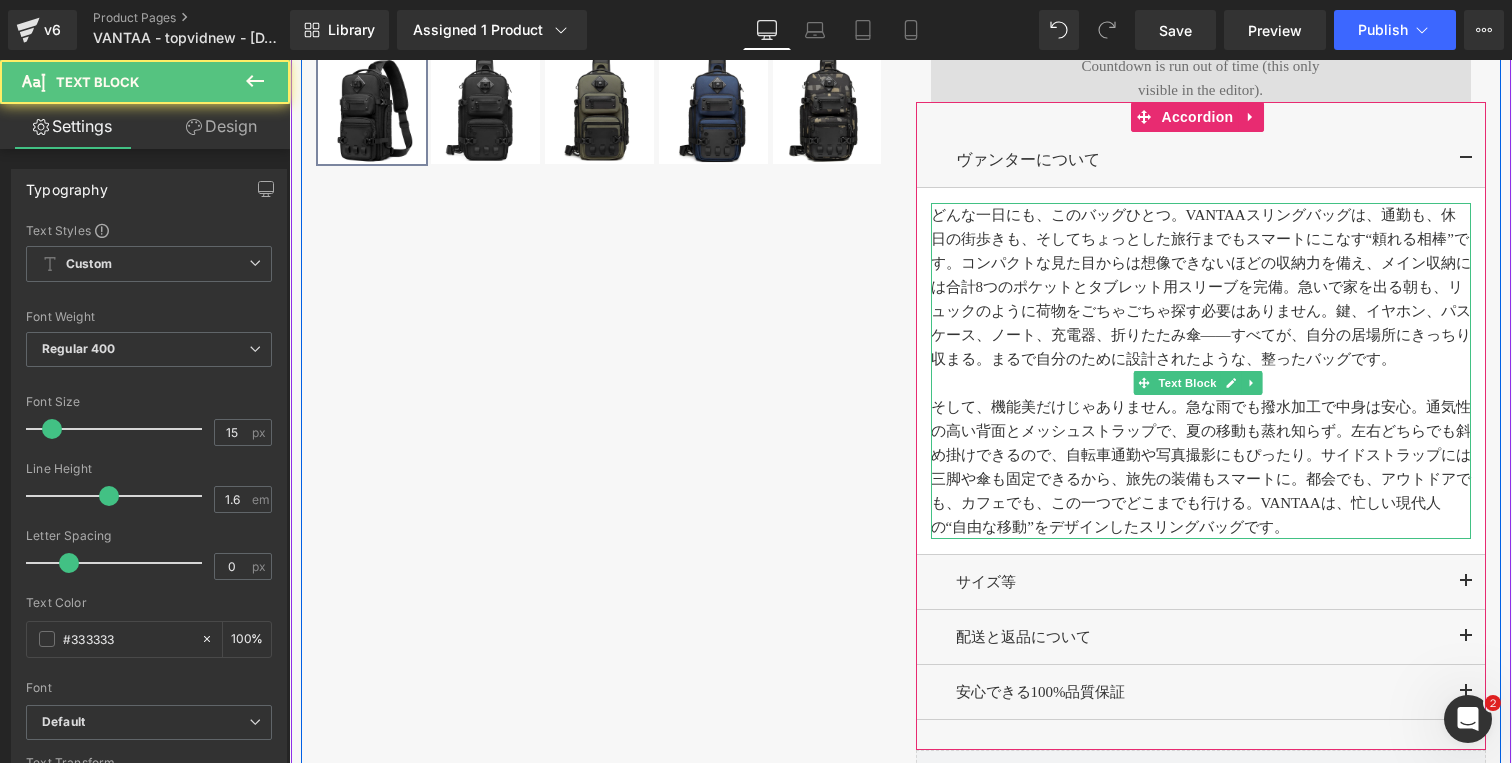 click at bounding box center [1201, 383] 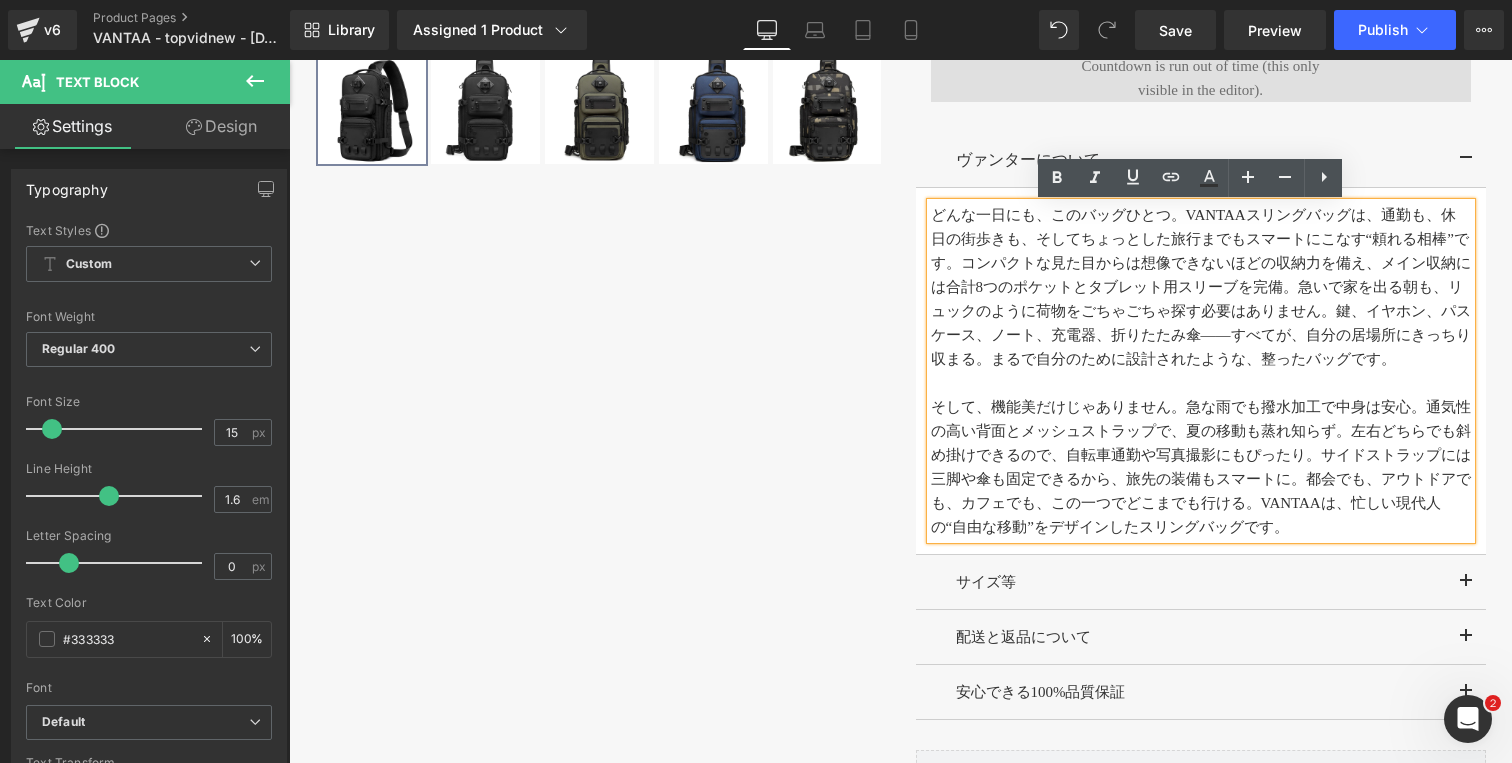 click on "どんな一日にも、このバッグひとつ。VANTAAスリングバッグは、通勤も、休日の街歩きも、そしてちょっとした旅行までもスマートにこなす“頼れる相棒”です。コンパクトな見た目からは想像できないほどの収納力を備え、メイン収納には合計8つのポケットとタブレット用スリーブを完備。急いで家を出る朝も、リュックのように荷物をごちゃごちゃ探す必要はありません。鍵、イヤホン、パスケース、ノート、充電器、折りたたみ傘——すべてが、自分の居場所にきっちり収まる。まるで自分のために設計されたような、整ったバッグです。" at bounding box center (1201, 287) 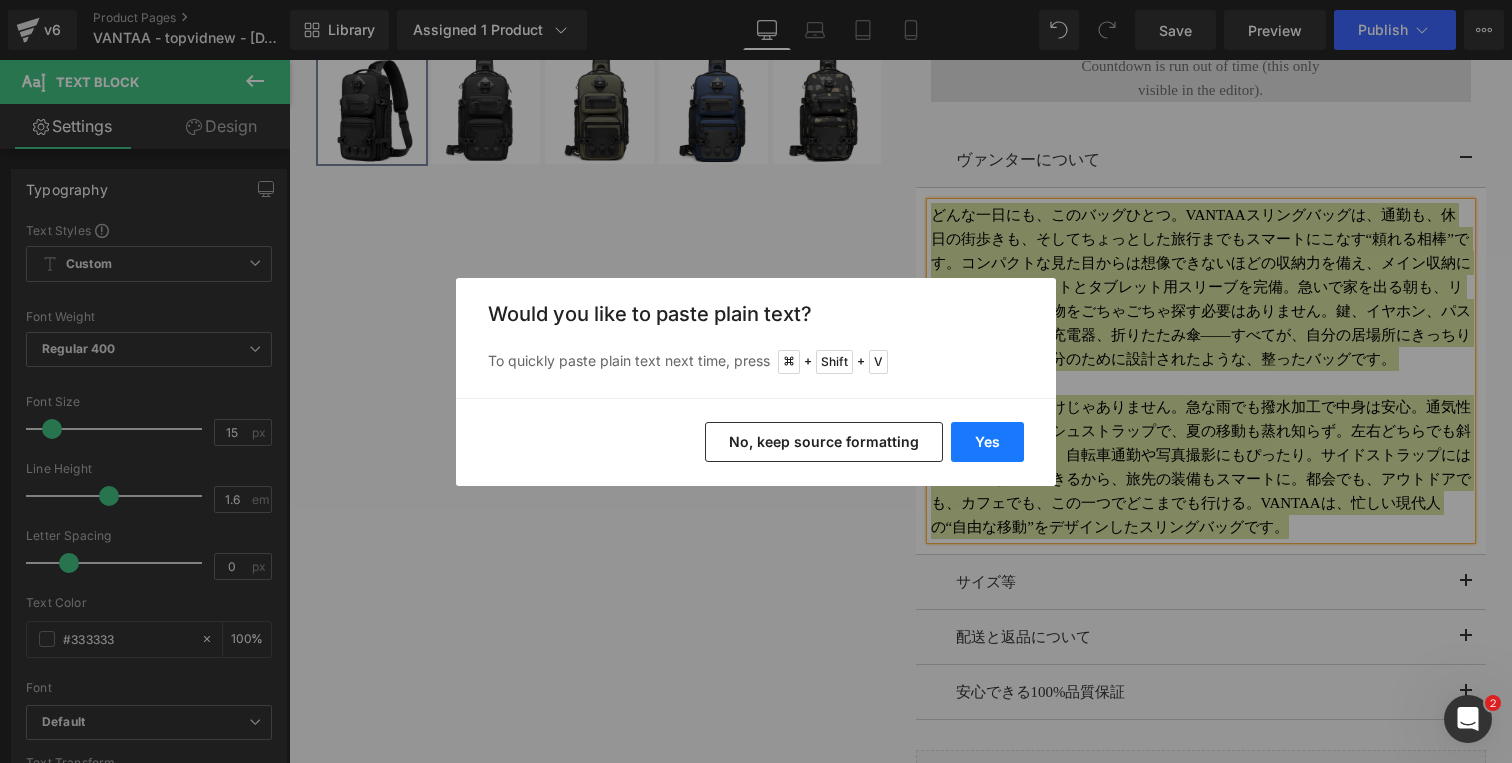 click on "Yes" at bounding box center (987, 442) 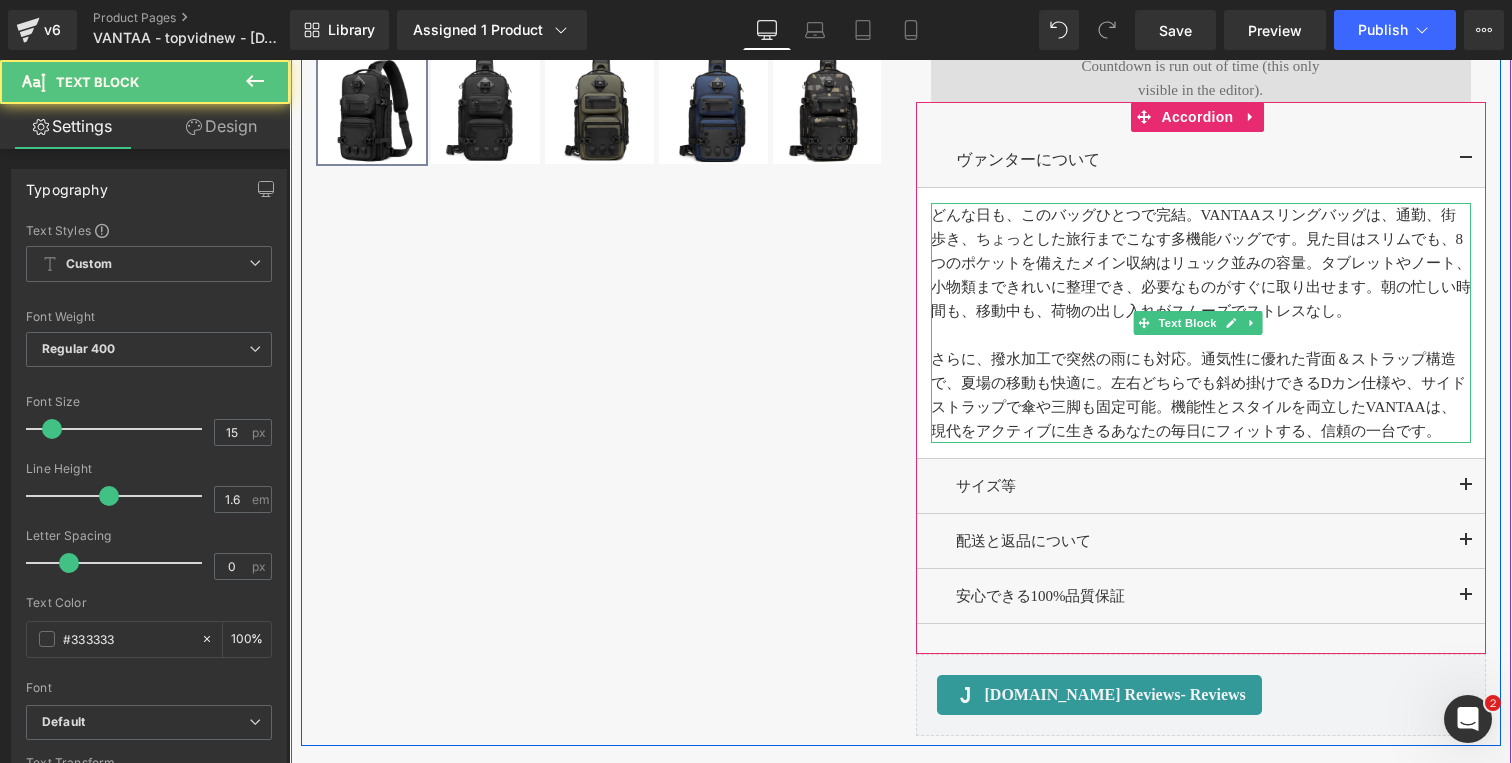 click on "さらに、撥水加工で突然の雨にも対応。通気性に優れた背面＆ストラップ構造で、夏場の移動も快適に。左右どちらでも斜め掛けできるDカン仕様や、サイドストラップで傘や三脚も固定可能。機能性とスタイルを両立したVANTAAは、現代をアクティブに生きるあなたの毎日にフィットする、信頼の一台です。" at bounding box center (1201, 395) 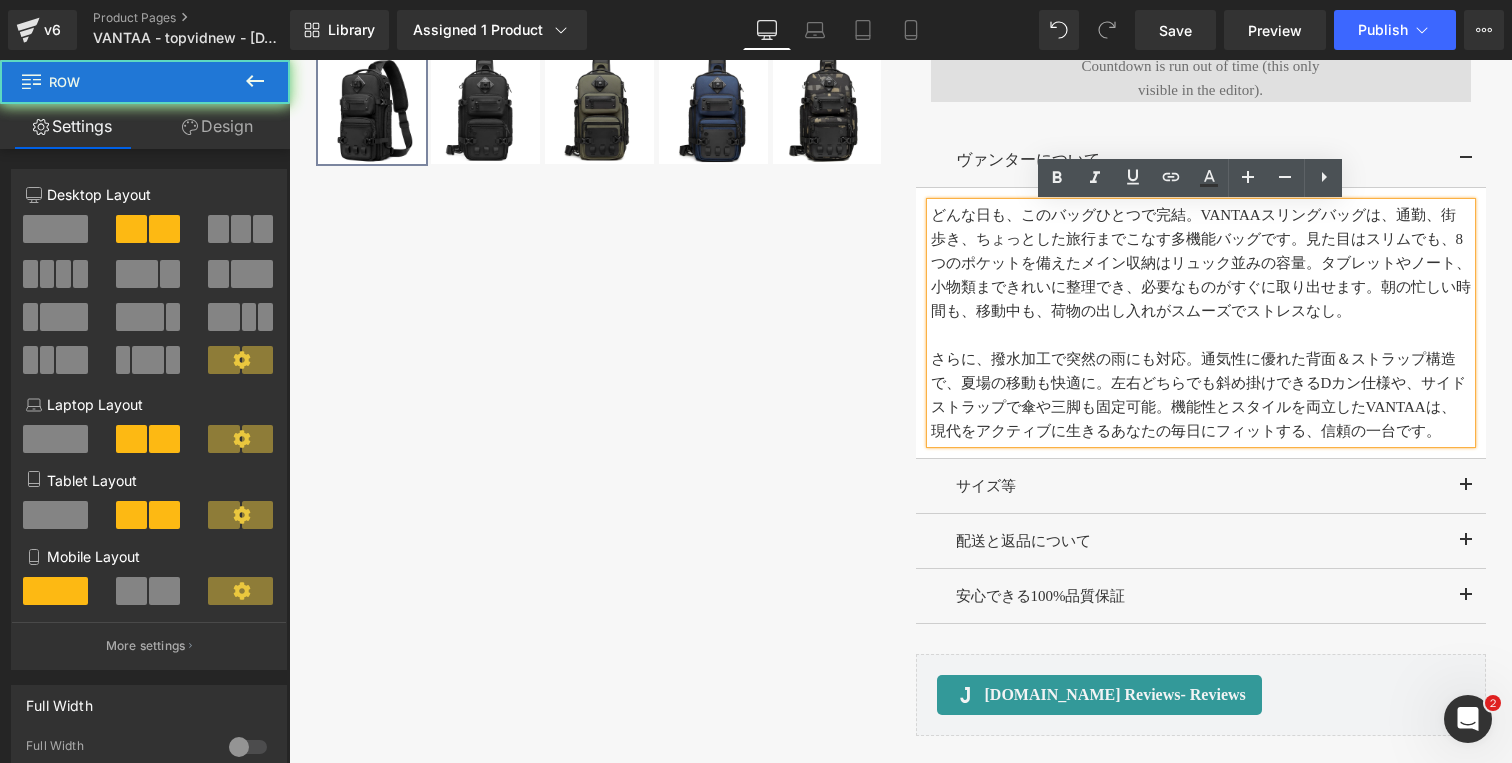 click on "‹" at bounding box center [901, 9] 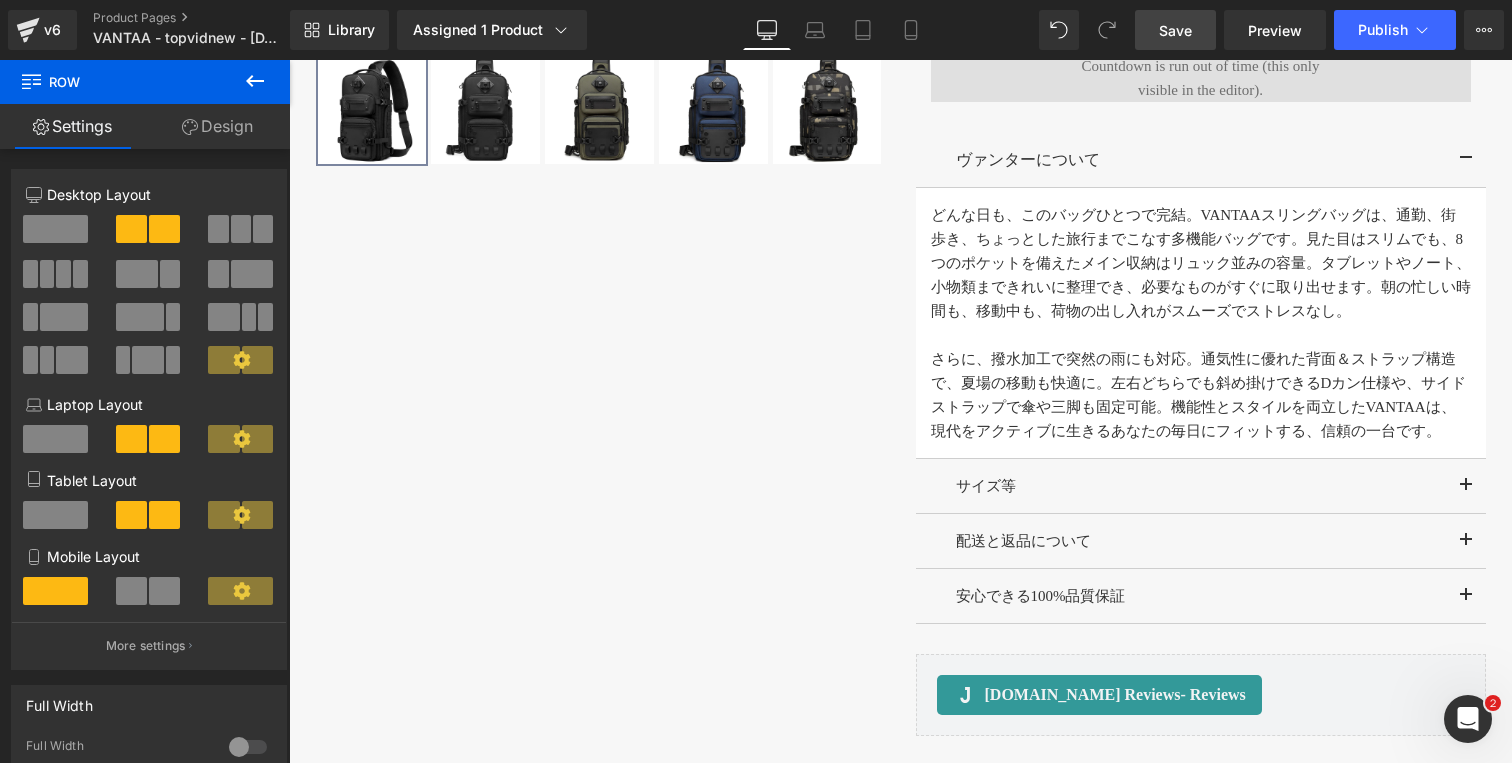 click on "Save" at bounding box center [1175, 30] 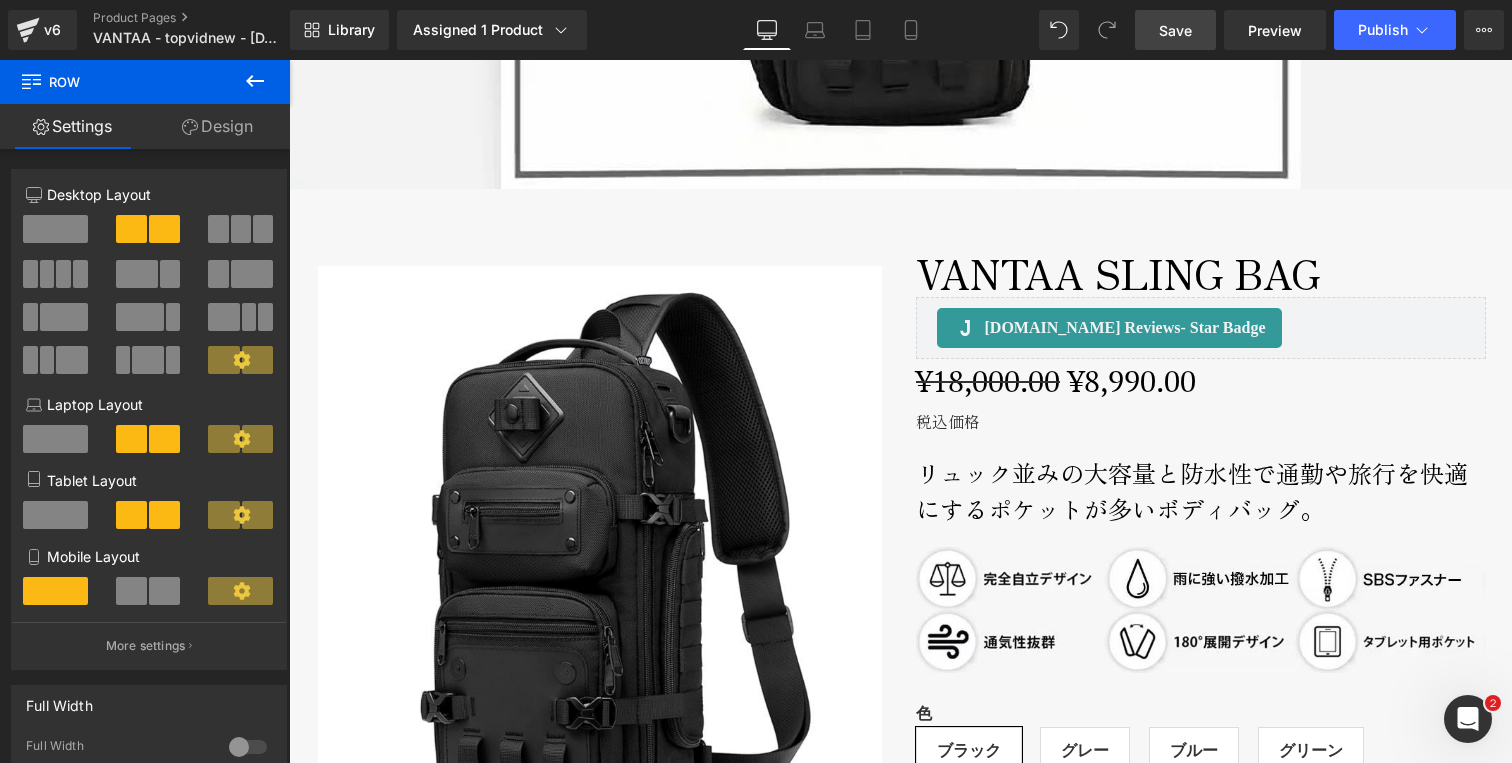 scroll, scrollTop: 809, scrollLeft: 0, axis: vertical 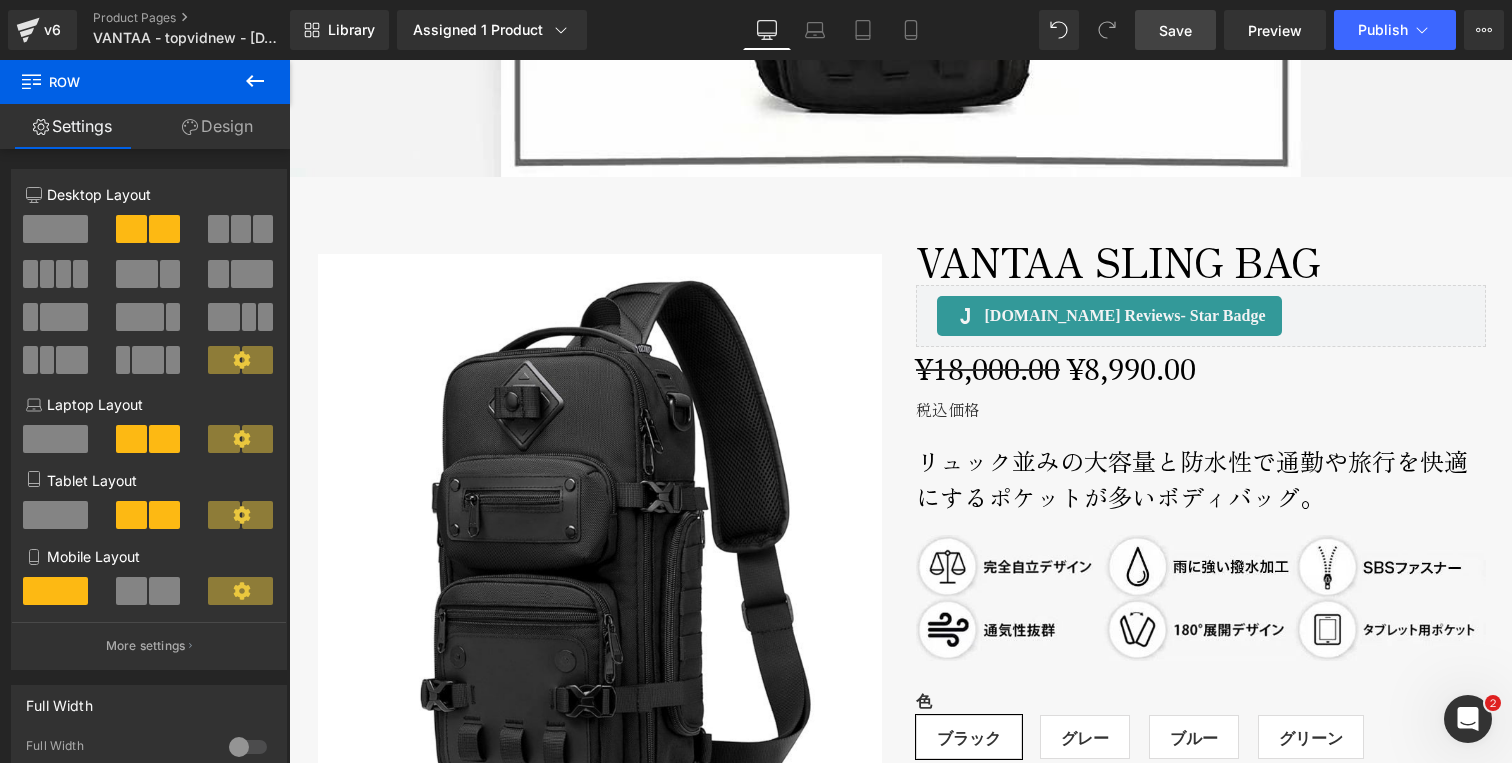 click on "リュック並みの大容量と防水性で通勤や旅行を快適にするポケットが多いボディバッグ。" at bounding box center (1201, 479) 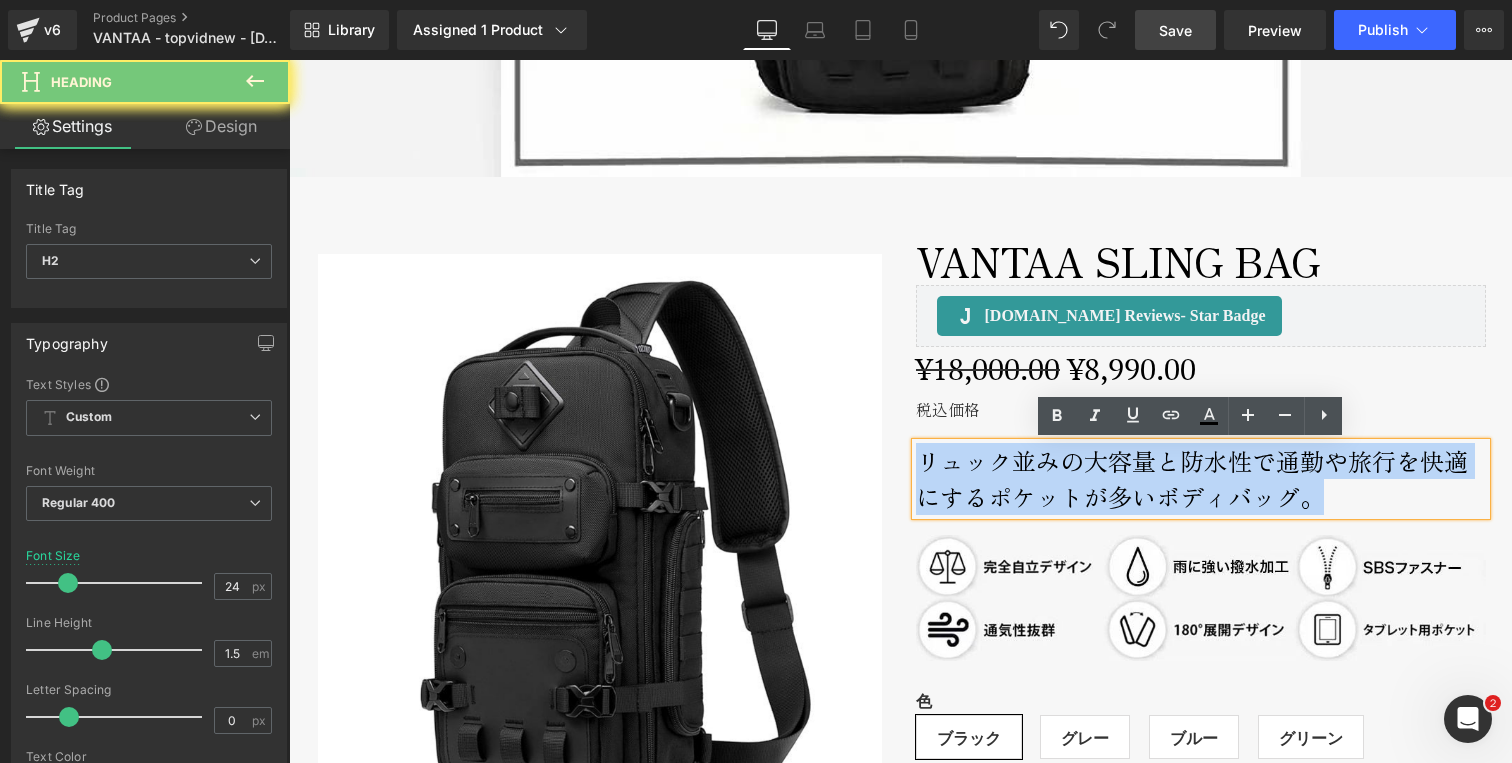 click on "リュック並みの大容量と防水性で通勤や旅行を快適にするポケットが多いボディバッグ。" at bounding box center (1201, 479) 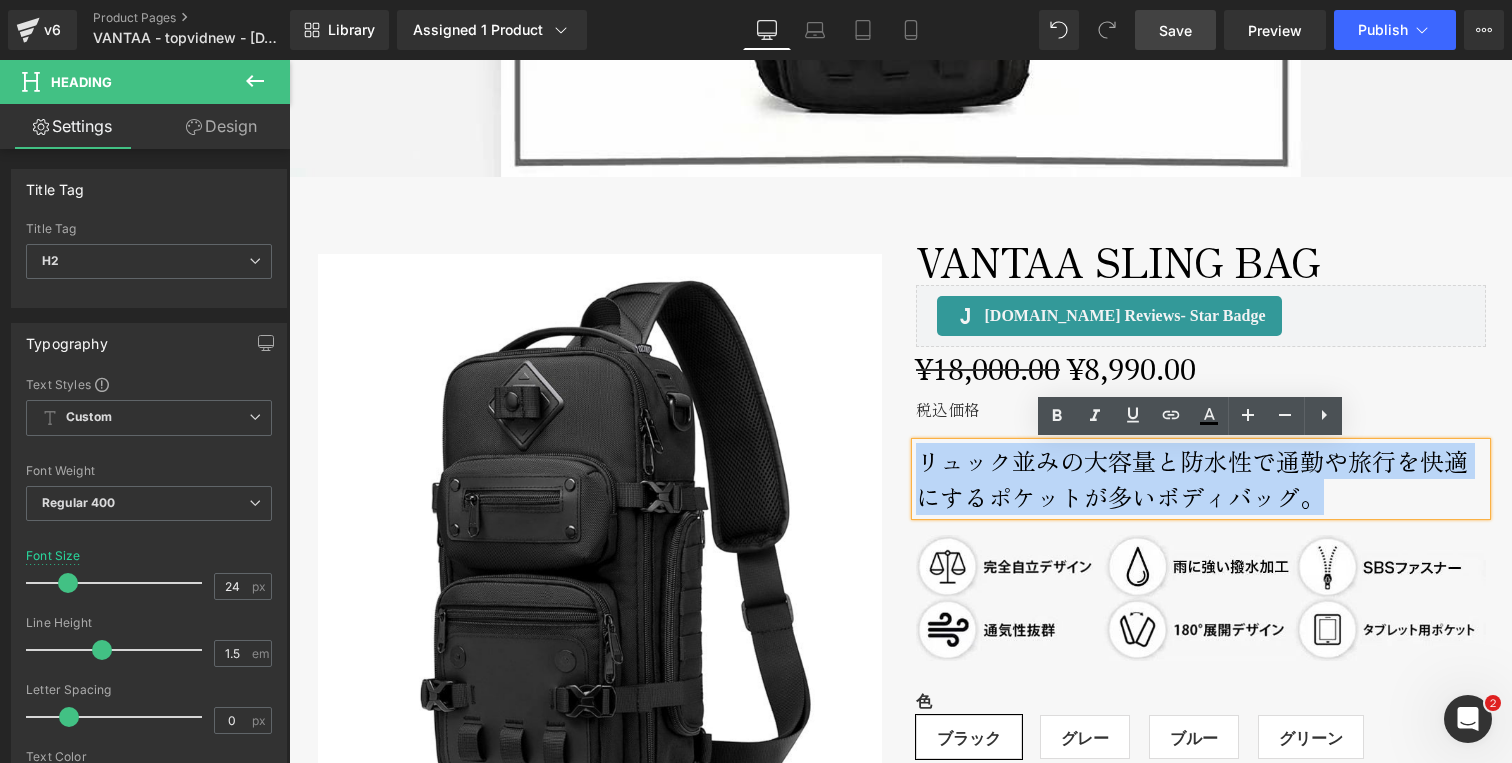 paste 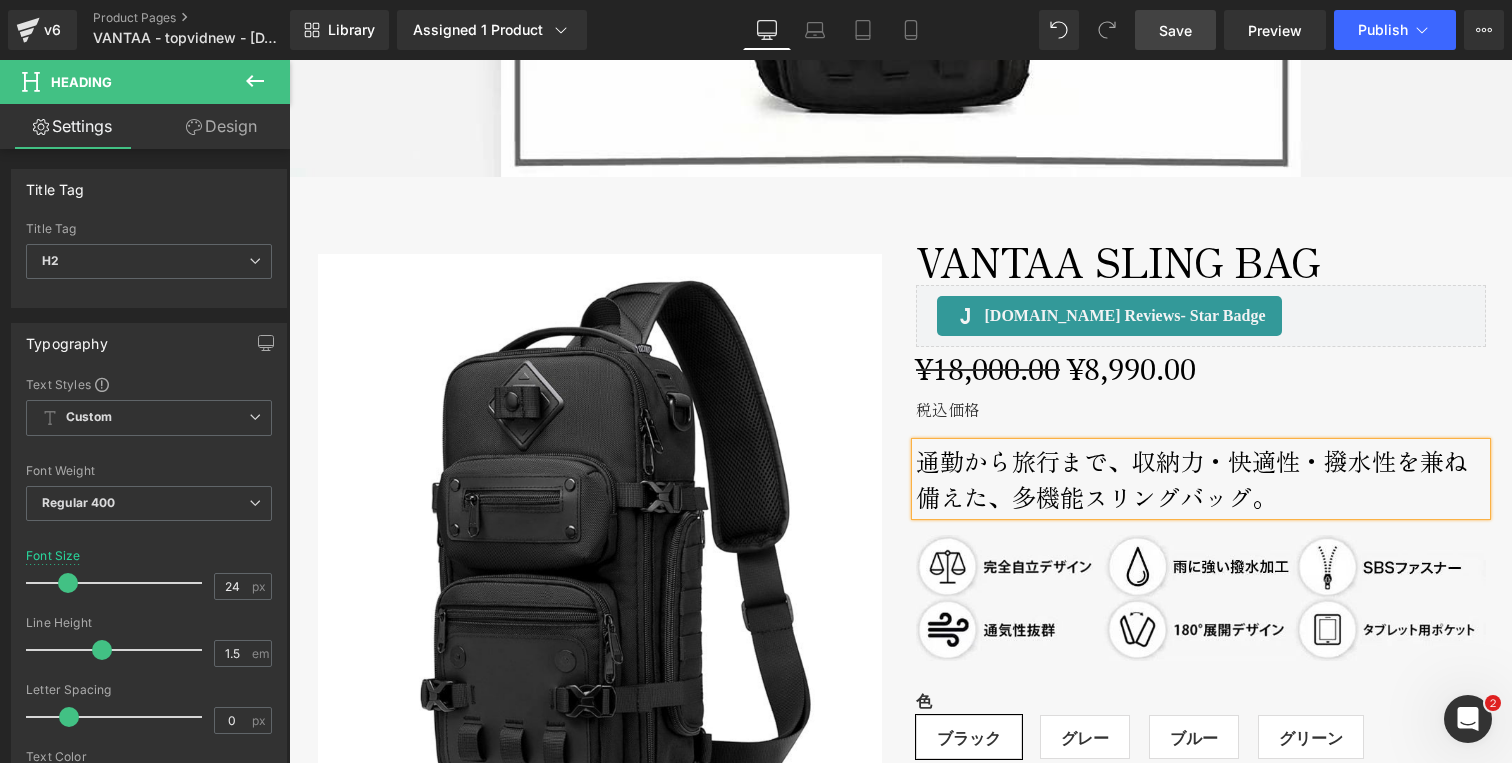 click on "¥18,000.00
¥8,990.00" at bounding box center (1201, 372) 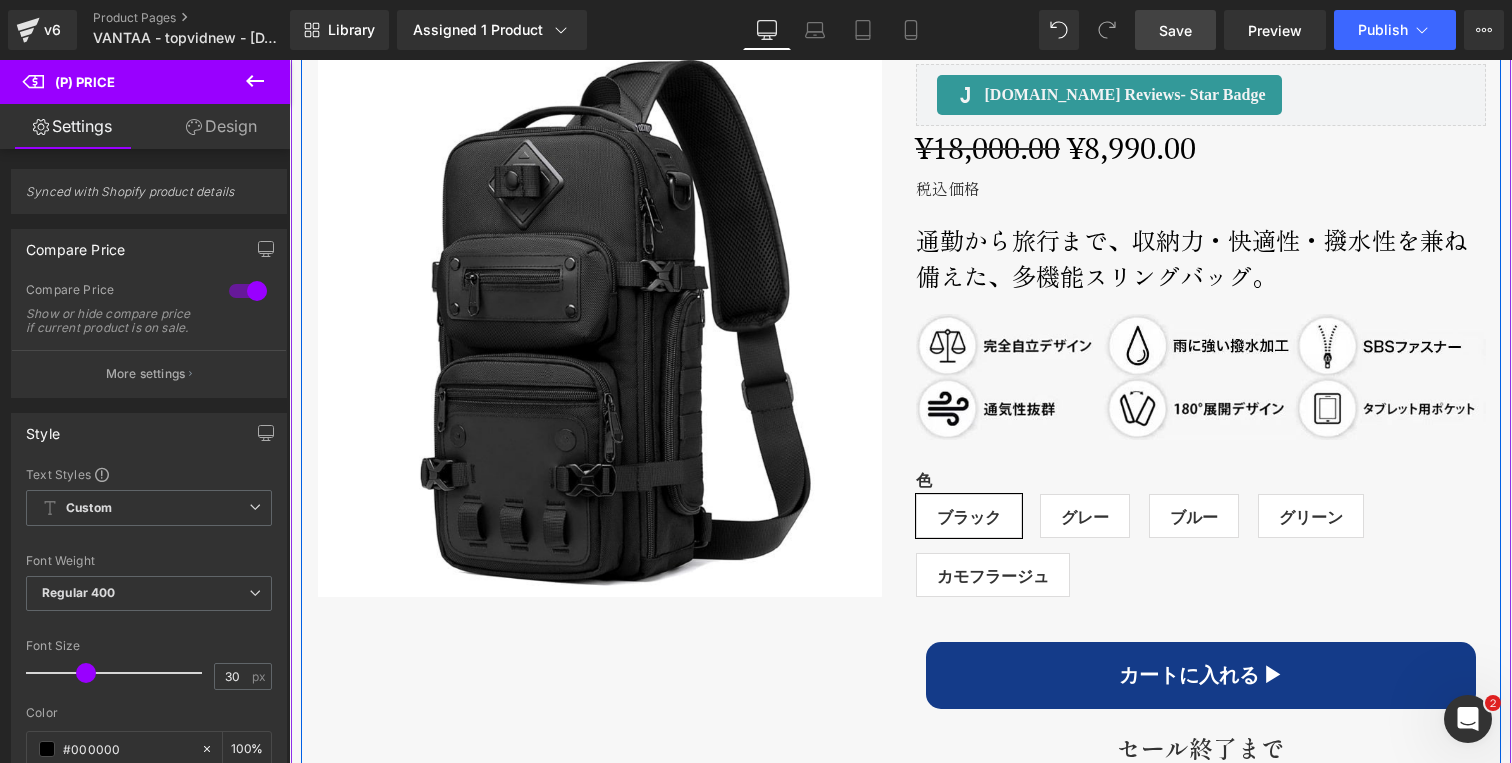 scroll, scrollTop: 868, scrollLeft: 0, axis: vertical 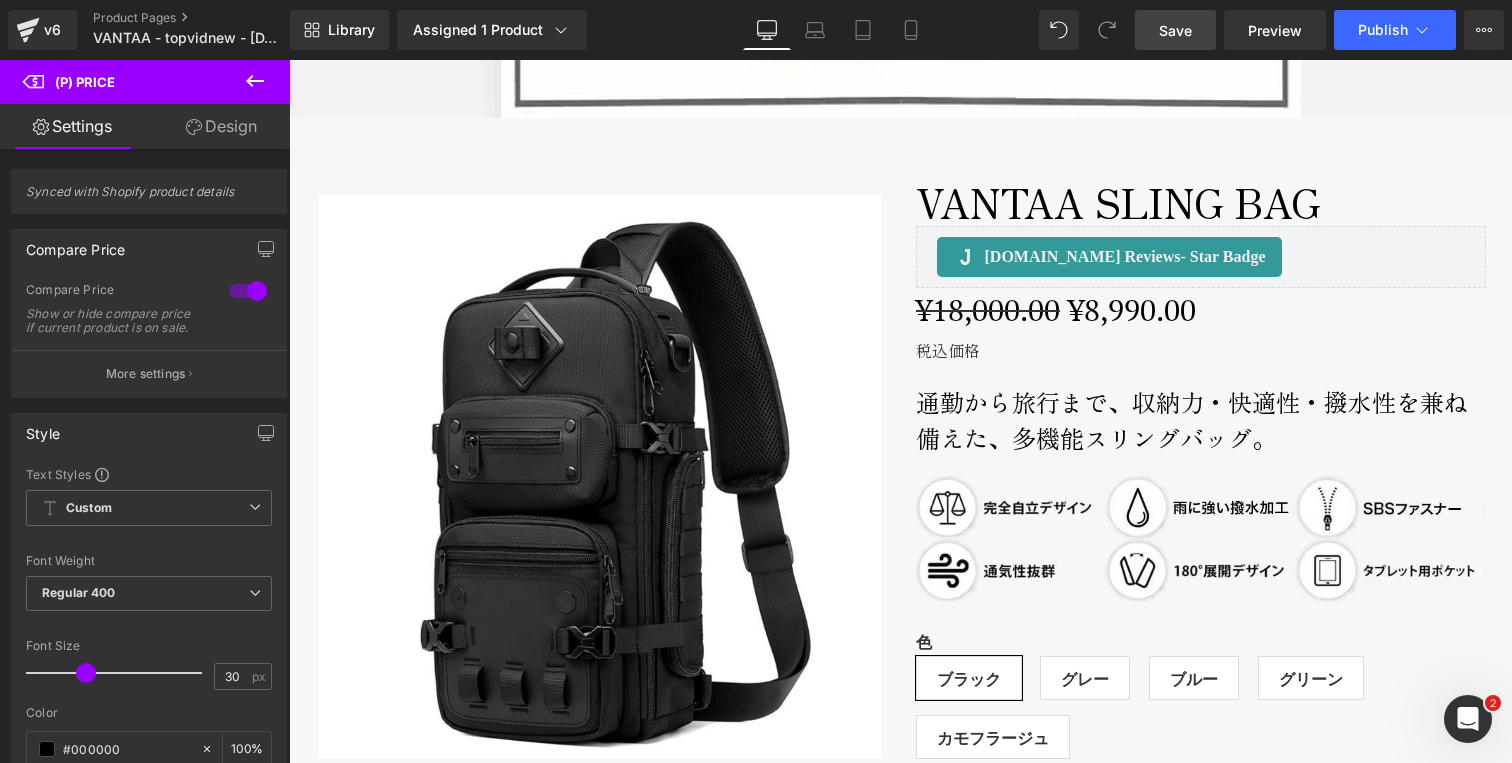 drag, startPoint x: 1174, startPoint y: 28, endPoint x: 876, endPoint y: 59, distance: 299.60806 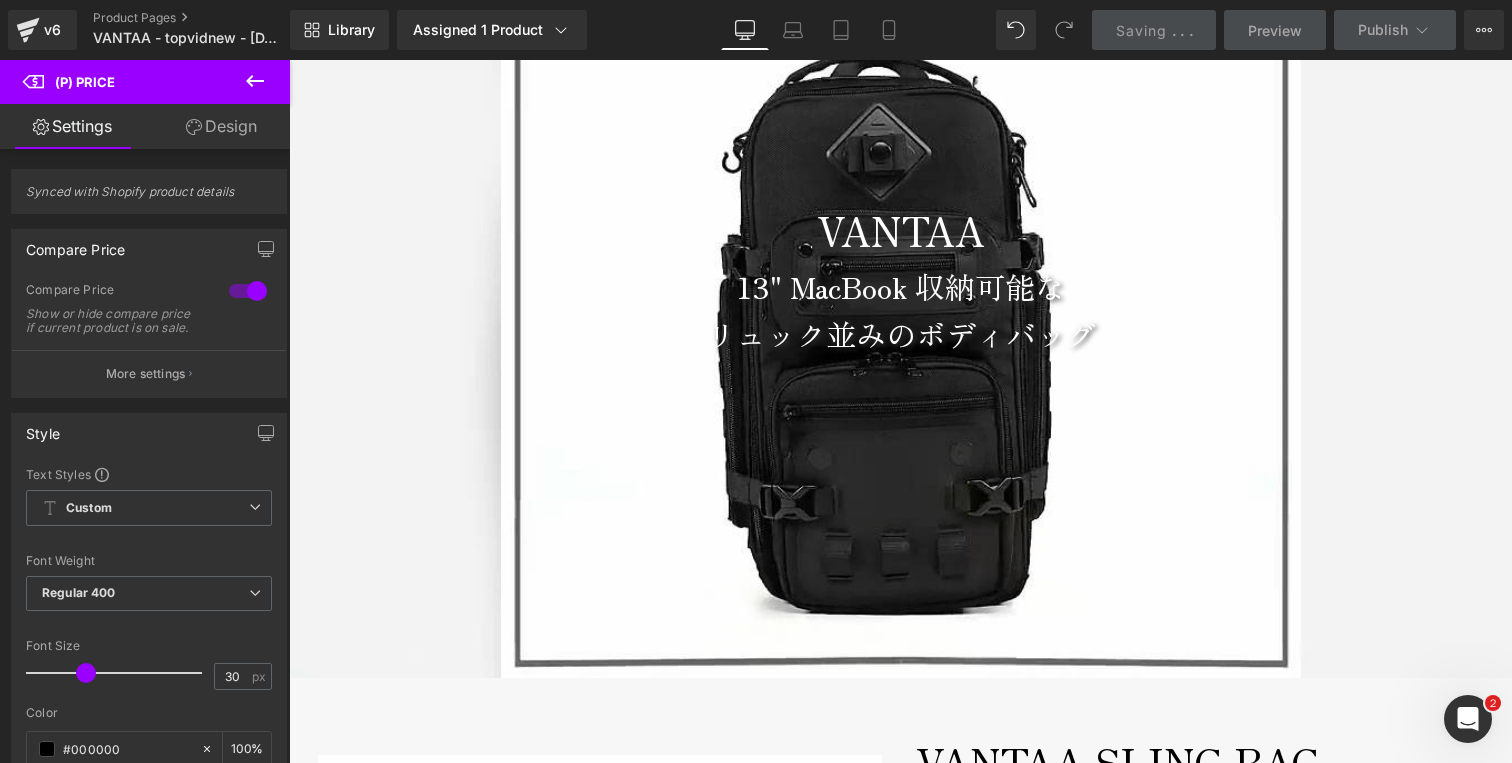 scroll, scrollTop: 208, scrollLeft: 0, axis: vertical 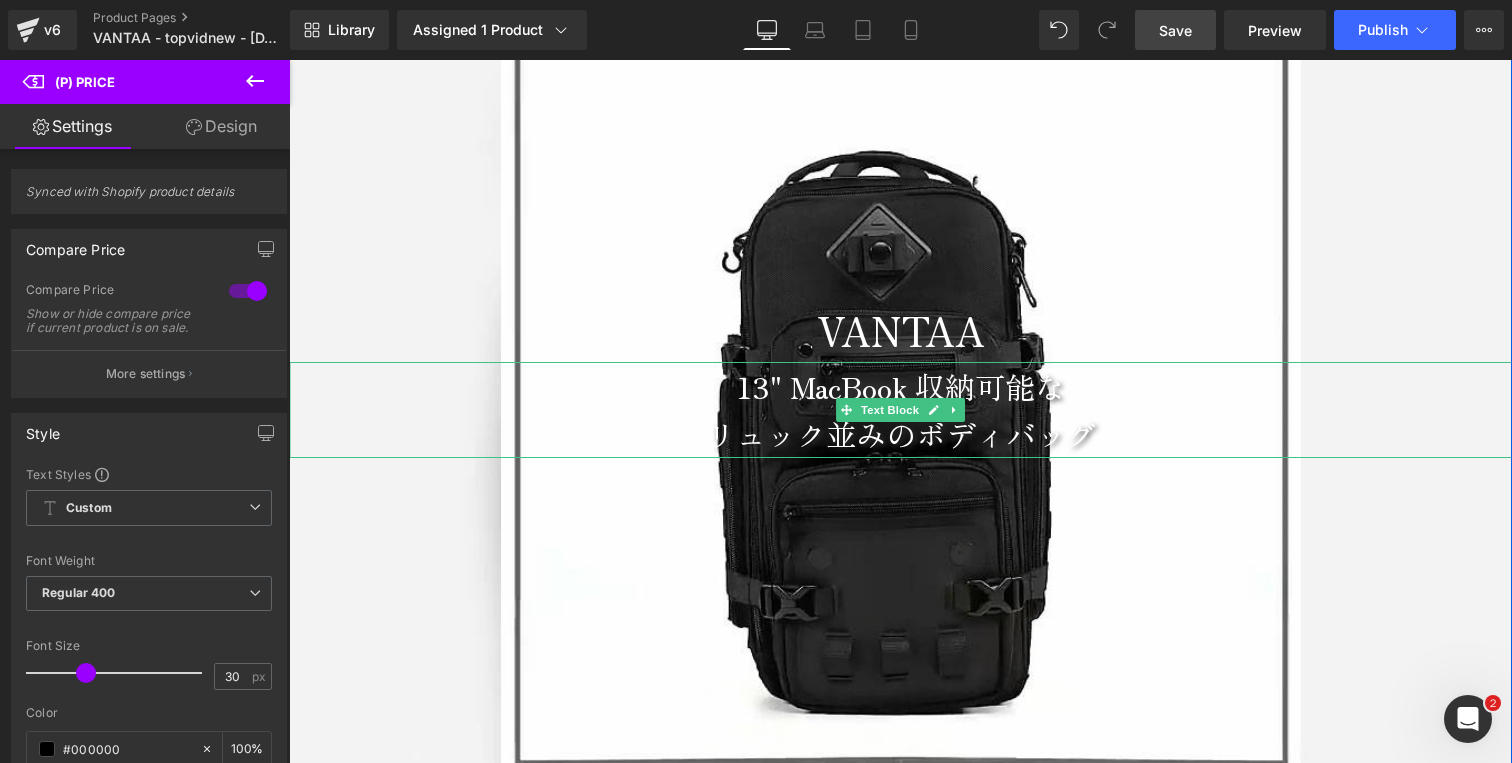 click on "13" MacBook 収納可能な" at bounding box center (900, 386) 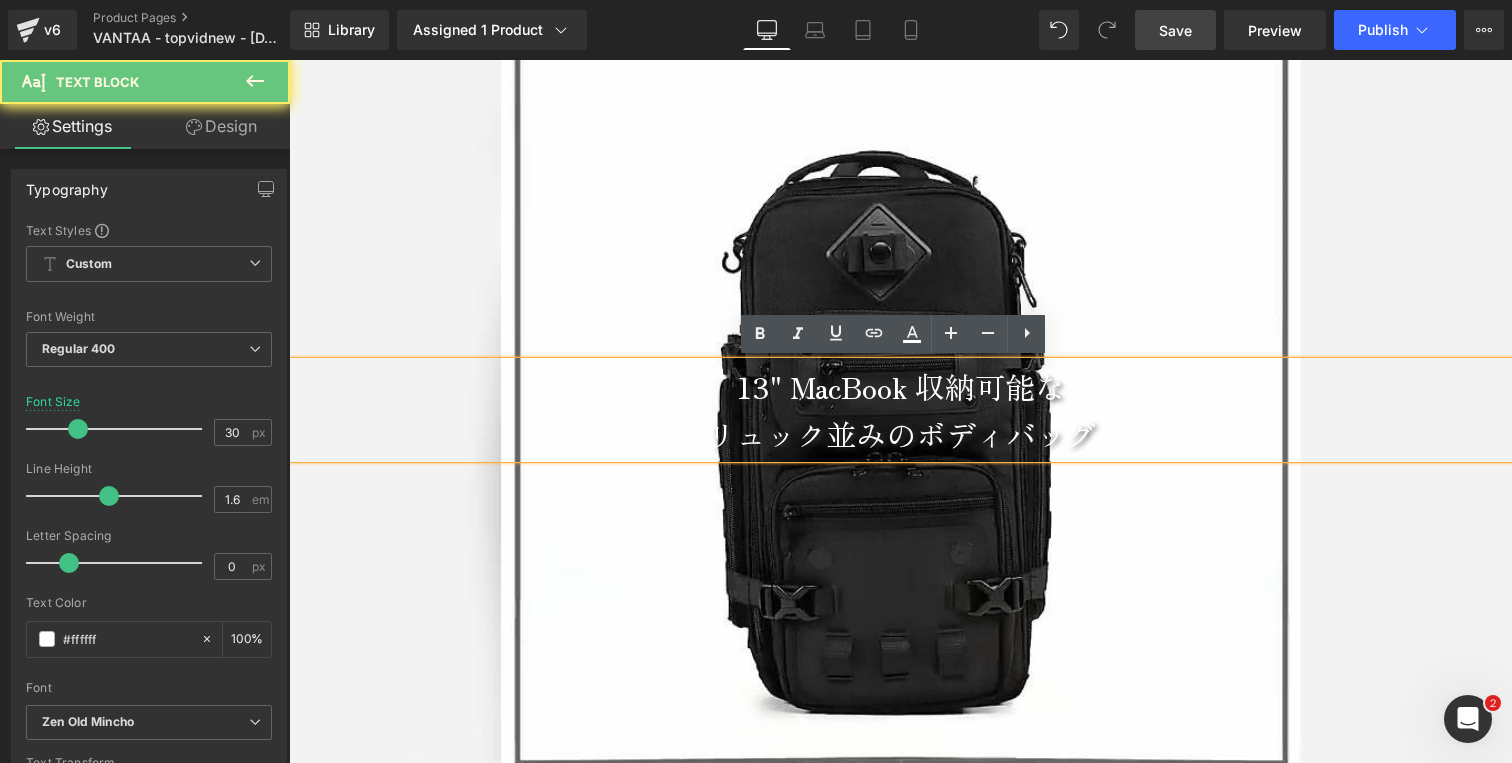 click on "13" MacBook 収納可能な" at bounding box center (900, 386) 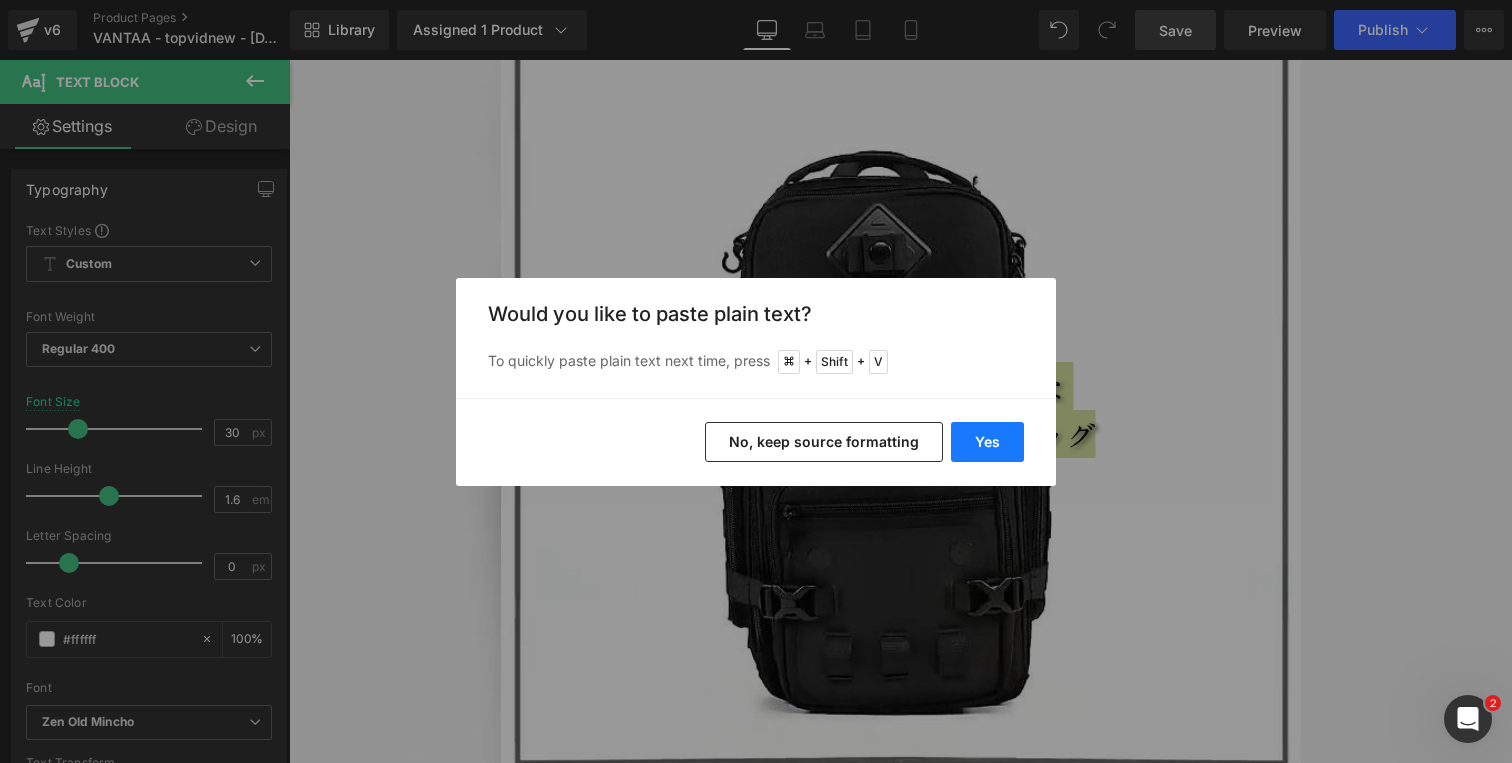 drag, startPoint x: 1002, startPoint y: 445, endPoint x: 698, endPoint y: 370, distance: 313.115 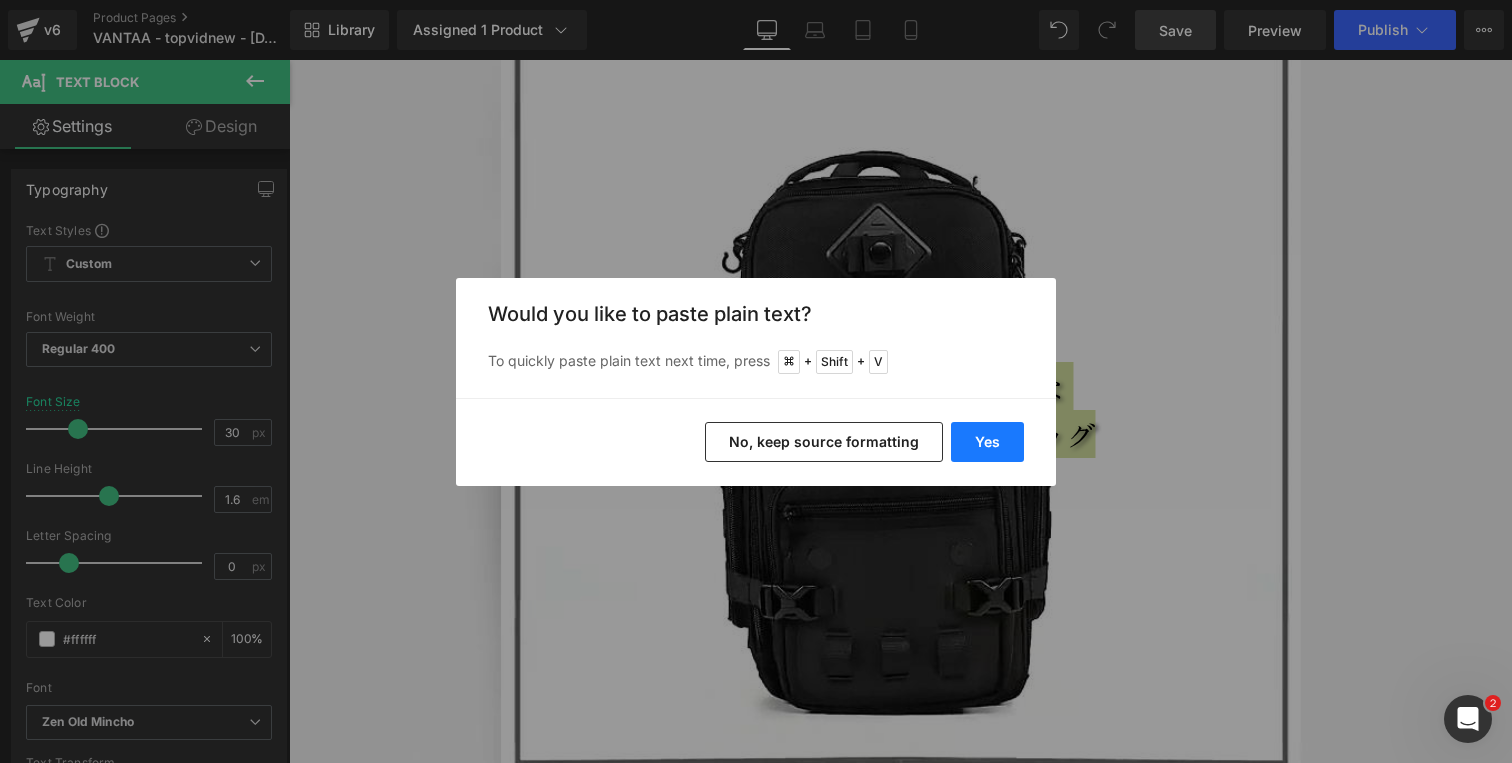 click on "Yes" at bounding box center (987, 442) 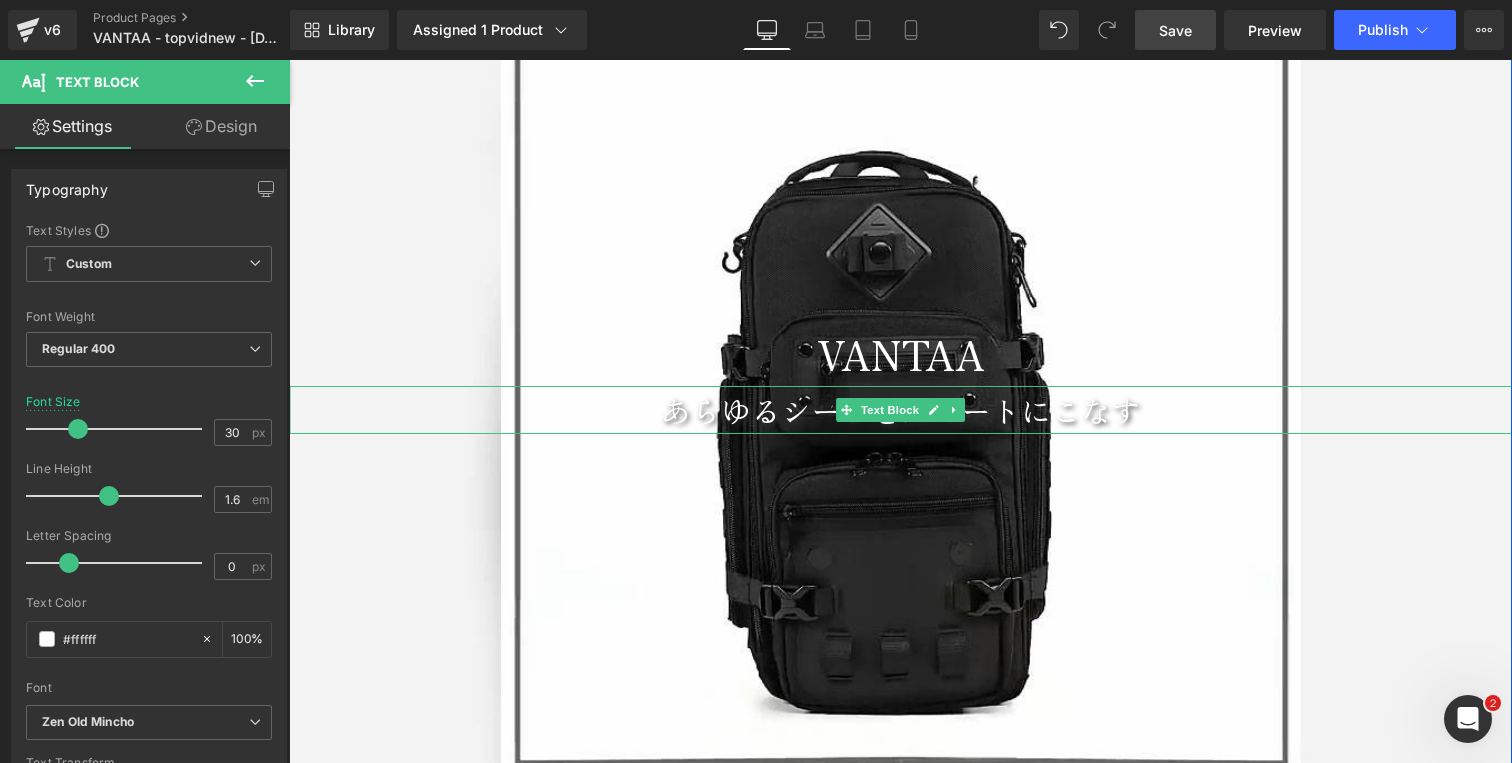 drag, startPoint x: 1135, startPoint y: 411, endPoint x: 1147, endPoint y: 416, distance: 13 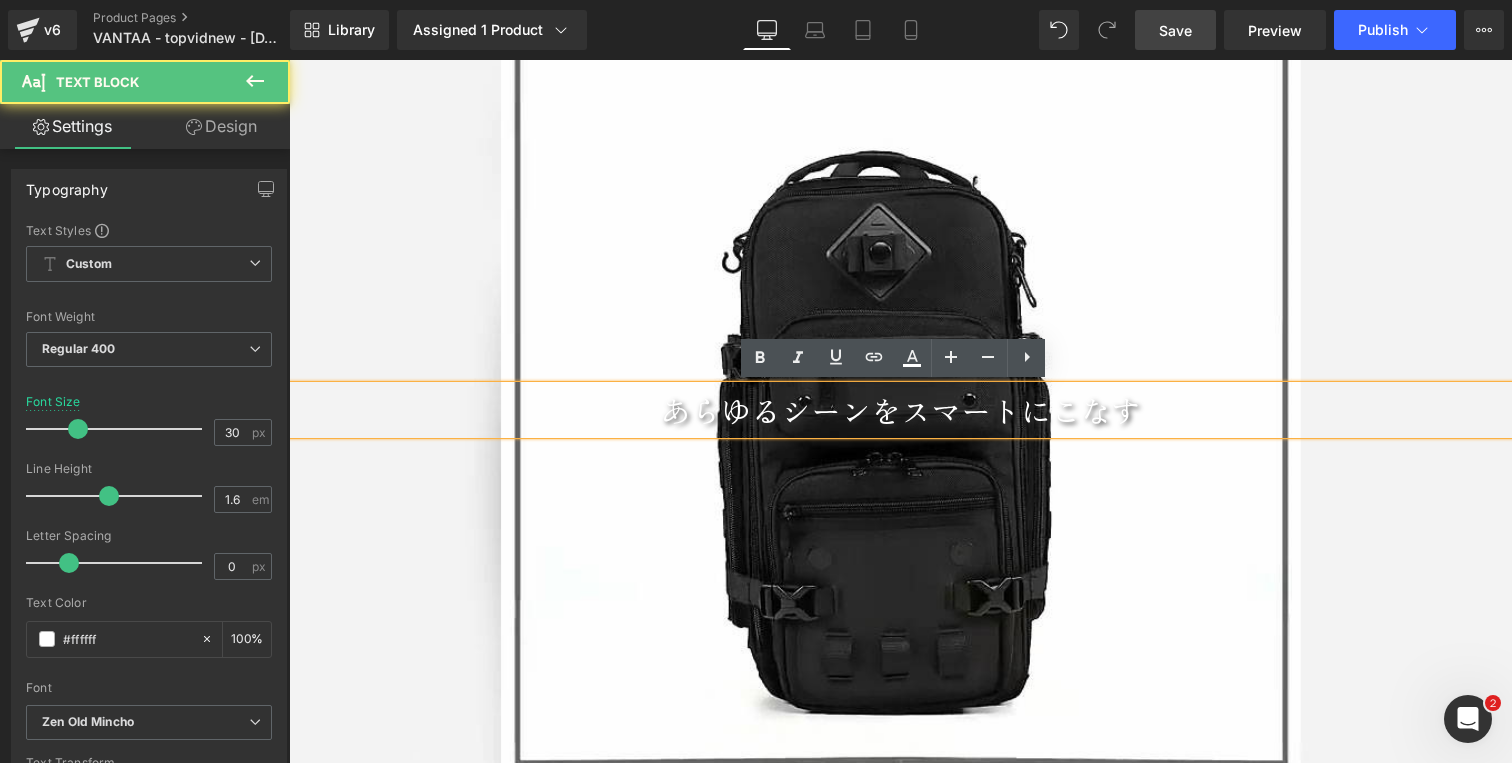 scroll, scrollTop: 184, scrollLeft: 0, axis: vertical 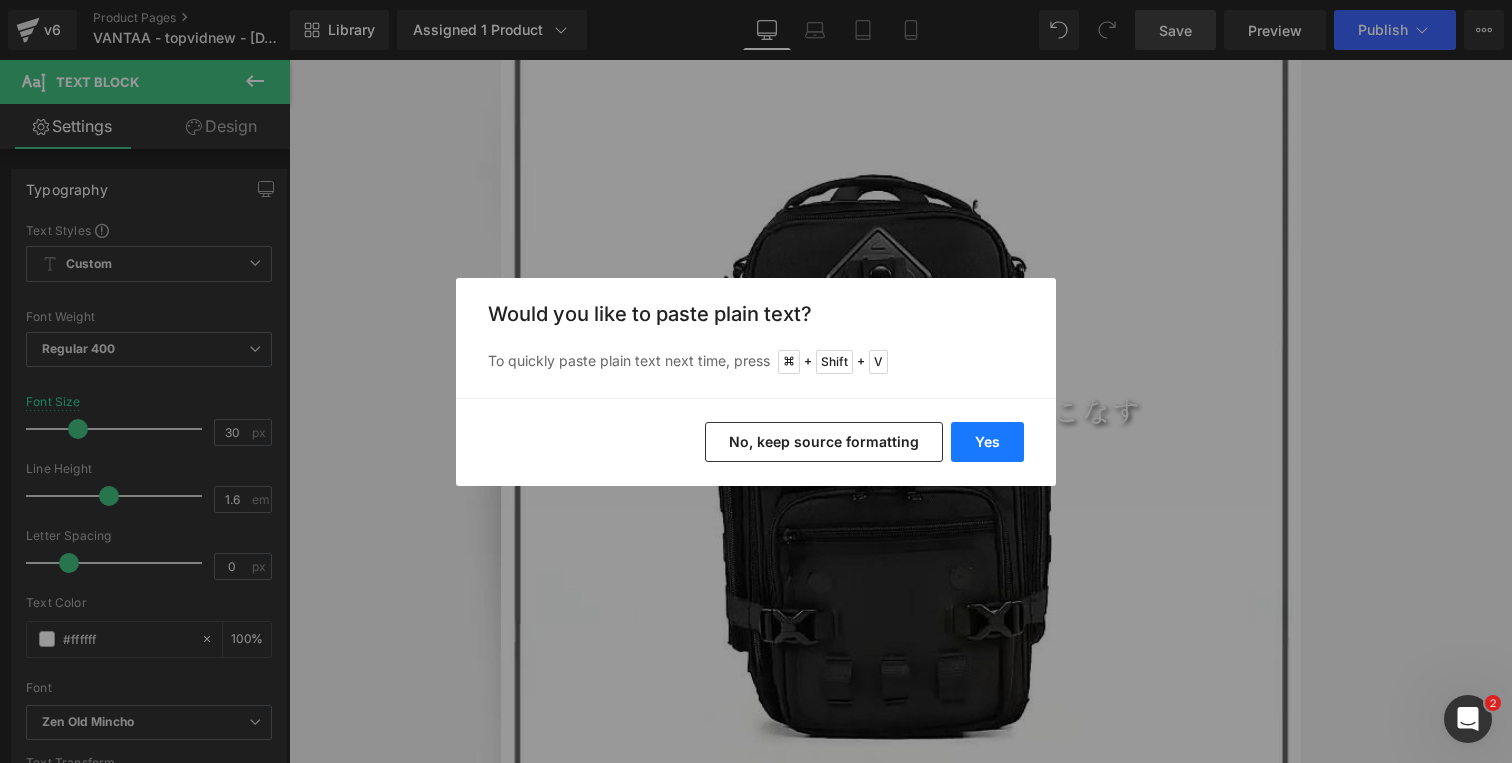 drag, startPoint x: 979, startPoint y: 439, endPoint x: 690, endPoint y: 379, distance: 295.16266 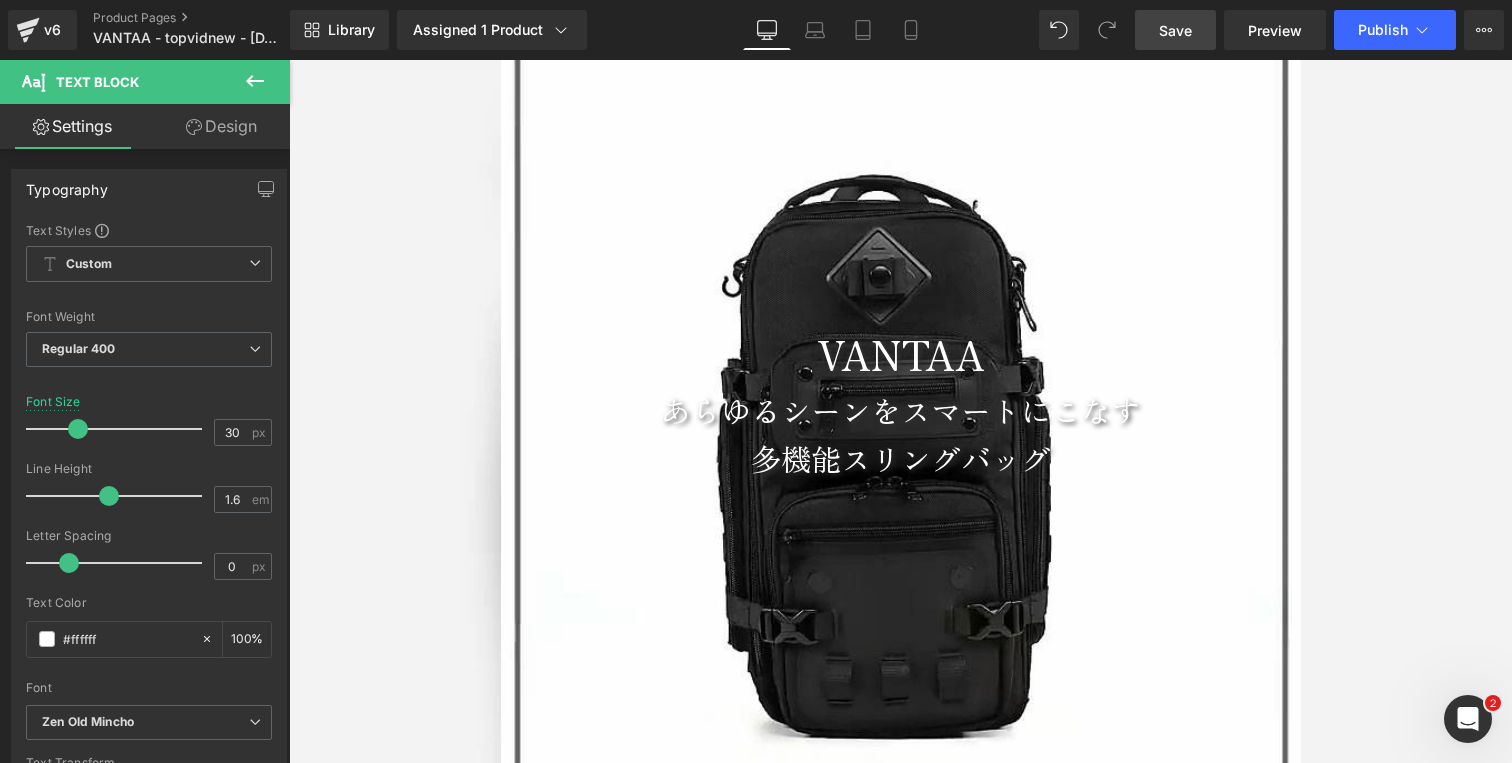 click on "あらゆるシーンをスマートにこなす" at bounding box center (900, 410) 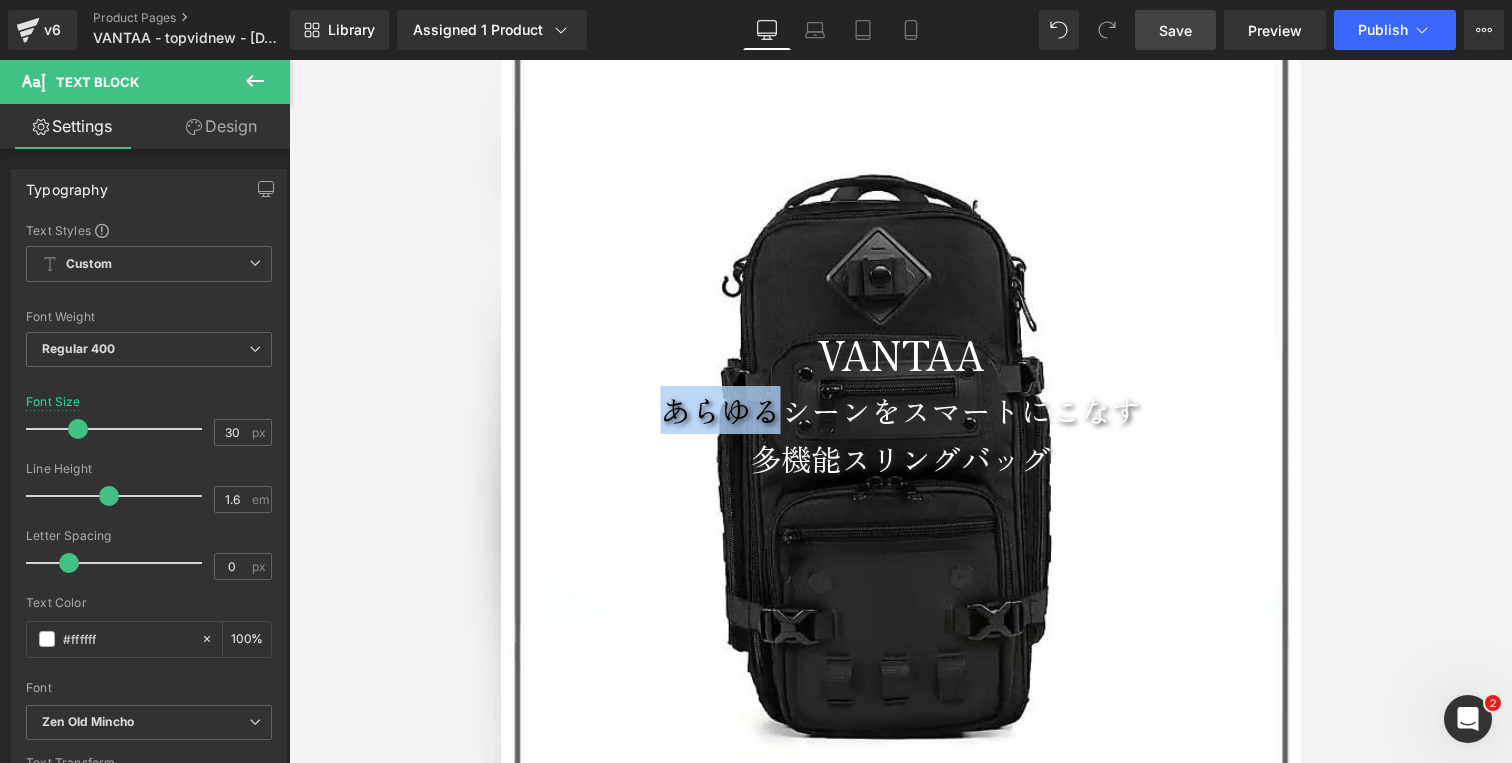 click on "あらゆるシーンをスマートにこなす" at bounding box center (900, 410) 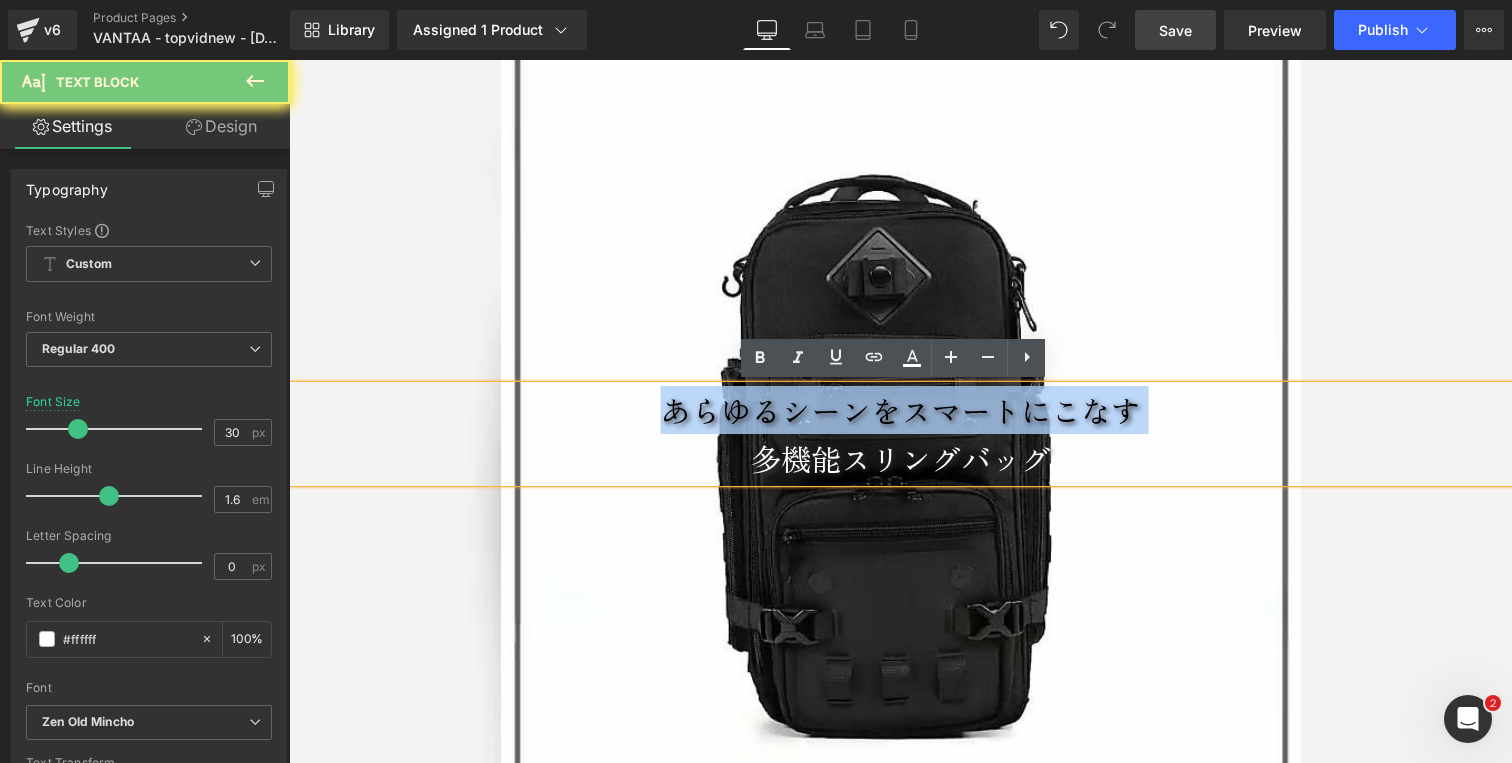 click on "あらゆるシーンをスマートにこなす" at bounding box center (900, 410) 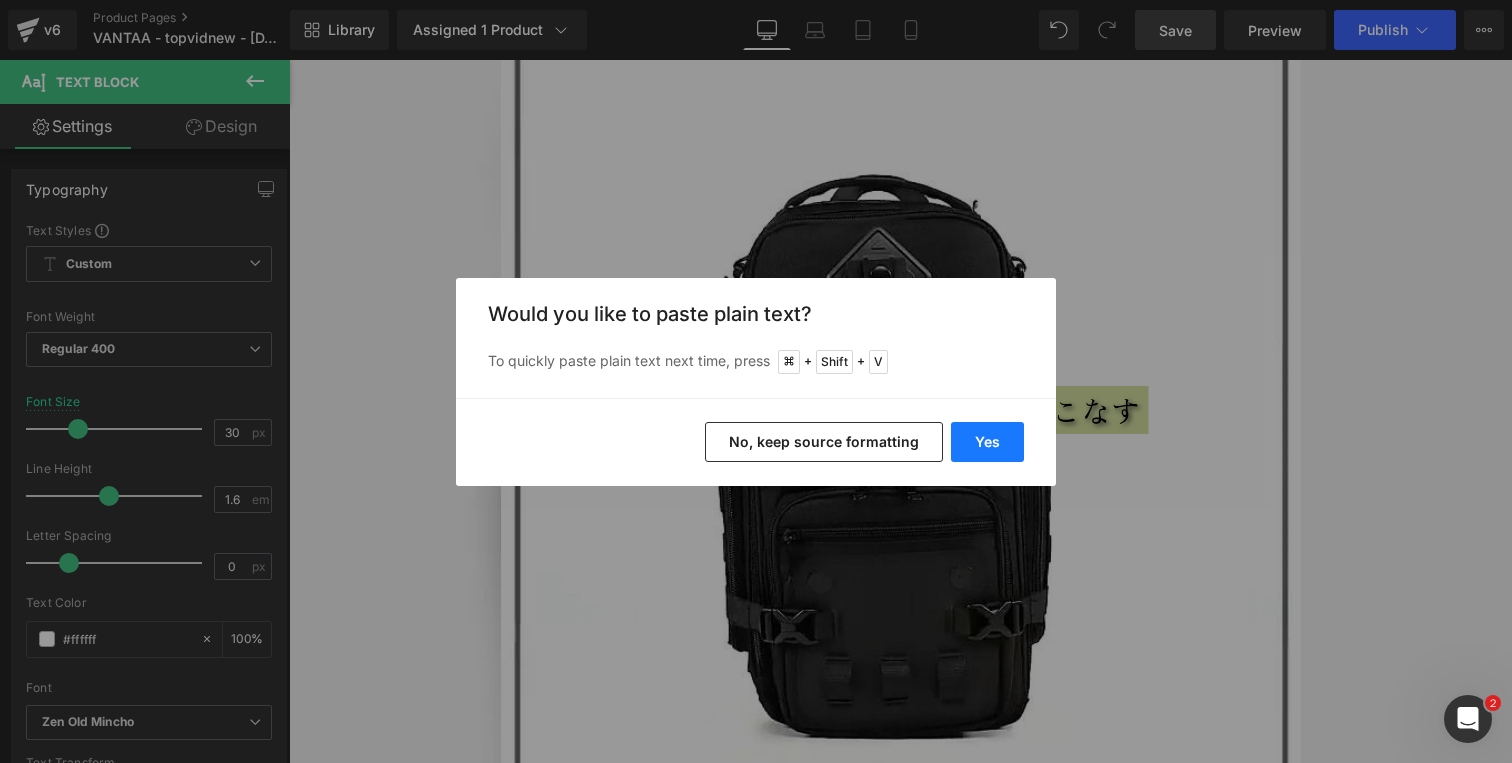 click on "Yes" at bounding box center [987, 442] 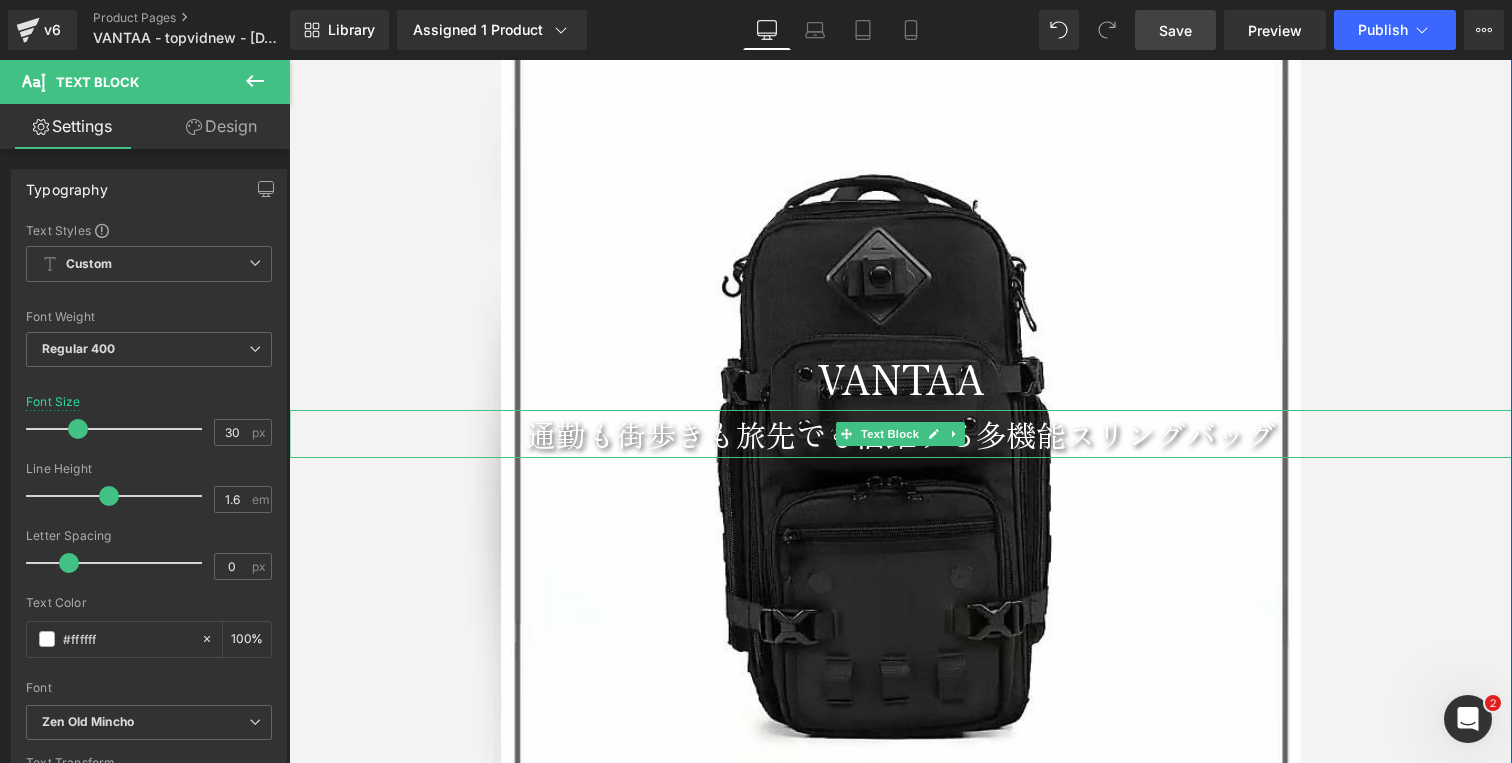 click on "通勤も街歩きも旅先でも活躍する多機能スリングバッグ" at bounding box center [901, 434] 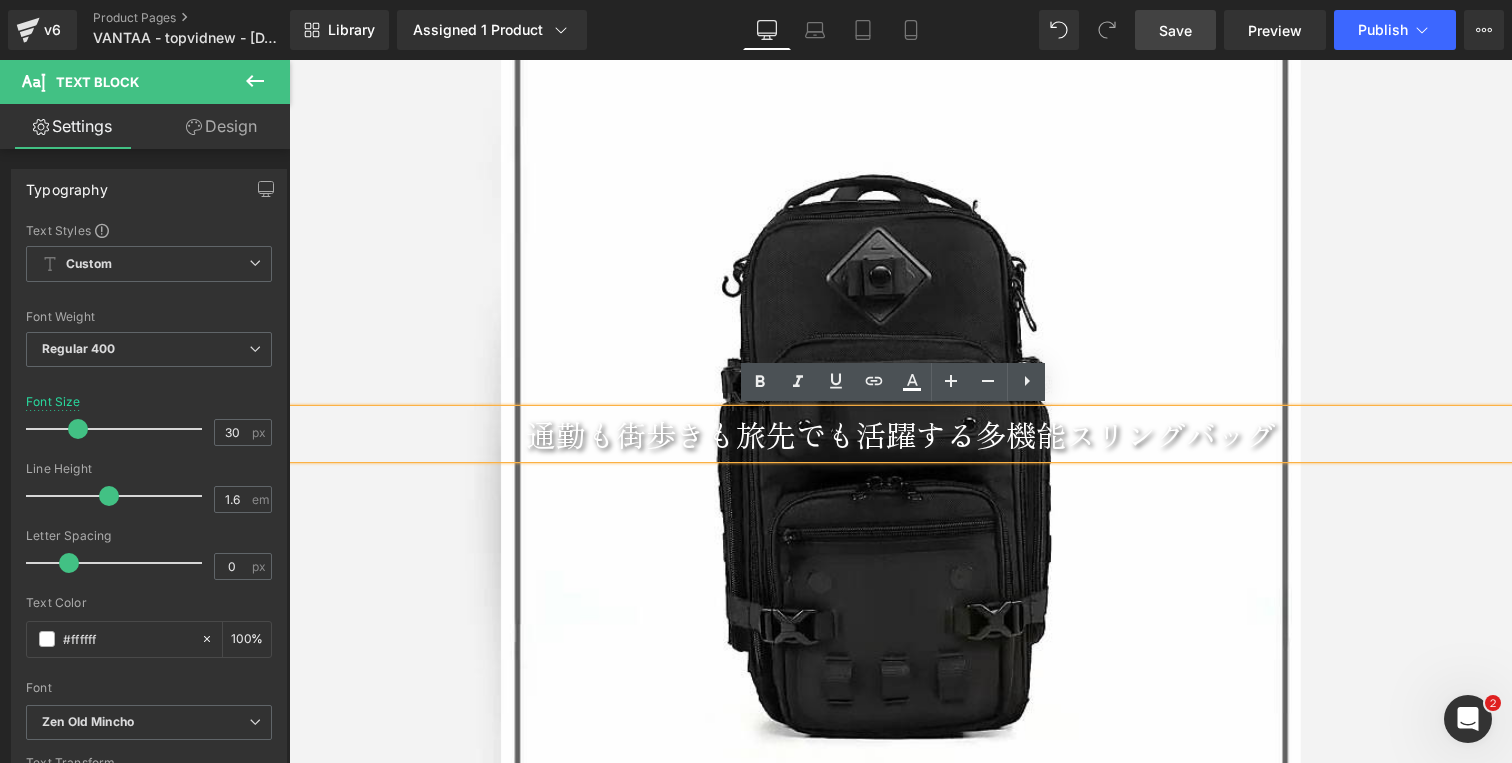 click on "通勤も街歩きも旅先でも活躍する多機能スリングバッグ" at bounding box center [901, 434] 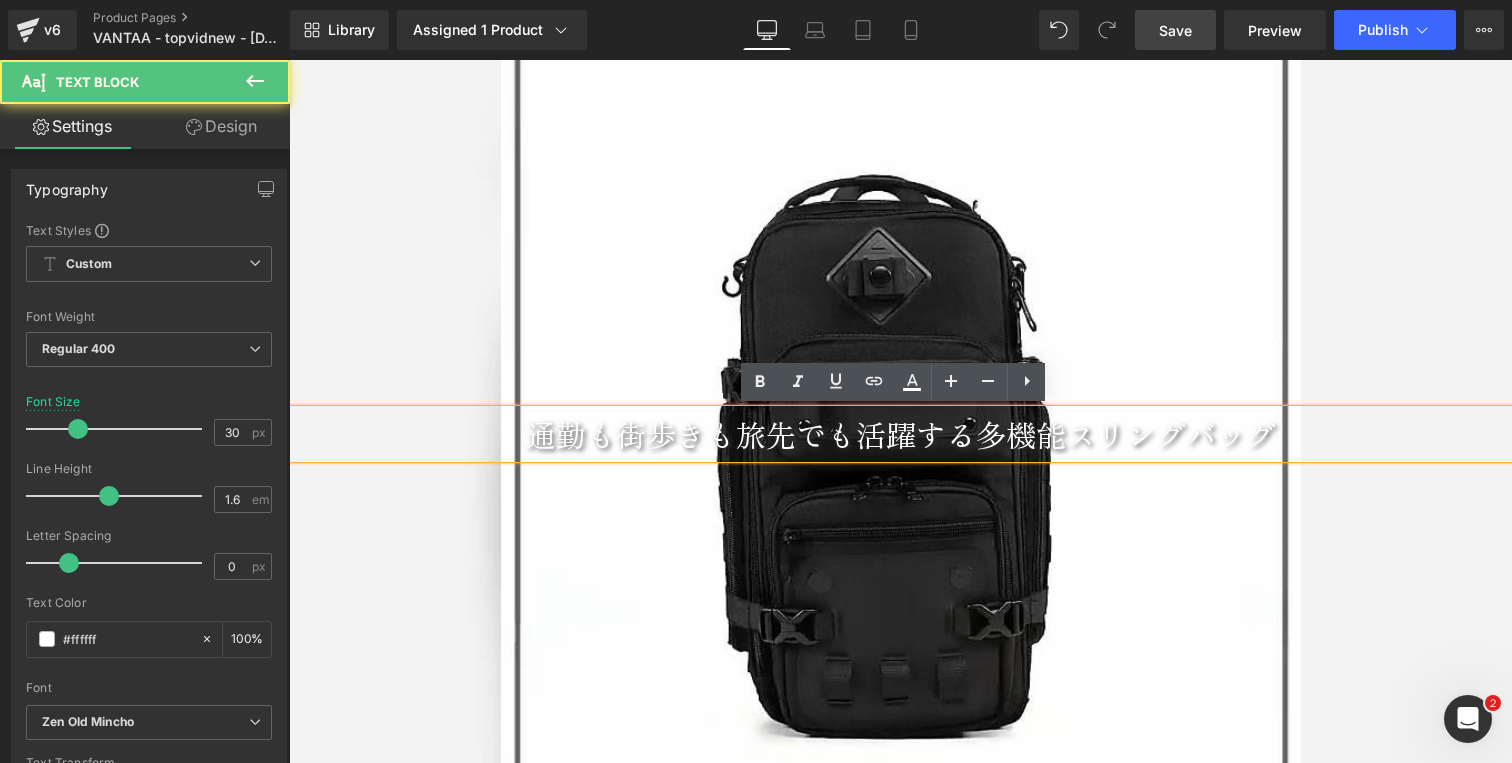 scroll, scrollTop: 160, scrollLeft: 0, axis: vertical 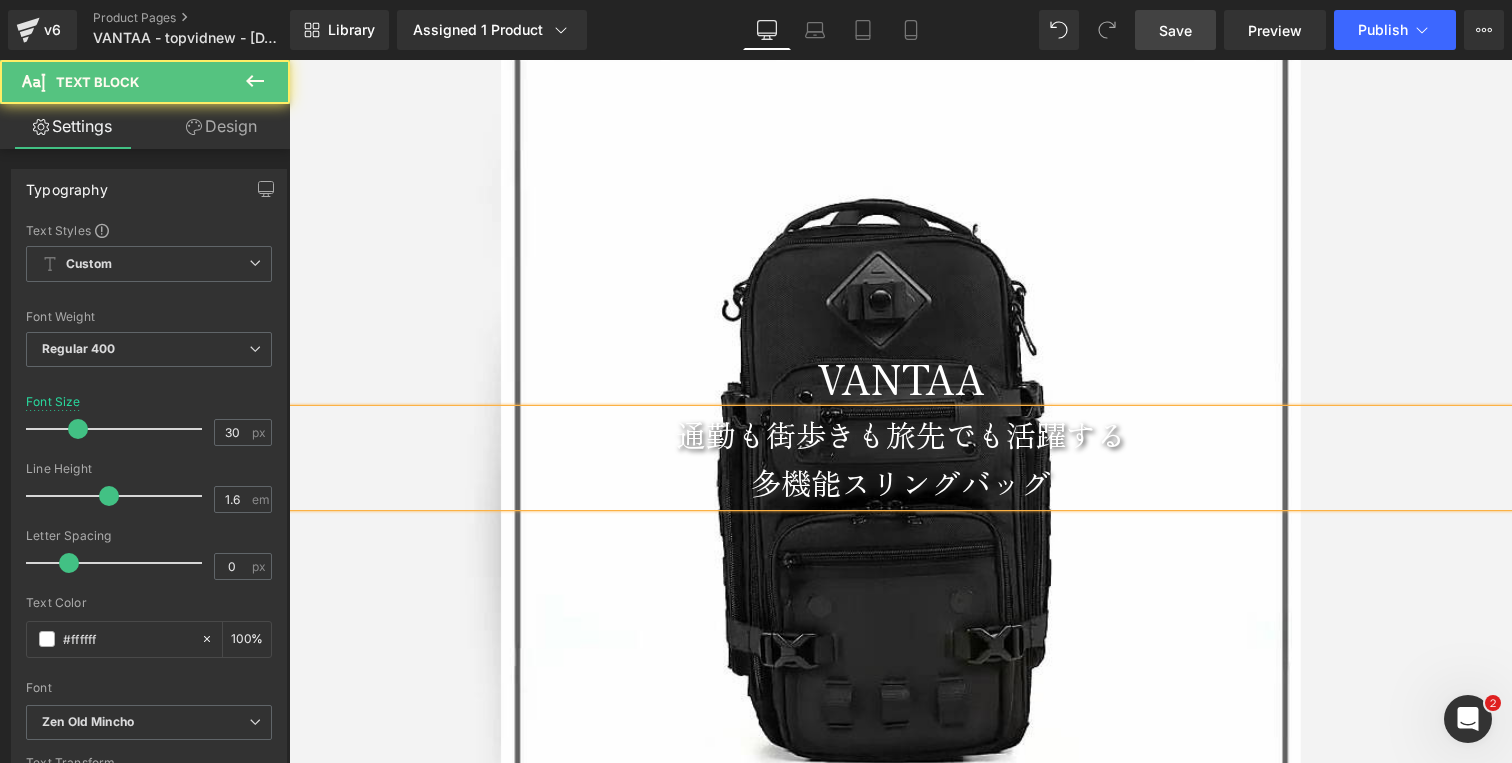 click on "多機能スリングバッグ" at bounding box center (901, 482) 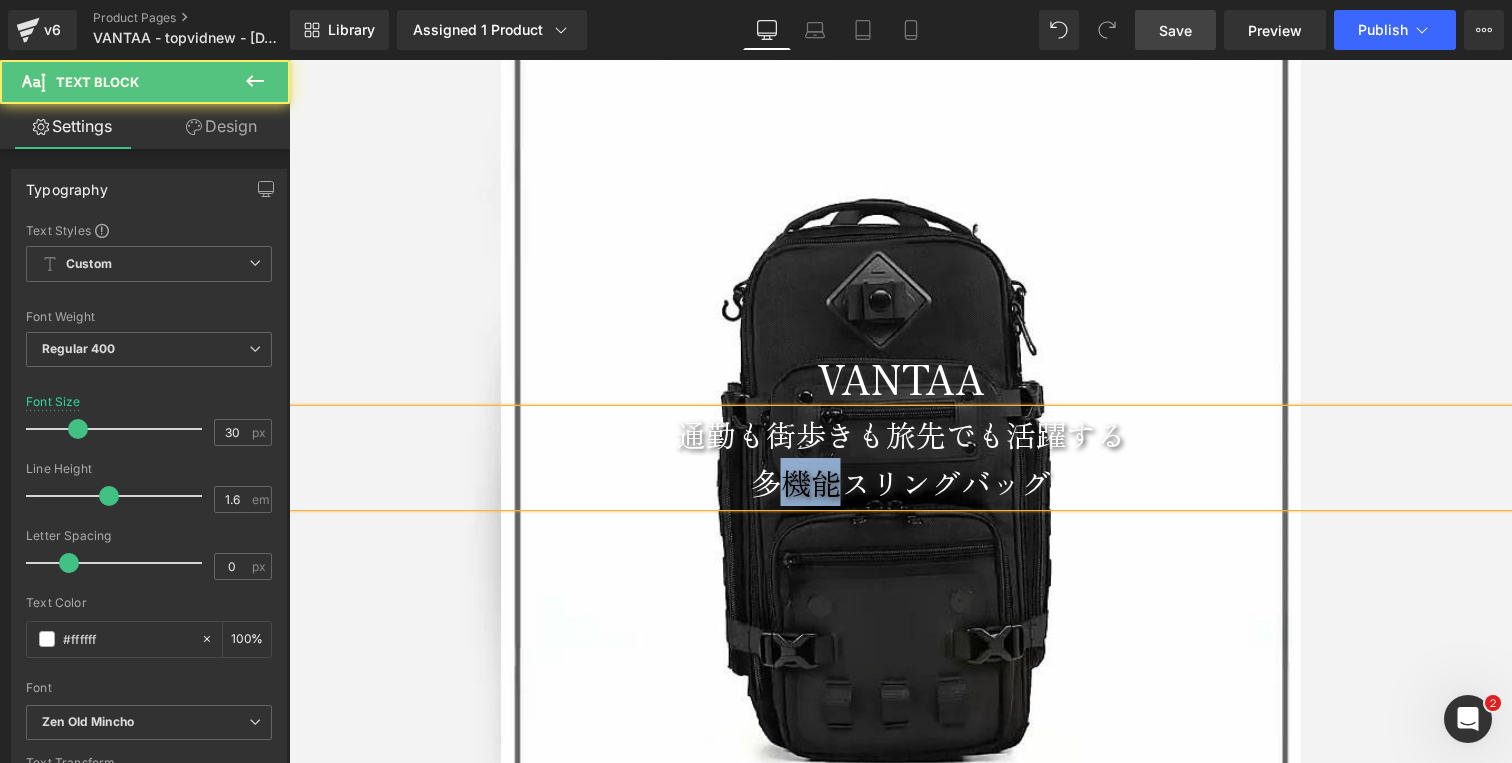 click on "多機能スリングバッグ" at bounding box center (901, 482) 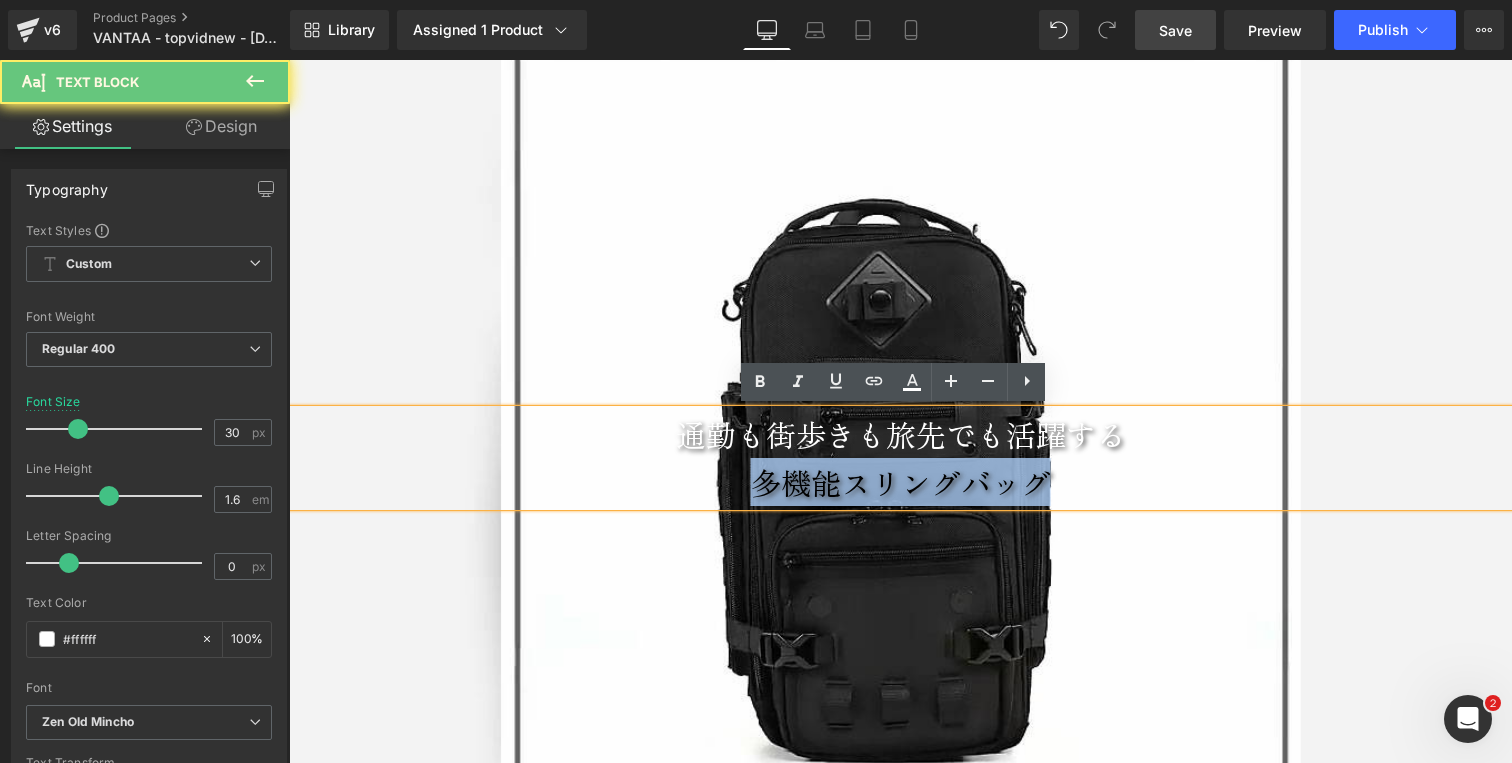 click on "多機能スリングバッグ" at bounding box center [901, 482] 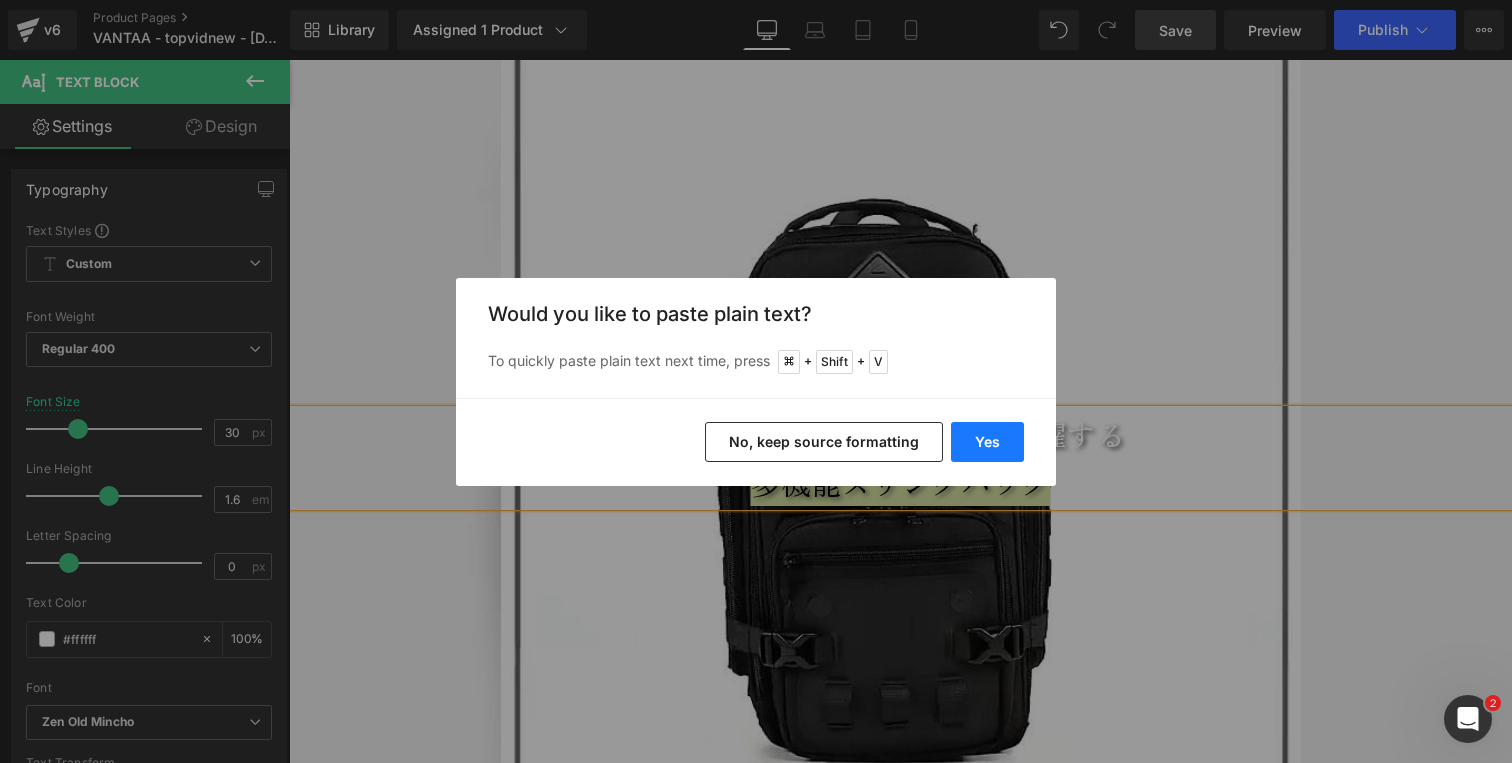 click on "Yes" at bounding box center (987, 442) 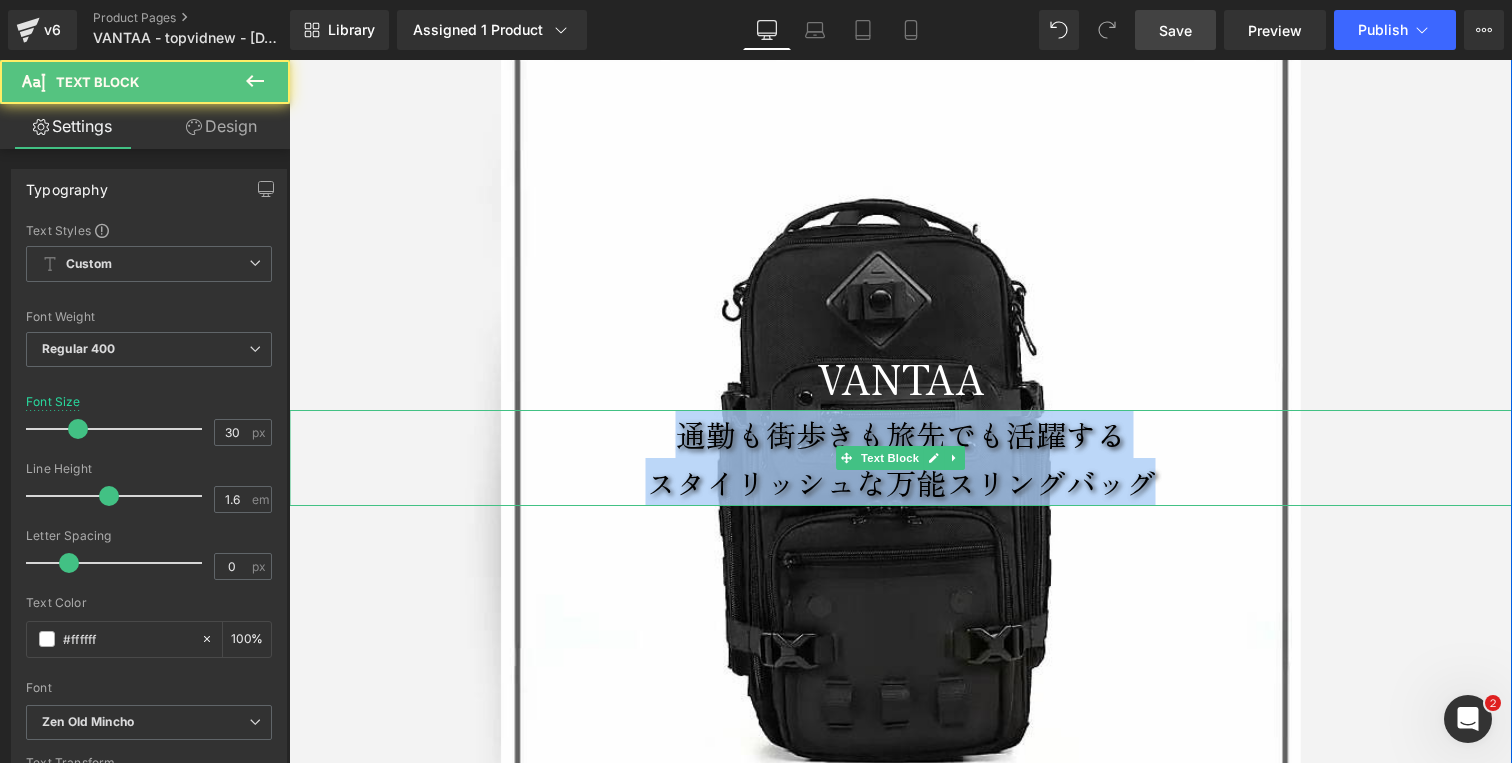 drag, startPoint x: 1178, startPoint y: 488, endPoint x: 678, endPoint y: 450, distance: 501.44193 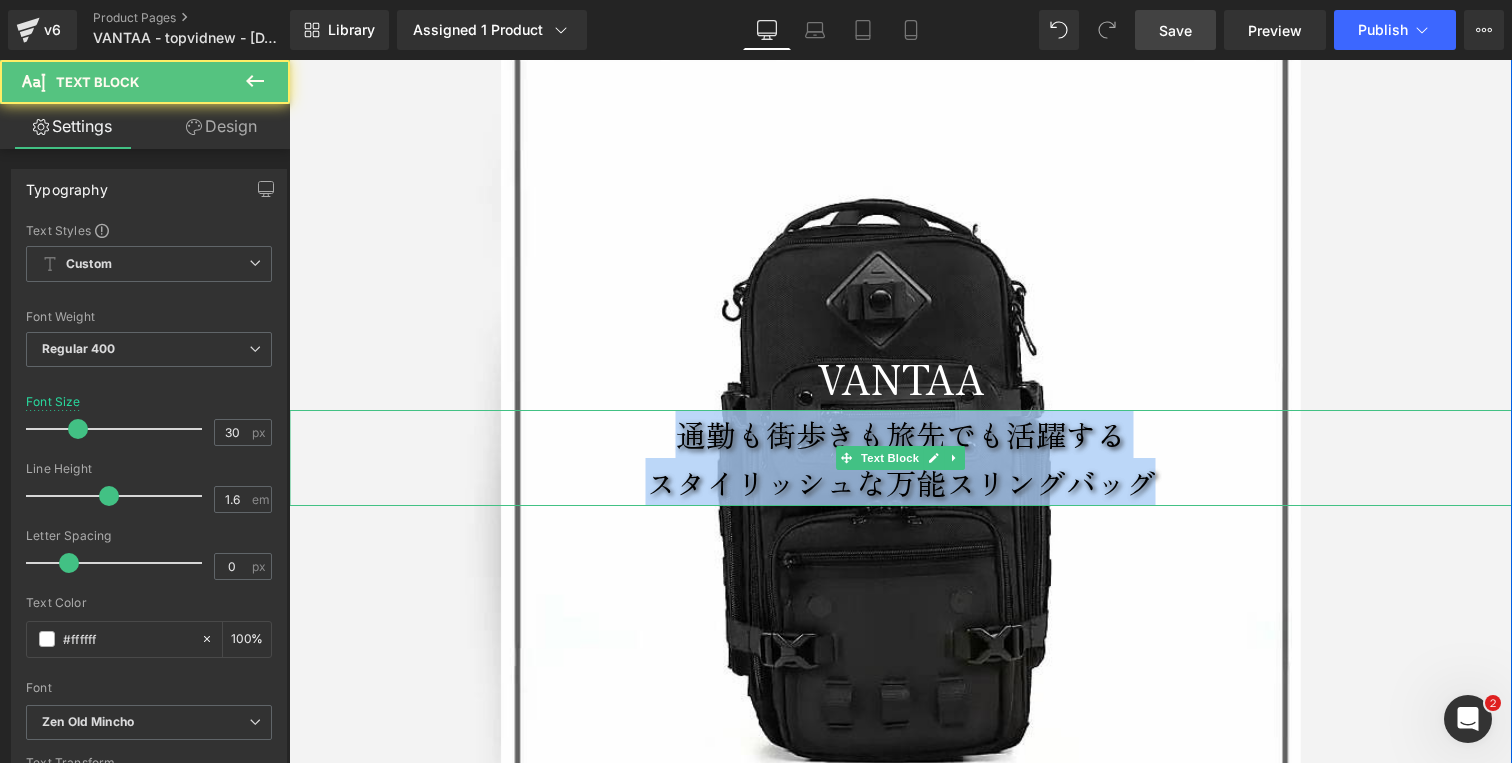 click on "通勤も街歩きも旅先でも活躍する スタイリッシュな万能スリングバッグ" at bounding box center [900, 458] 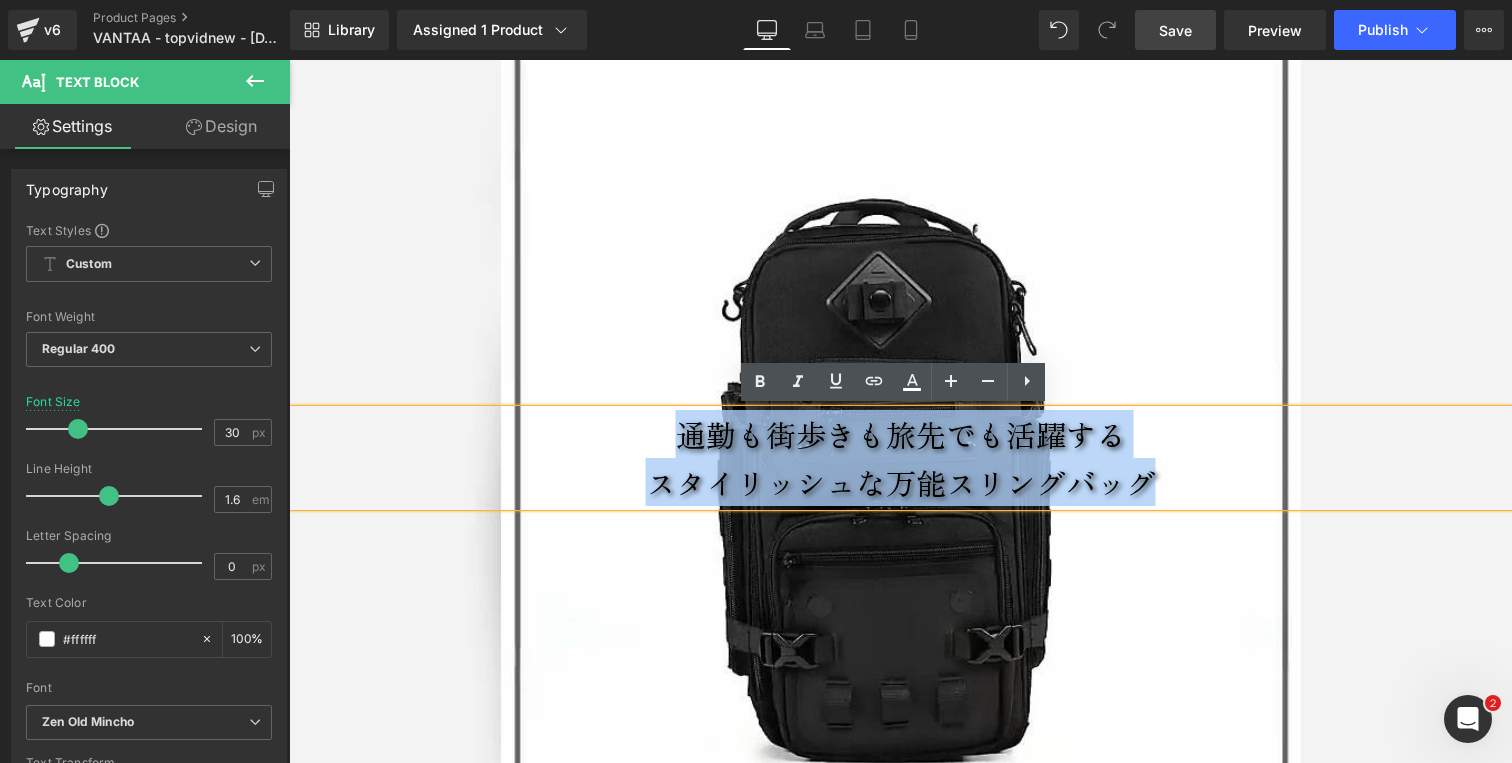 copy on "通勤も街歩きも旅先でも活躍する スタイリッシュな万能スリングバッグ" 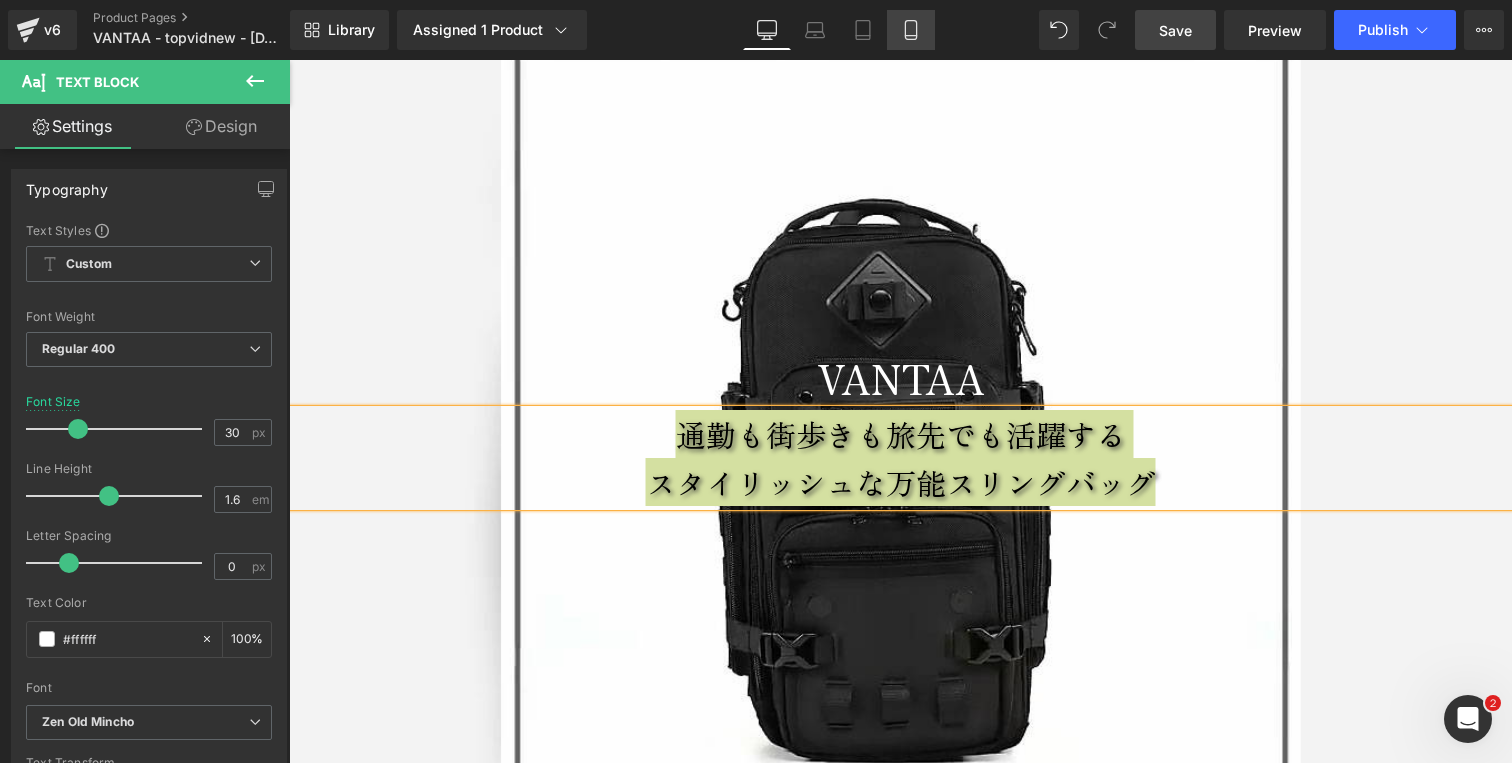 drag, startPoint x: 918, startPoint y: 27, endPoint x: 241, endPoint y: 109, distance: 681.94794 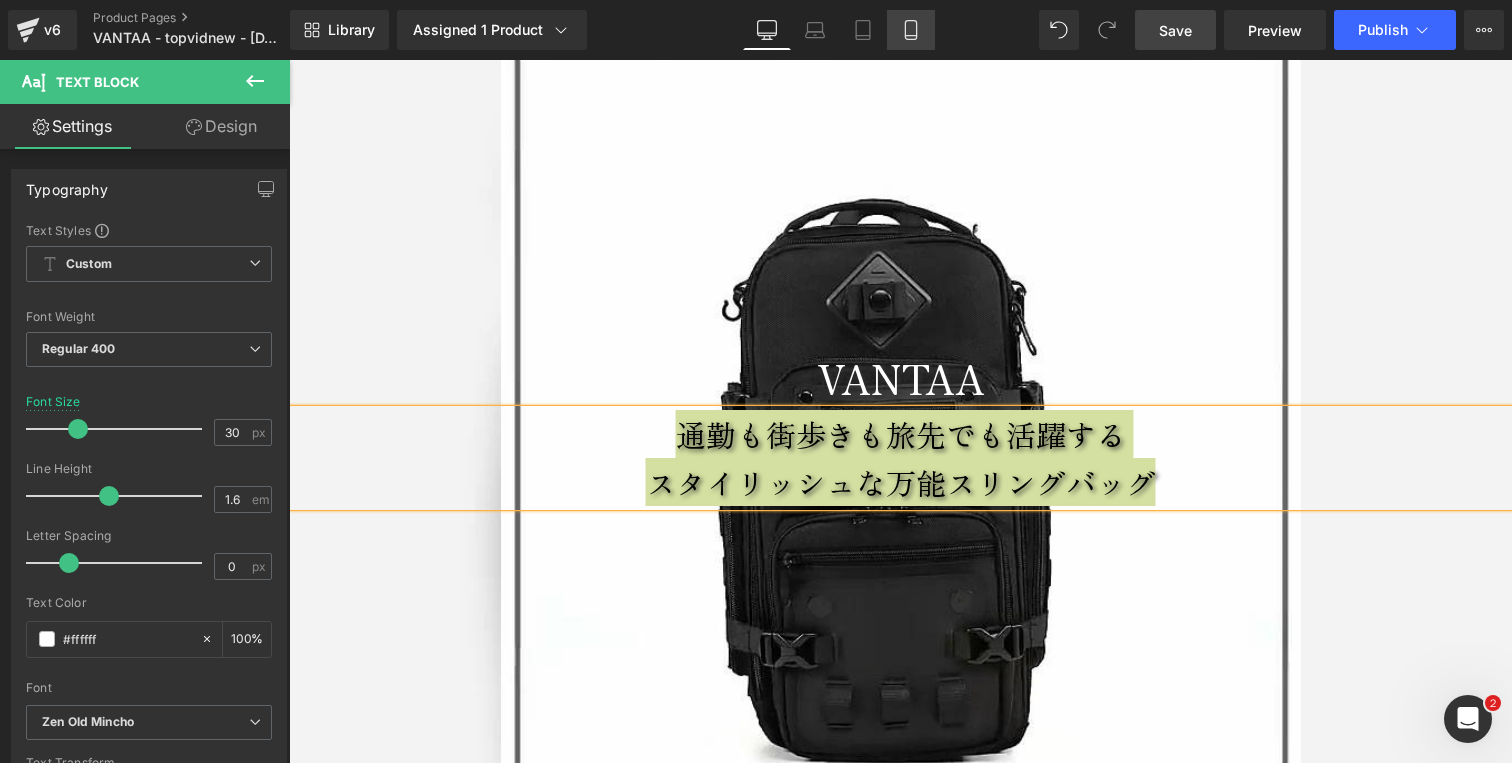 click 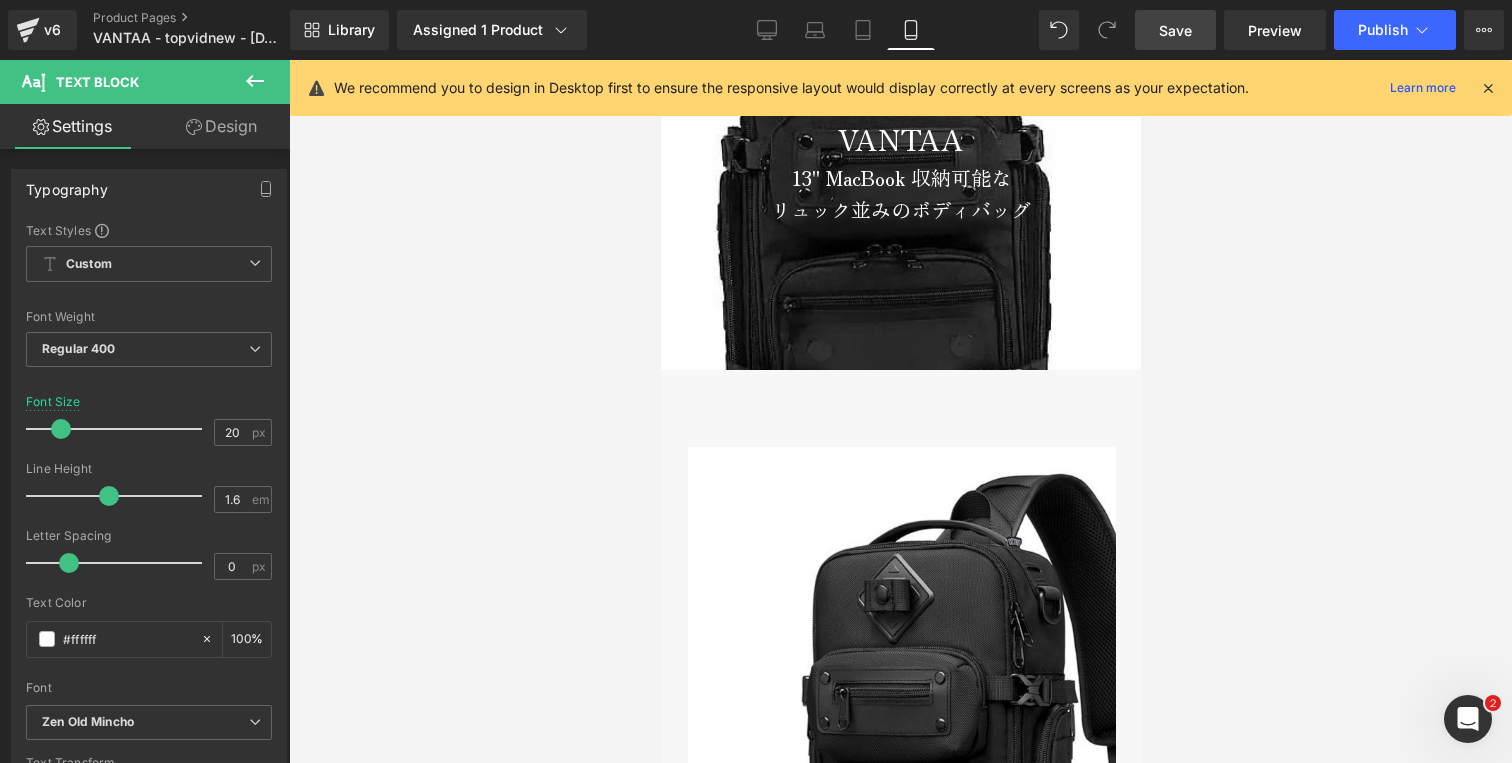 scroll, scrollTop: 0, scrollLeft: 0, axis: both 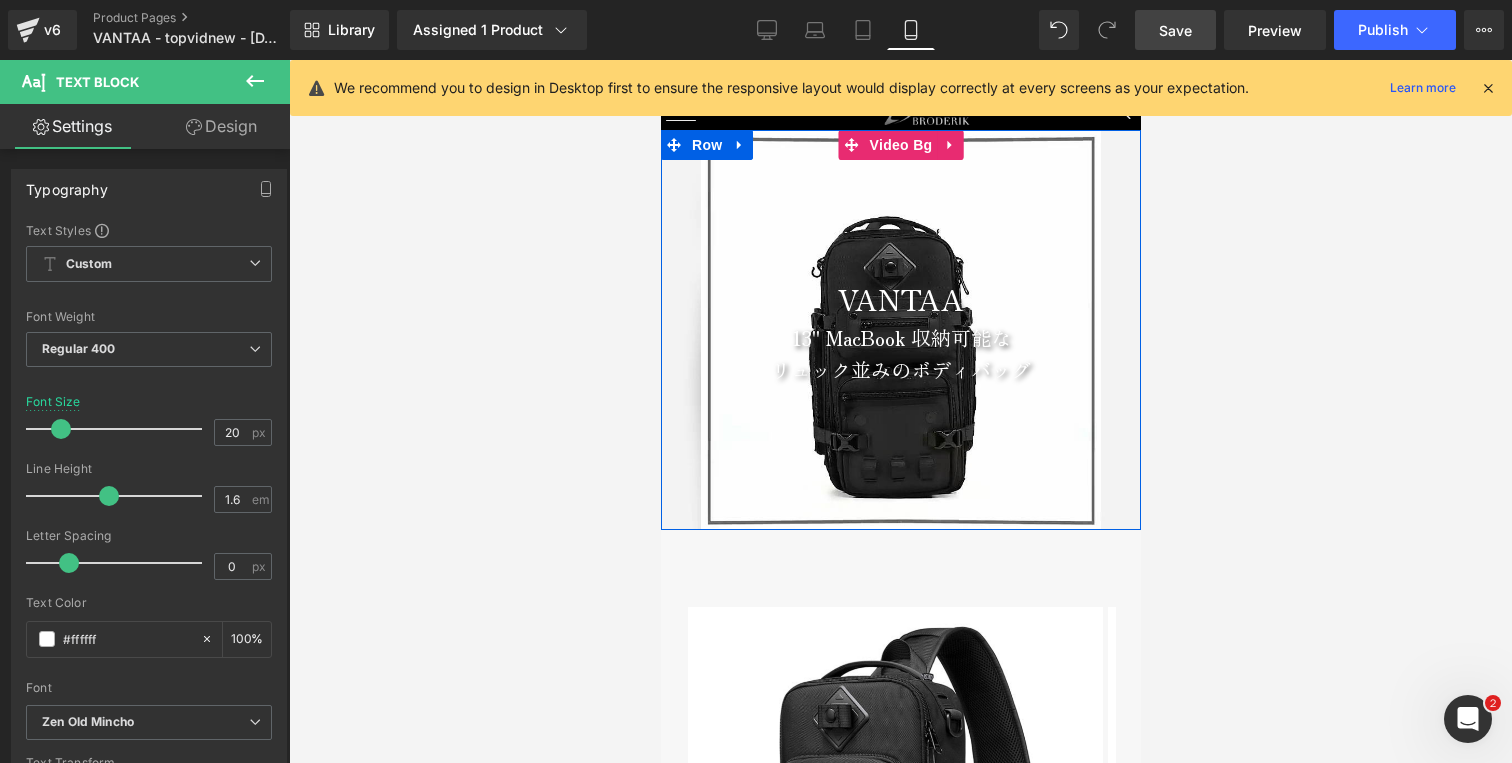 click on "13" MacBook 収納可能な" at bounding box center [900, 338] 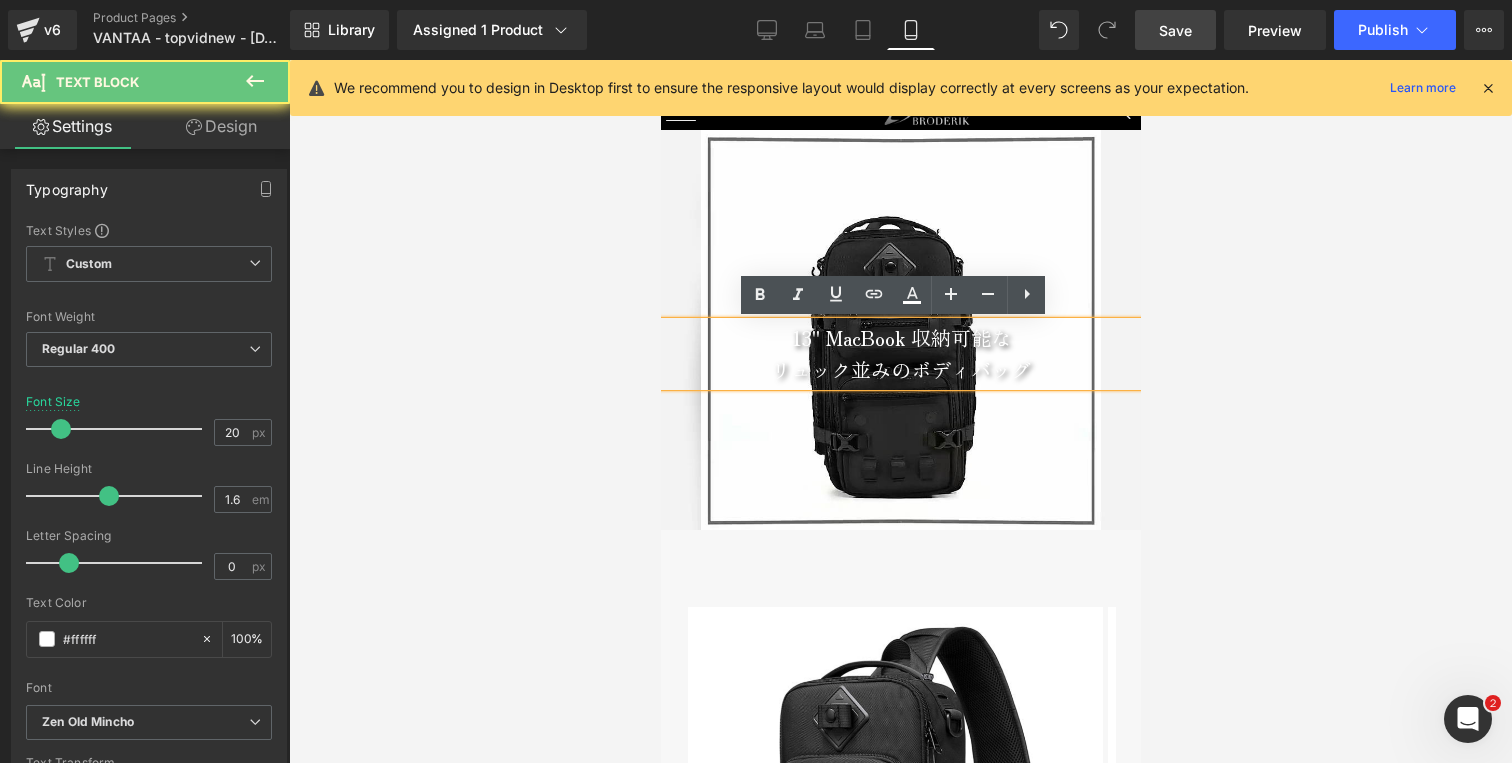 click on "13" MacBook 収納可能な" at bounding box center [900, 338] 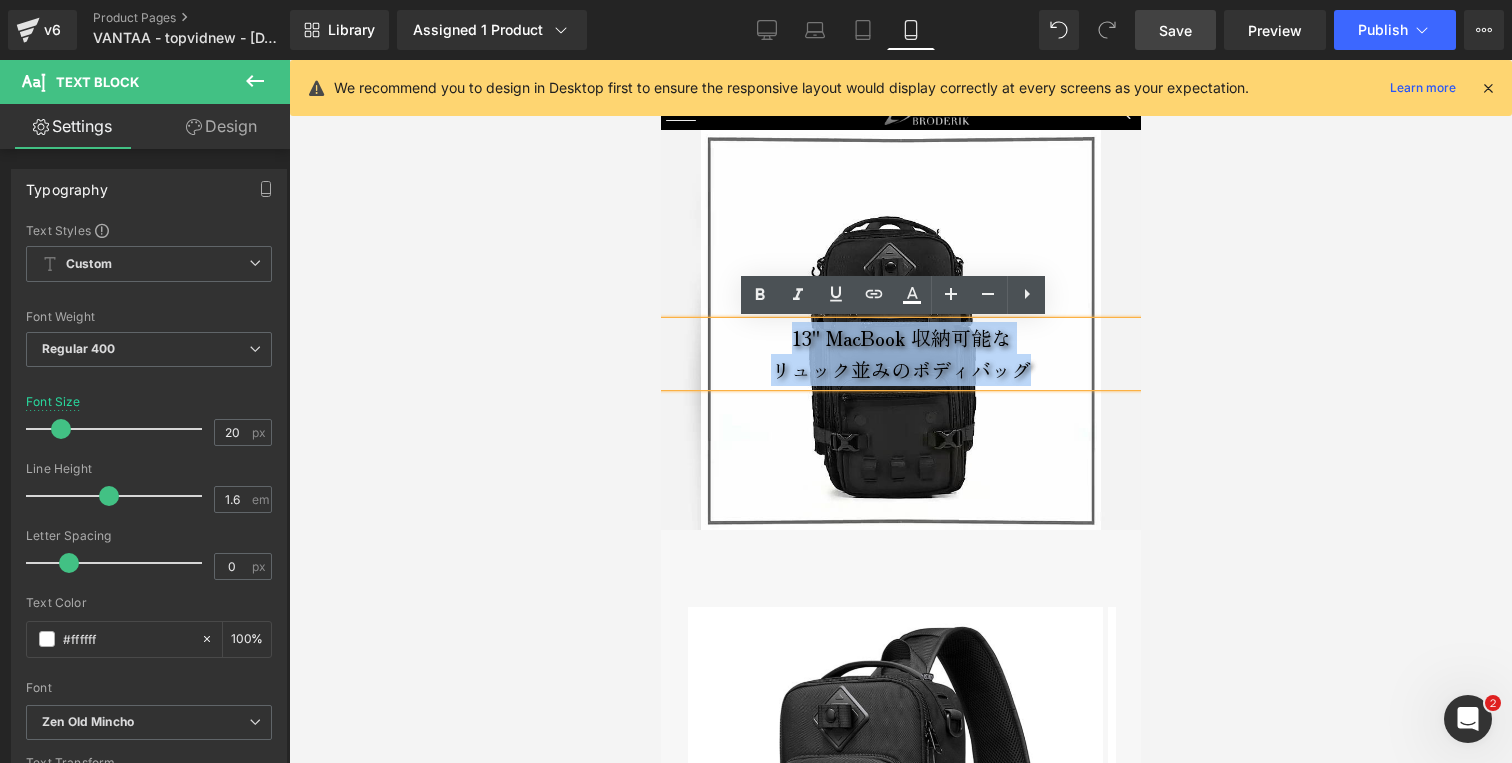 drag, startPoint x: 817, startPoint y: 343, endPoint x: 1087, endPoint y: 363, distance: 270.73972 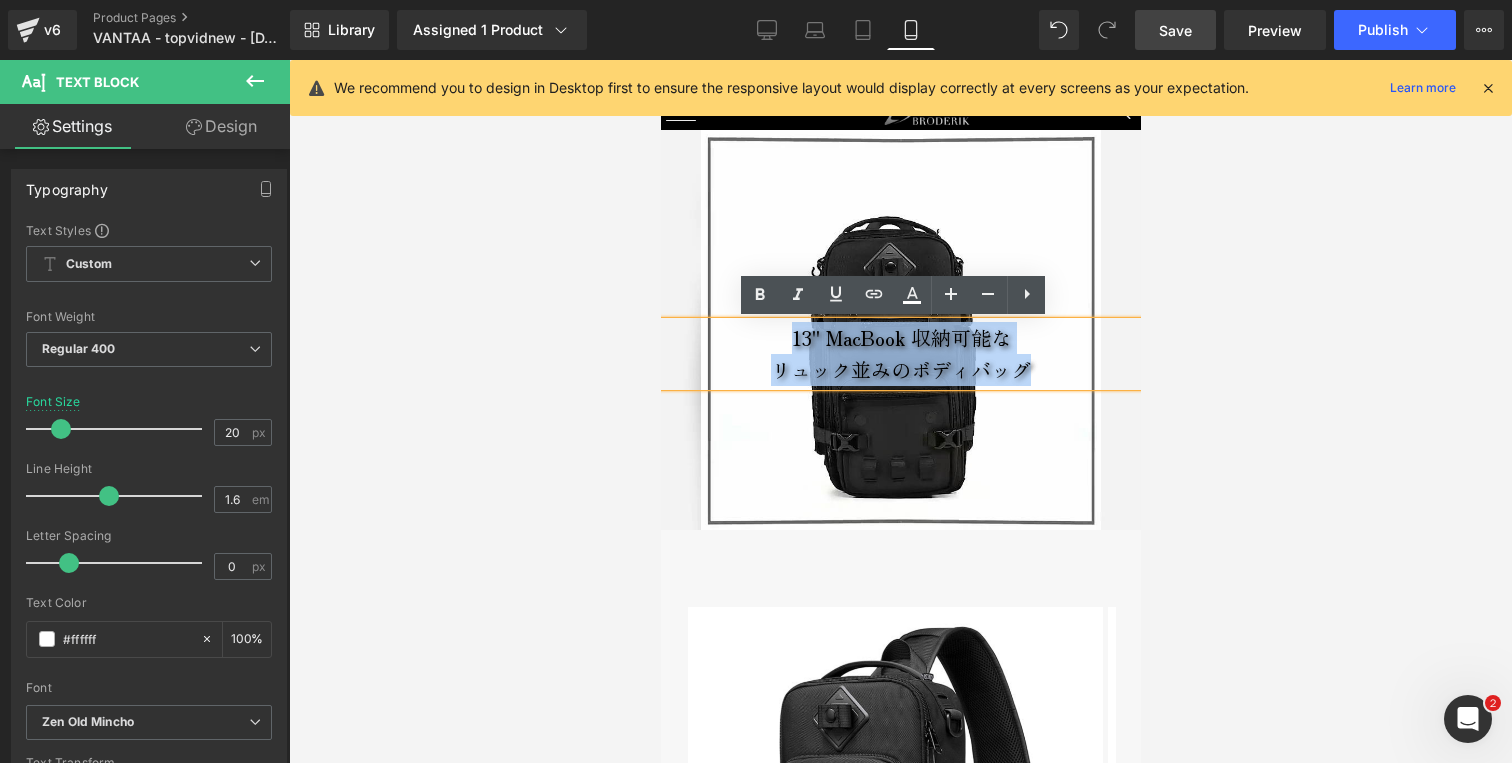 click on "13" MacBook 収納可能な リュック並みのボディバッグ" at bounding box center (900, 354) 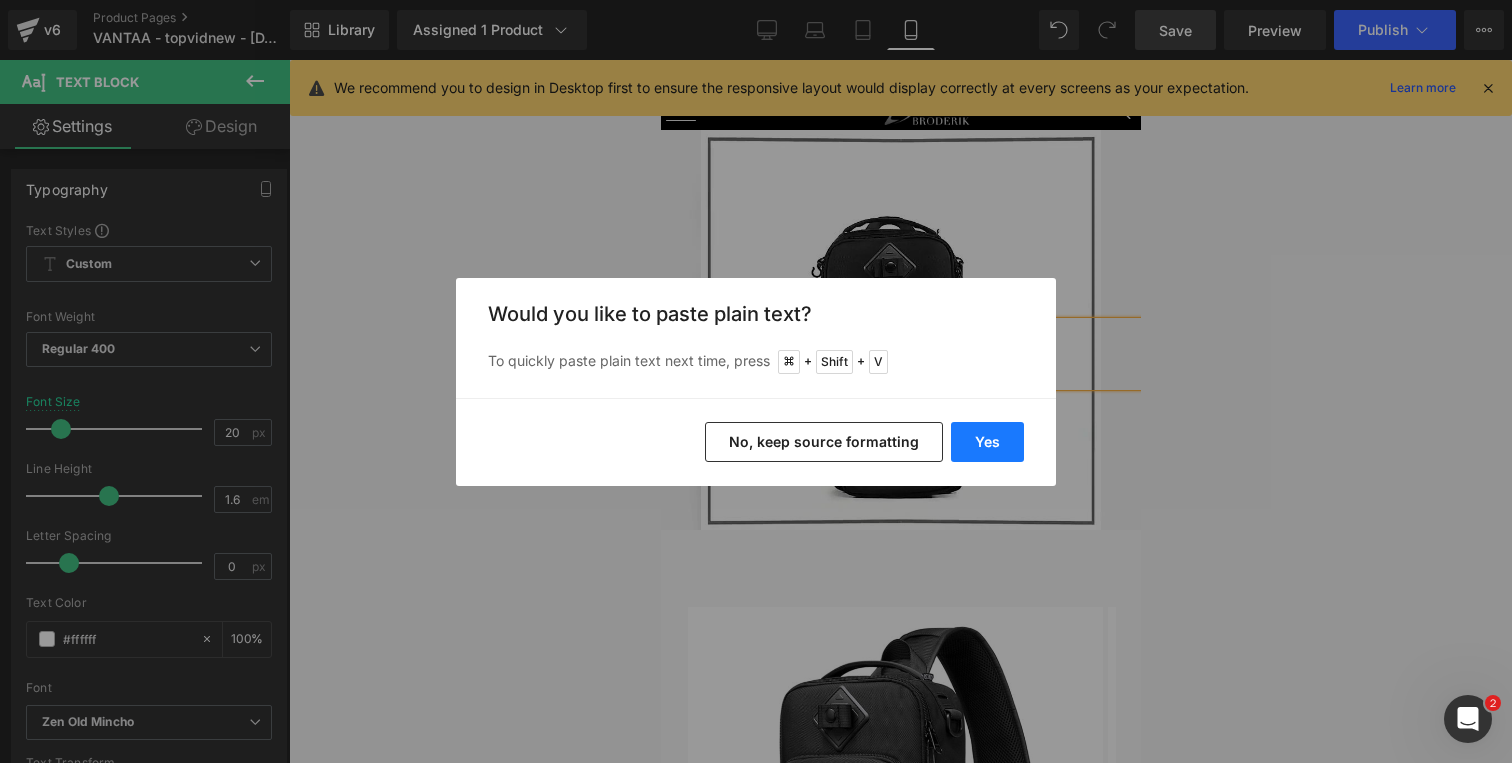 drag, startPoint x: 987, startPoint y: 430, endPoint x: 324, endPoint y: 368, distance: 665.89264 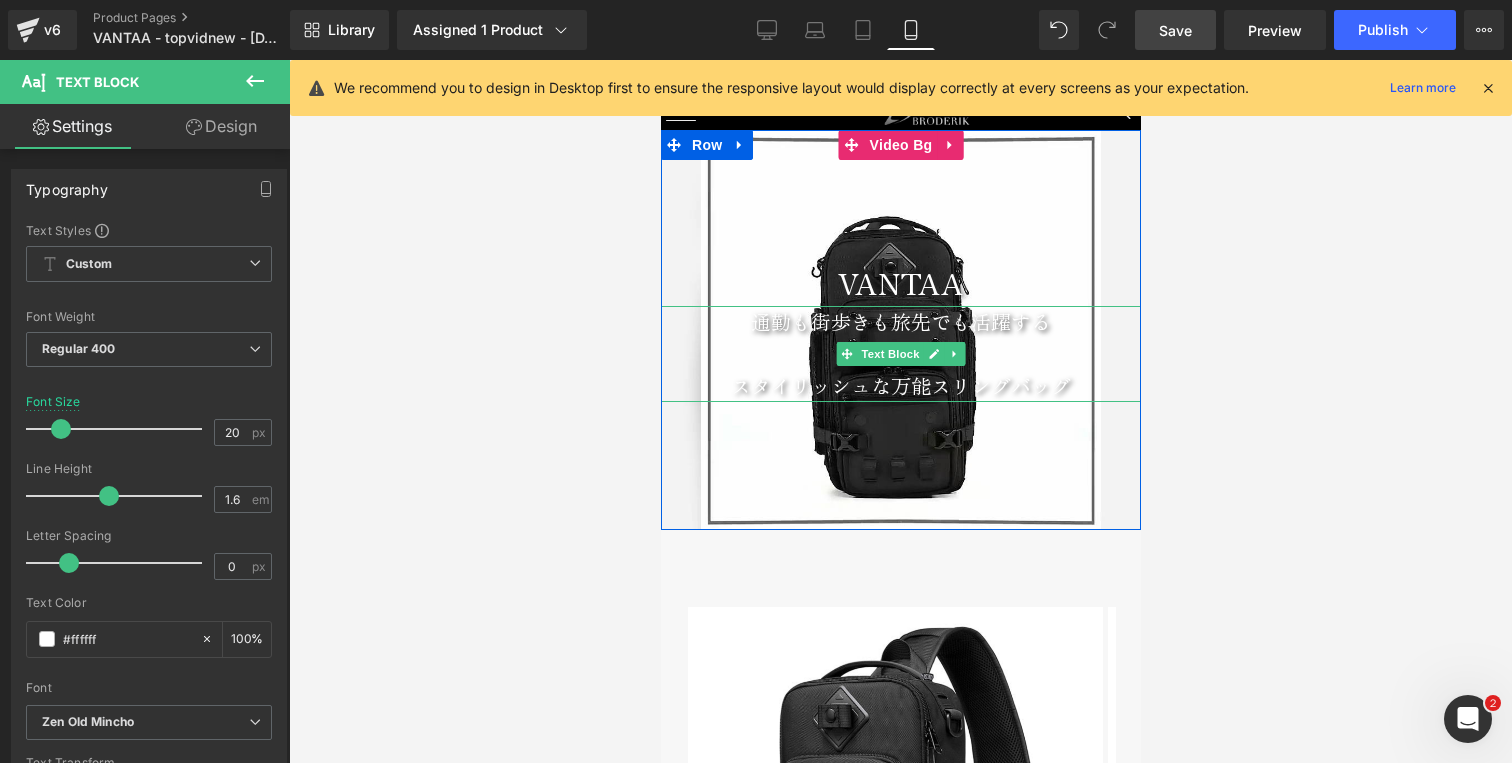 click at bounding box center [900, 354] 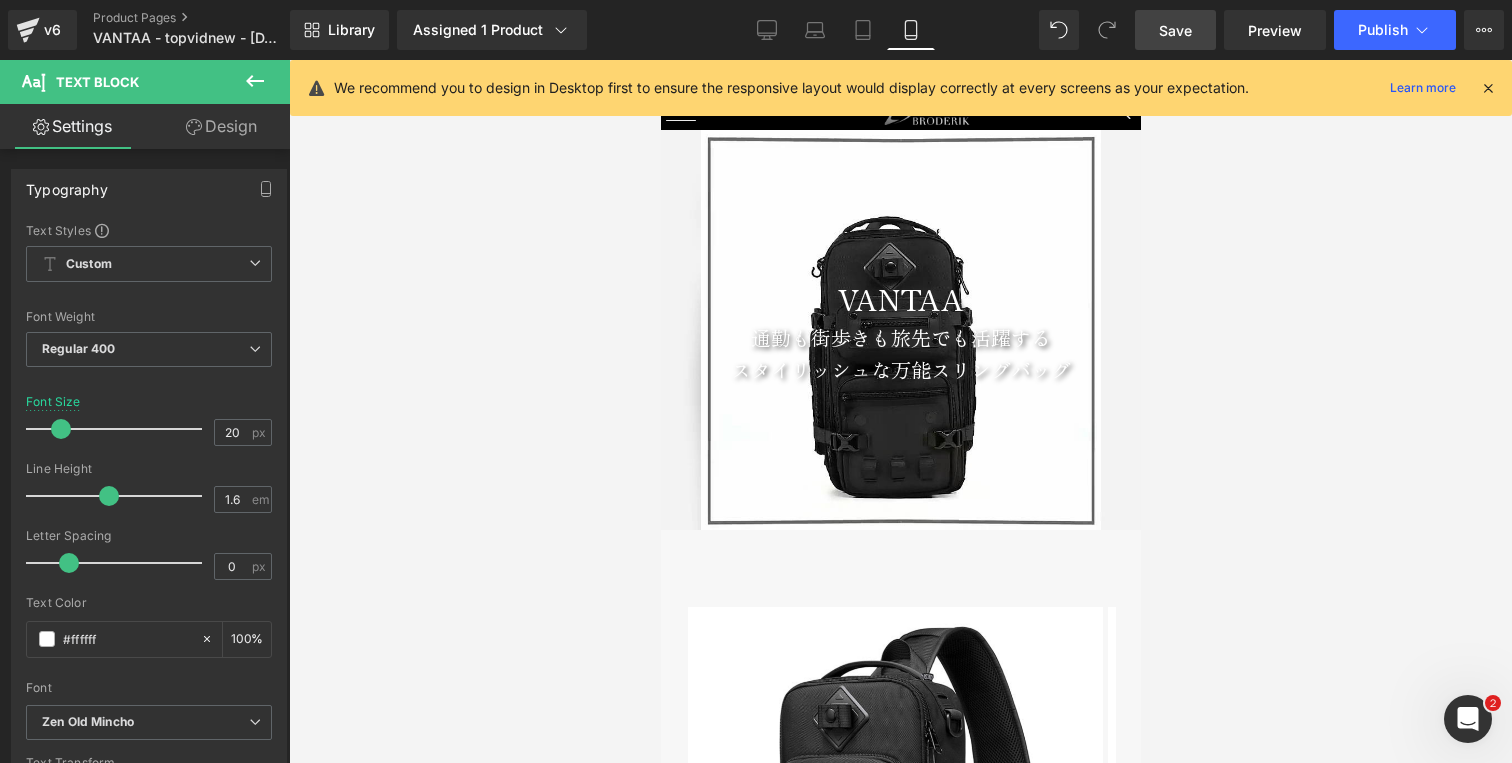 click on "Save" at bounding box center [1175, 30] 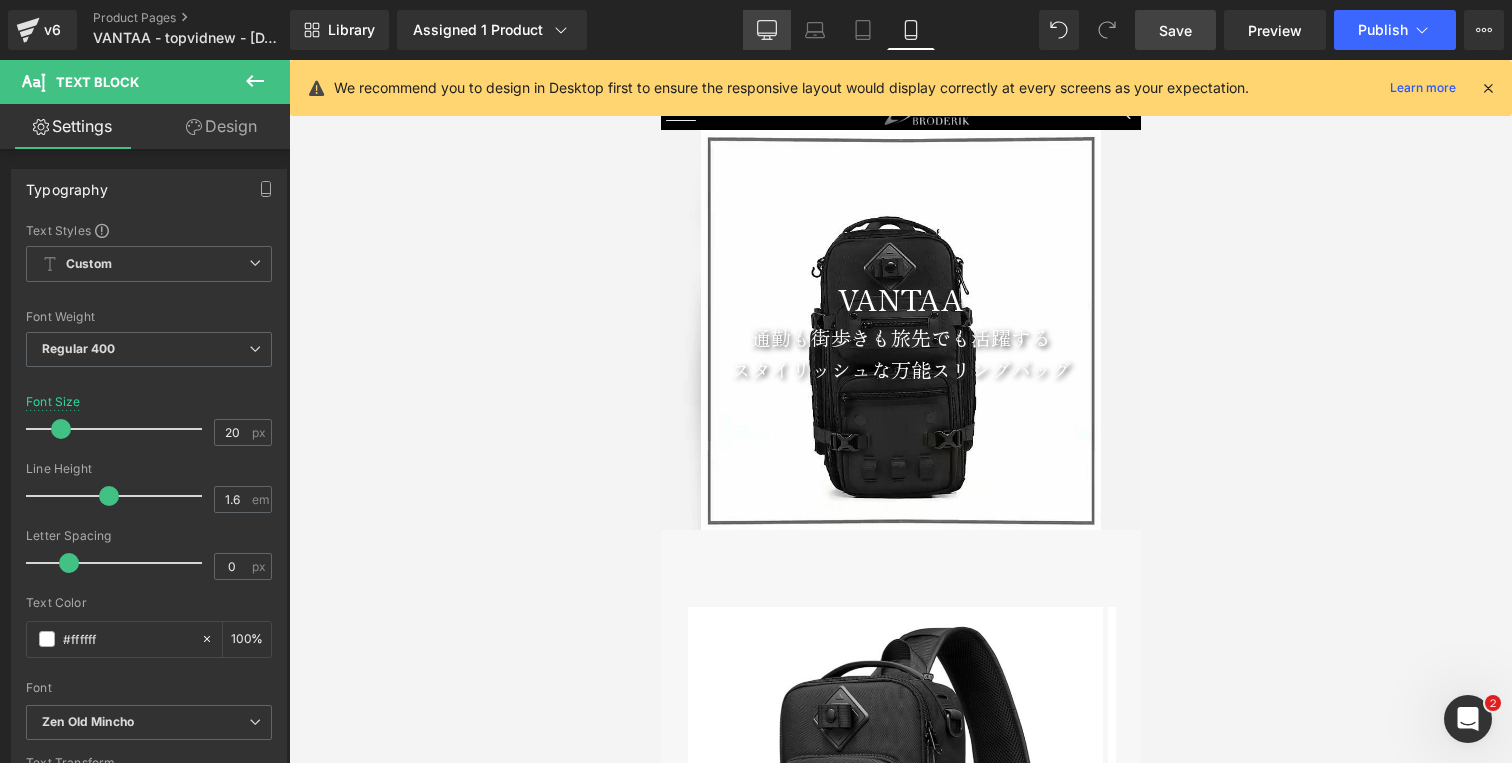 click 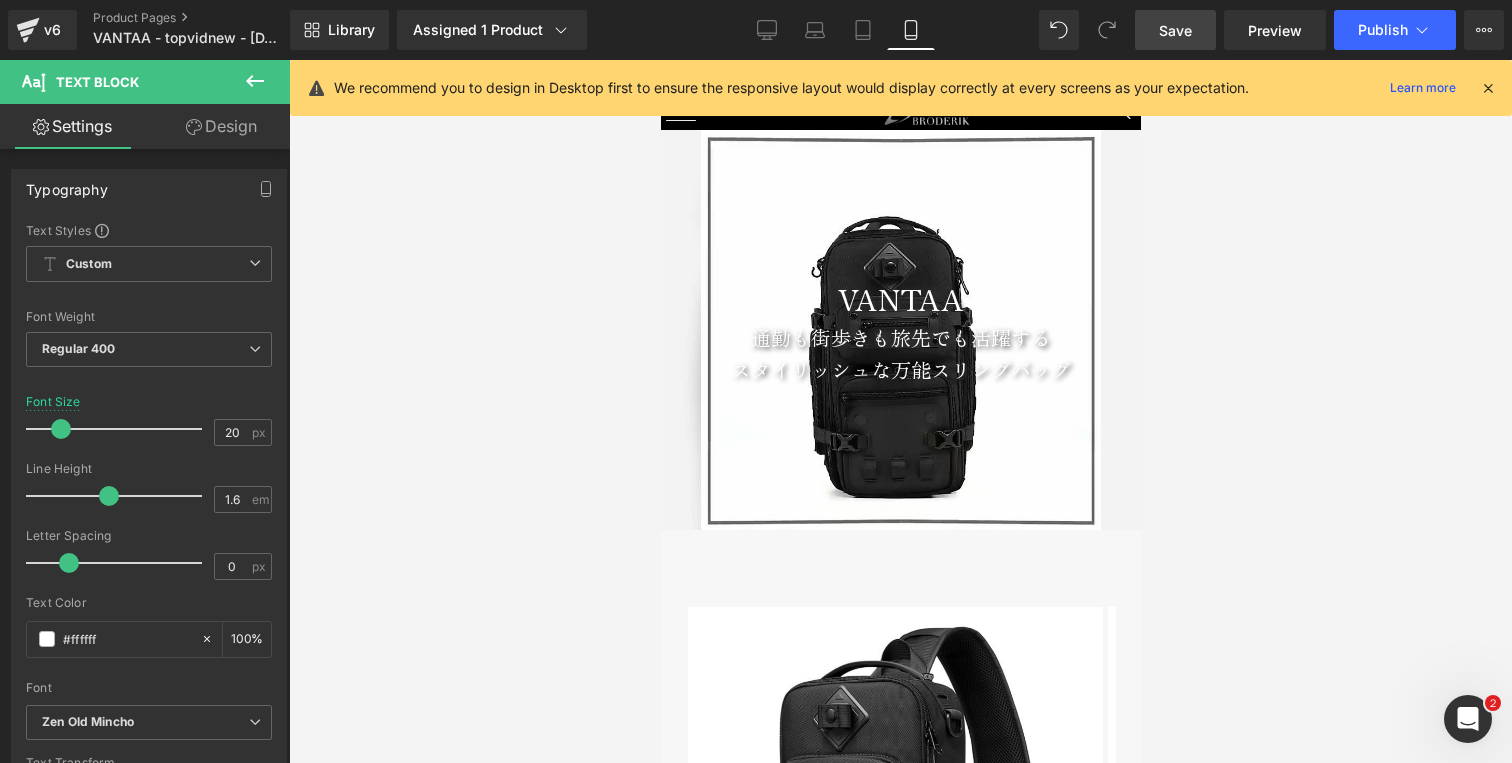 type on "30" 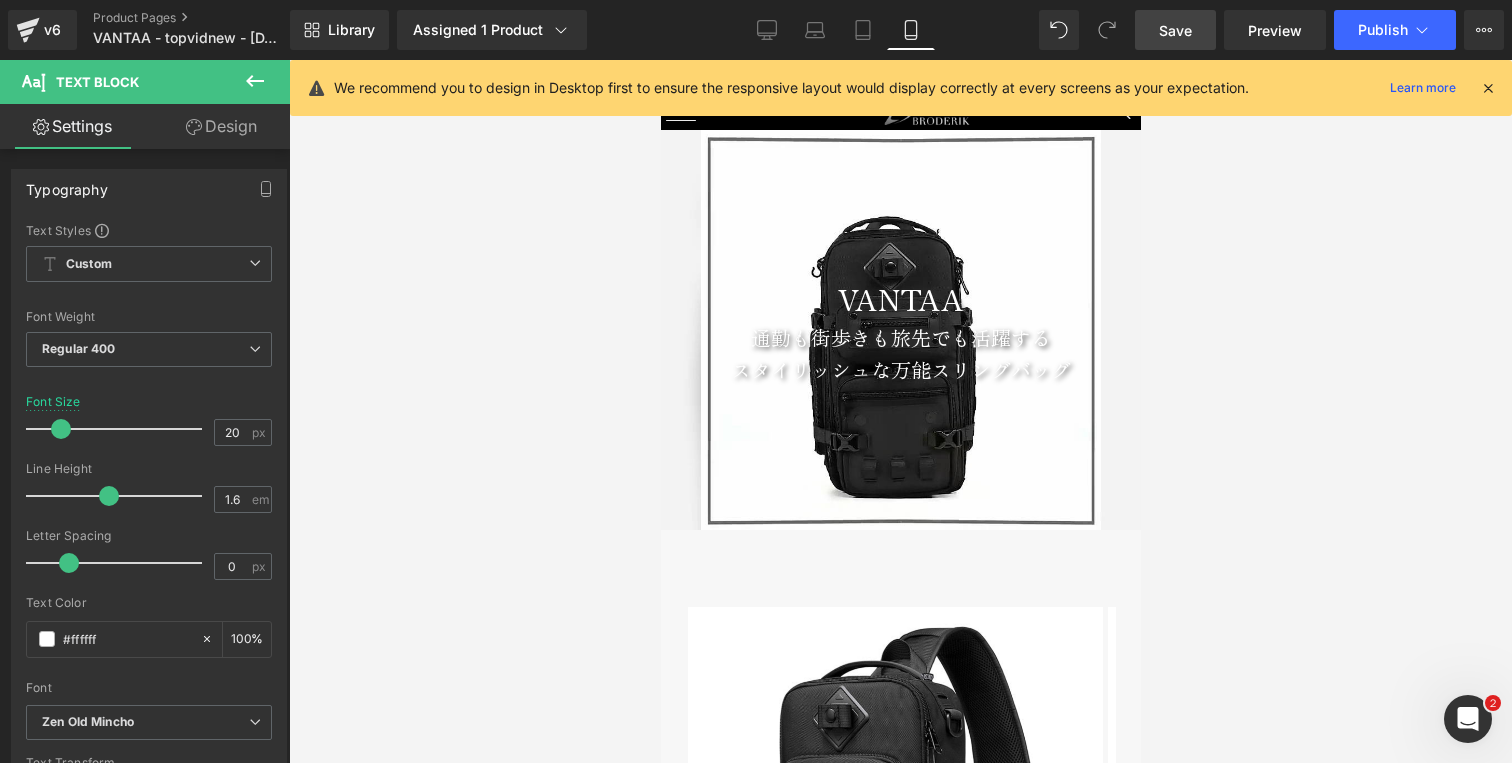 type on "100" 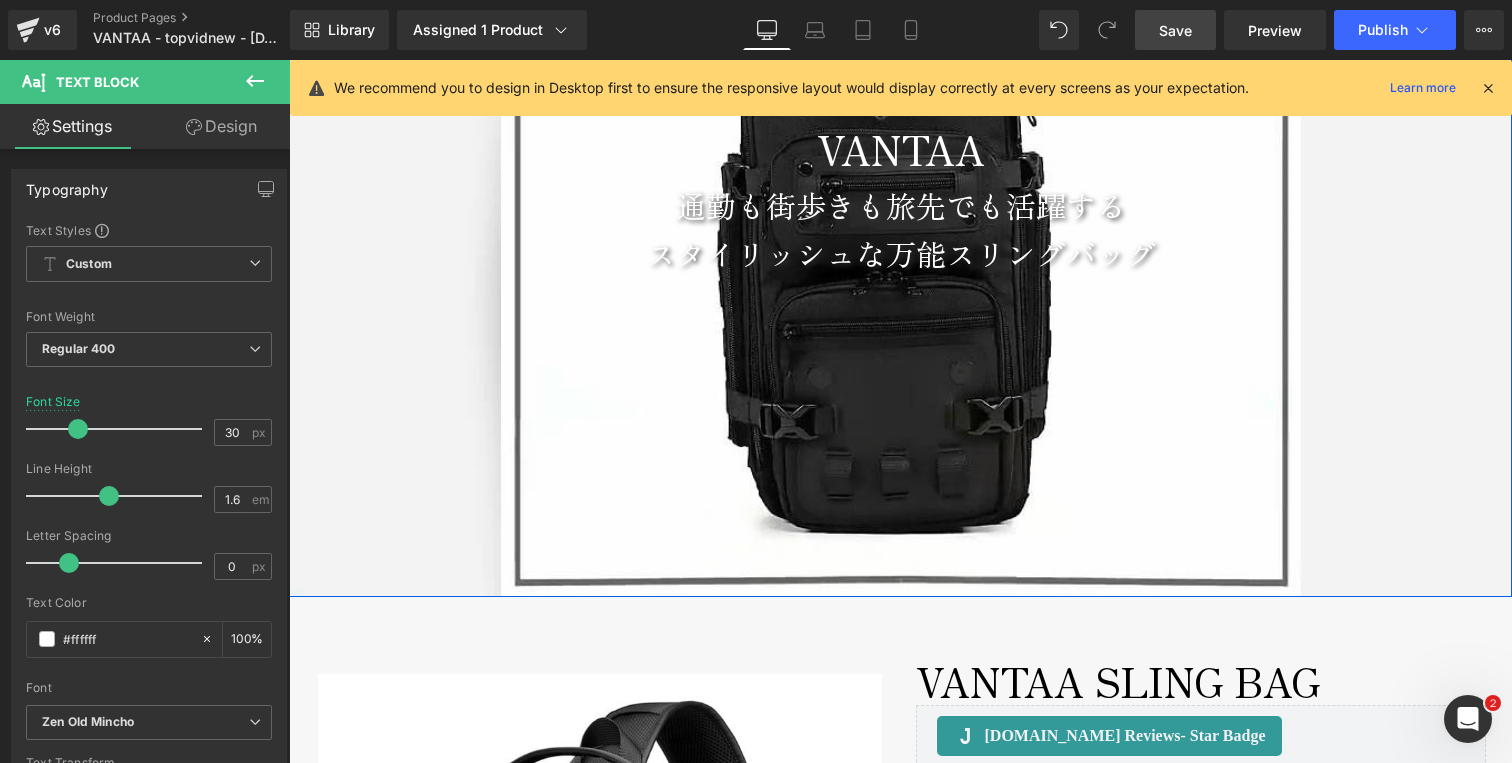 scroll, scrollTop: 490, scrollLeft: 0, axis: vertical 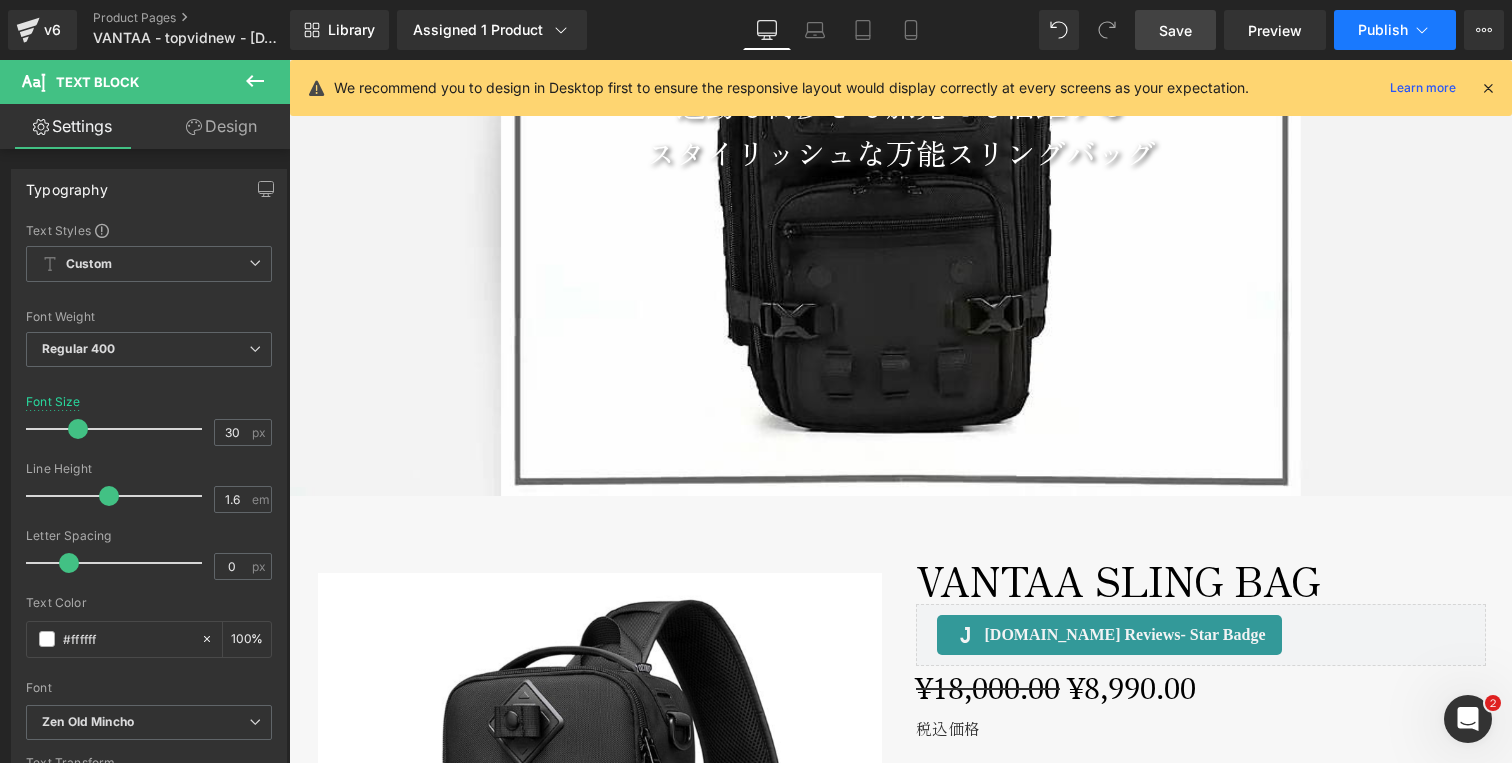 click on "Publish" at bounding box center [1383, 30] 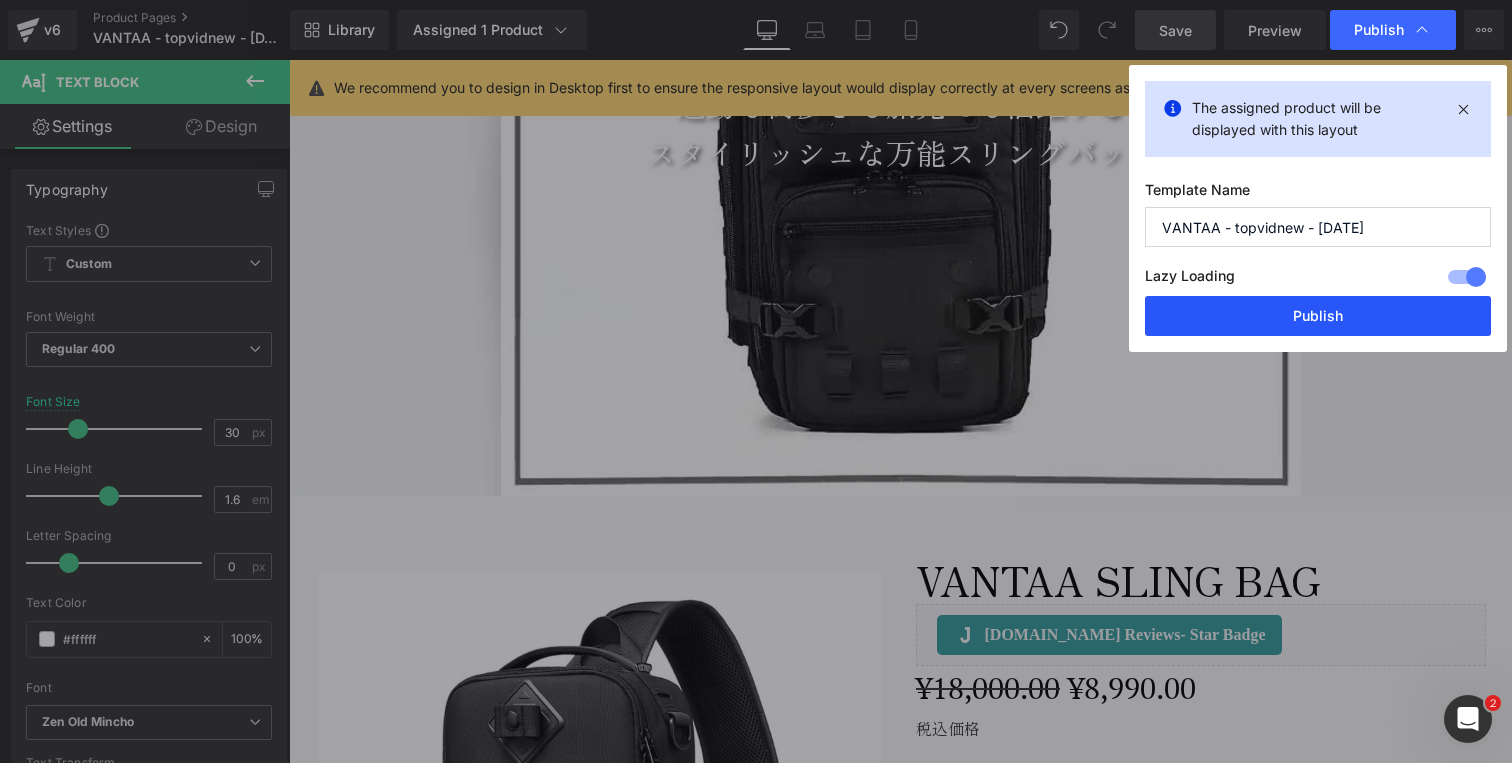 click on "Publish" at bounding box center (1318, 316) 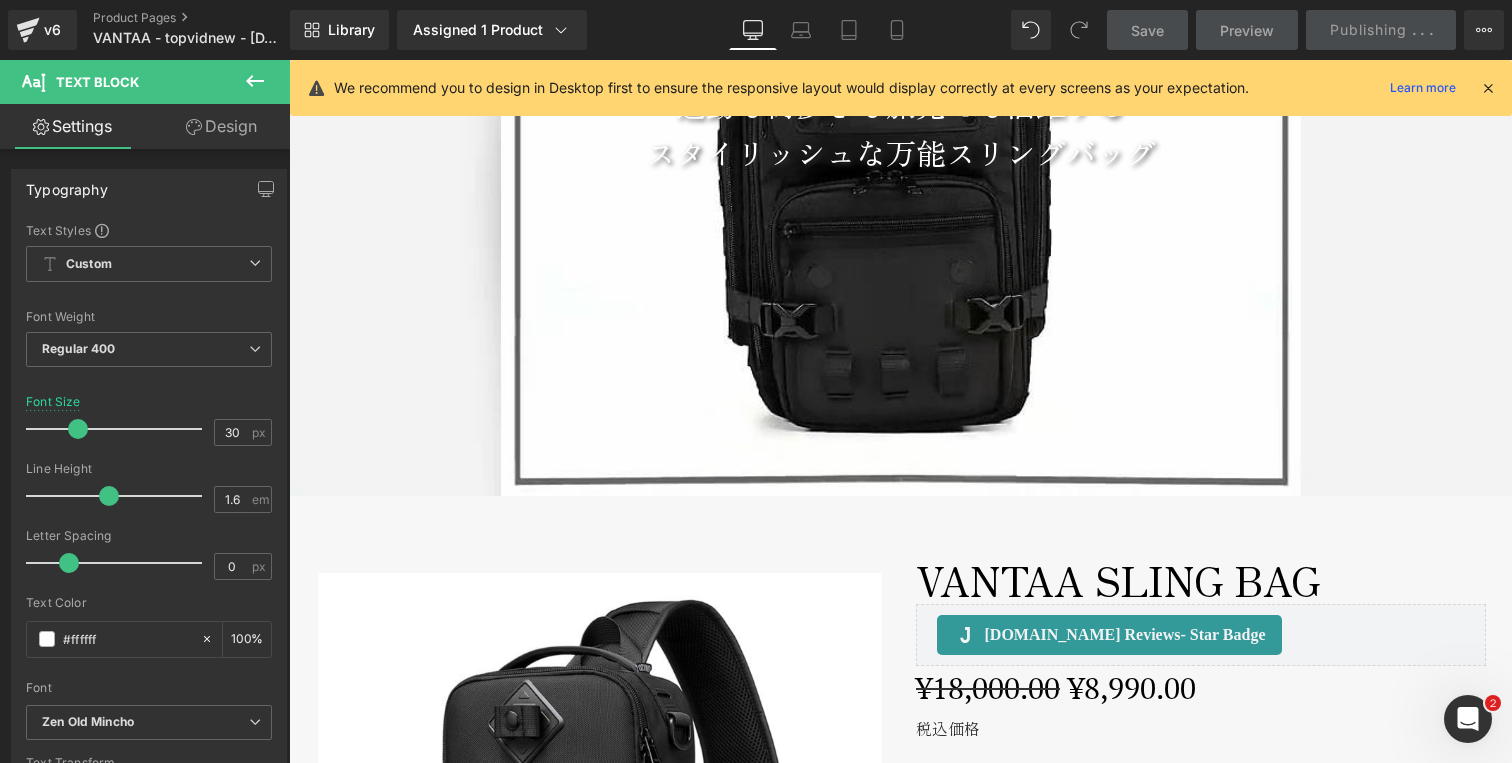 drag, startPoint x: 1490, startPoint y: 89, endPoint x: 1198, endPoint y: 29, distance: 298.10065 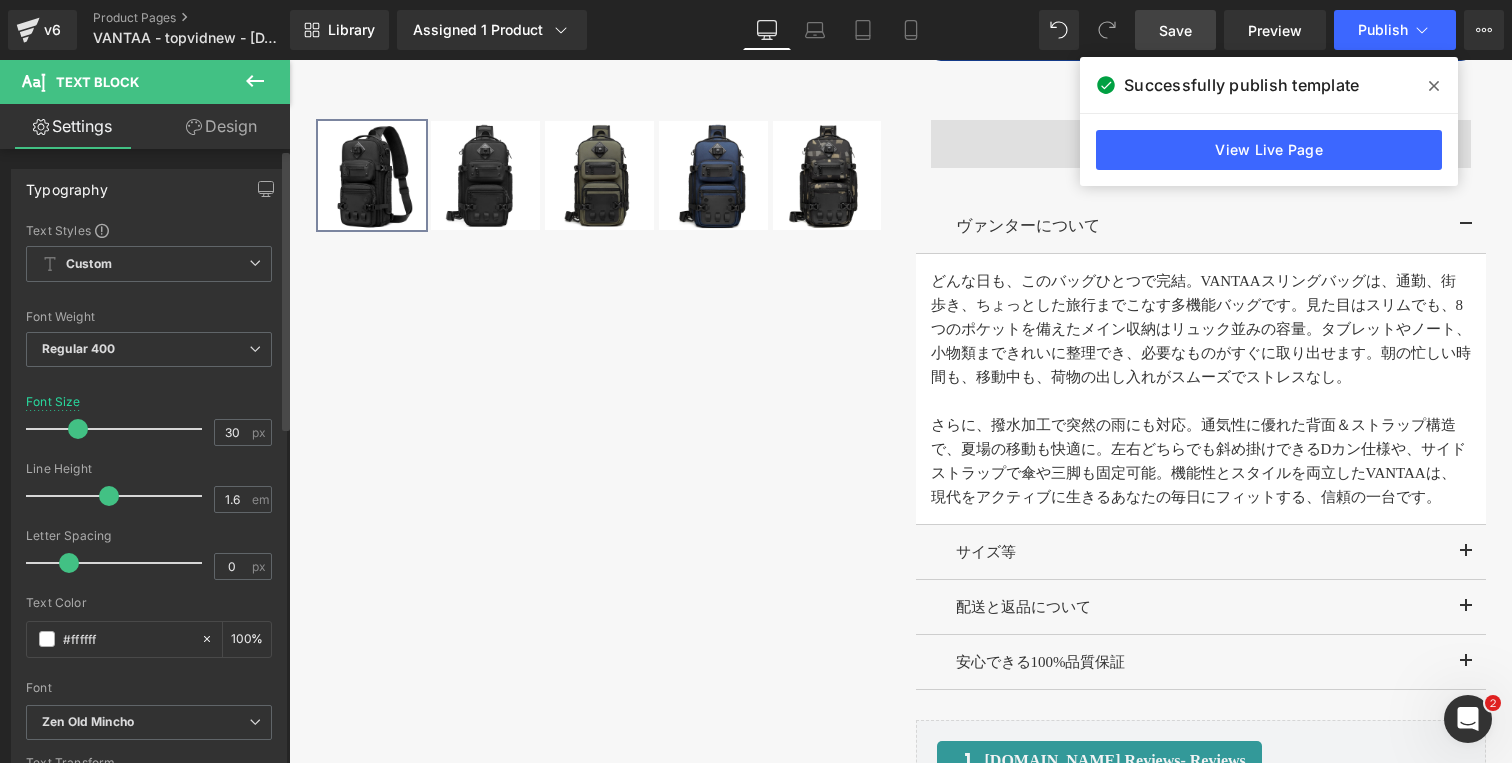 scroll, scrollTop: 1692, scrollLeft: 0, axis: vertical 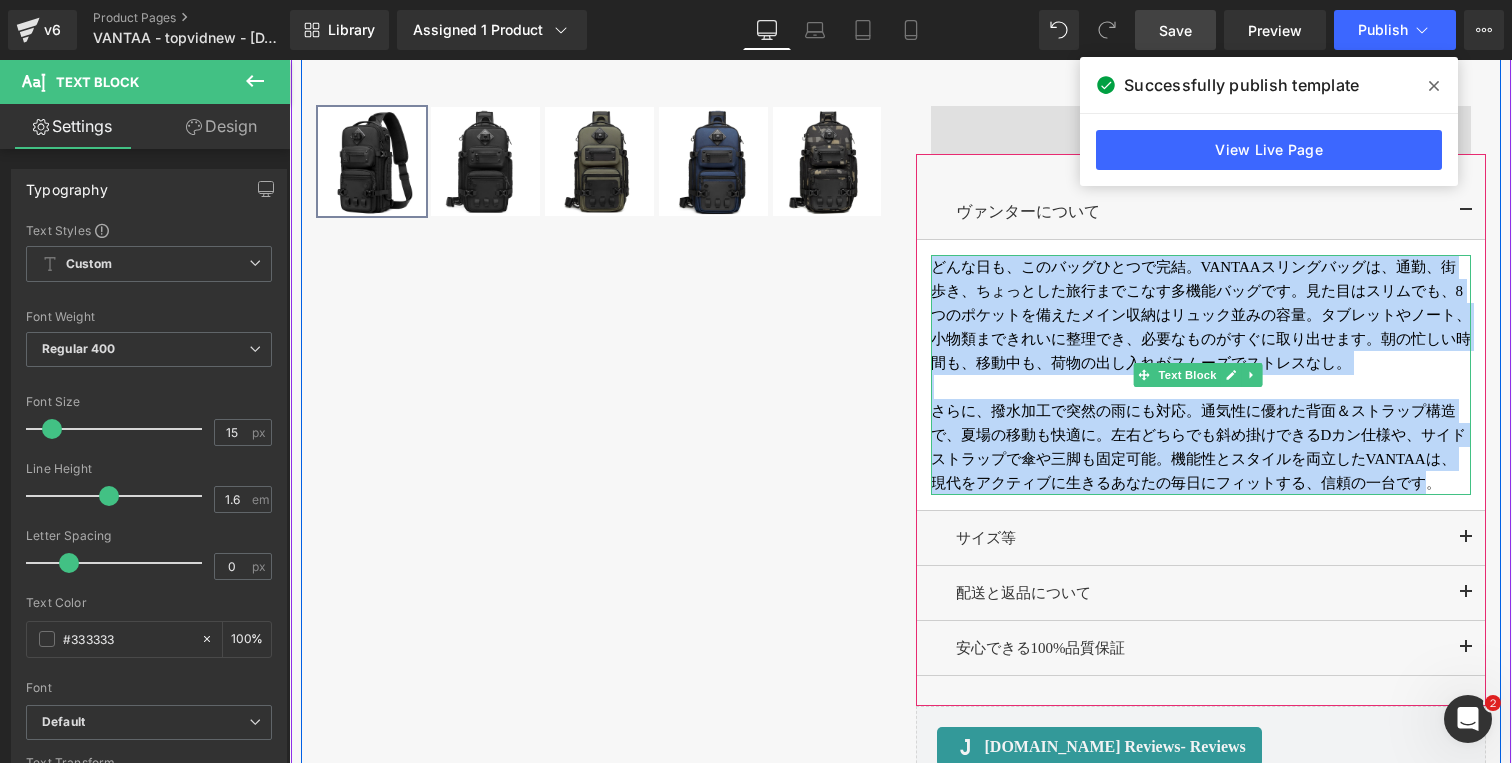 drag, startPoint x: 929, startPoint y: 270, endPoint x: 1420, endPoint y: 484, distance: 535.609 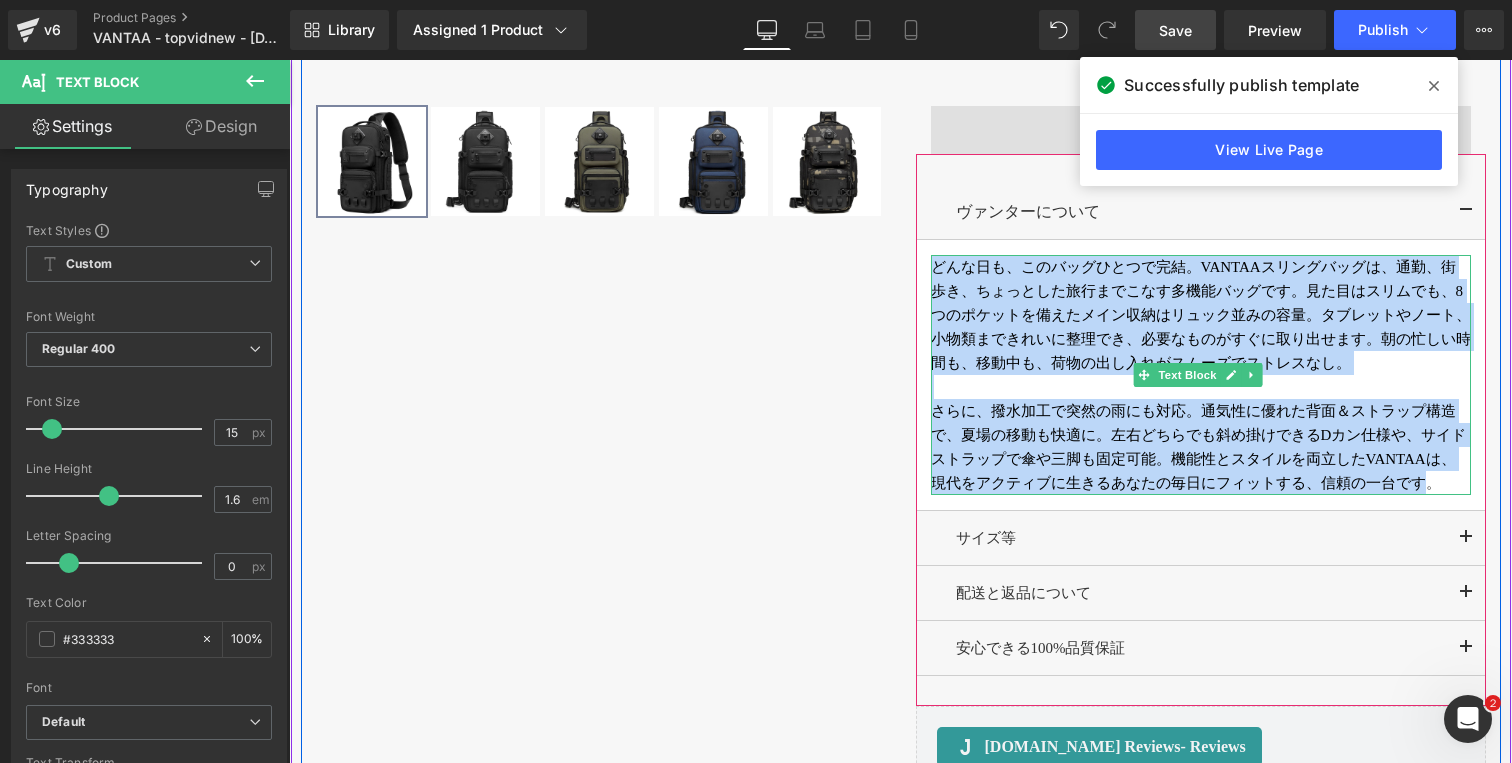 click on "どんな日も、このバッグひとつで完結。VANTAAスリングバッグは、通勤、街歩き、ちょっとした旅行までこなす多機能バッグです。見た目はスリムでも、8つのポケットを備えたメイン収納はリュック並みの容量。タブレットやノート、小物類まできれいに整理でき、必要なものがすぐに取り出せます。朝の忙しい時間も、移動中も、荷物の出し入れがスムーズでストレスなし。 さらに、撥水加工で突然の雨にも対応。通気性に優れた背面＆ストラップ構造で、夏場の移動も快適に。左右どちらでも斜め掛けできるDカン仕様や、サイドストラップで傘や三脚も固定可能。機能性とスタイルを両立したVANTAAは、現代をアクティブに生きるあなたの毎日にフィットする、信頼の一台です。" at bounding box center [1201, 375] 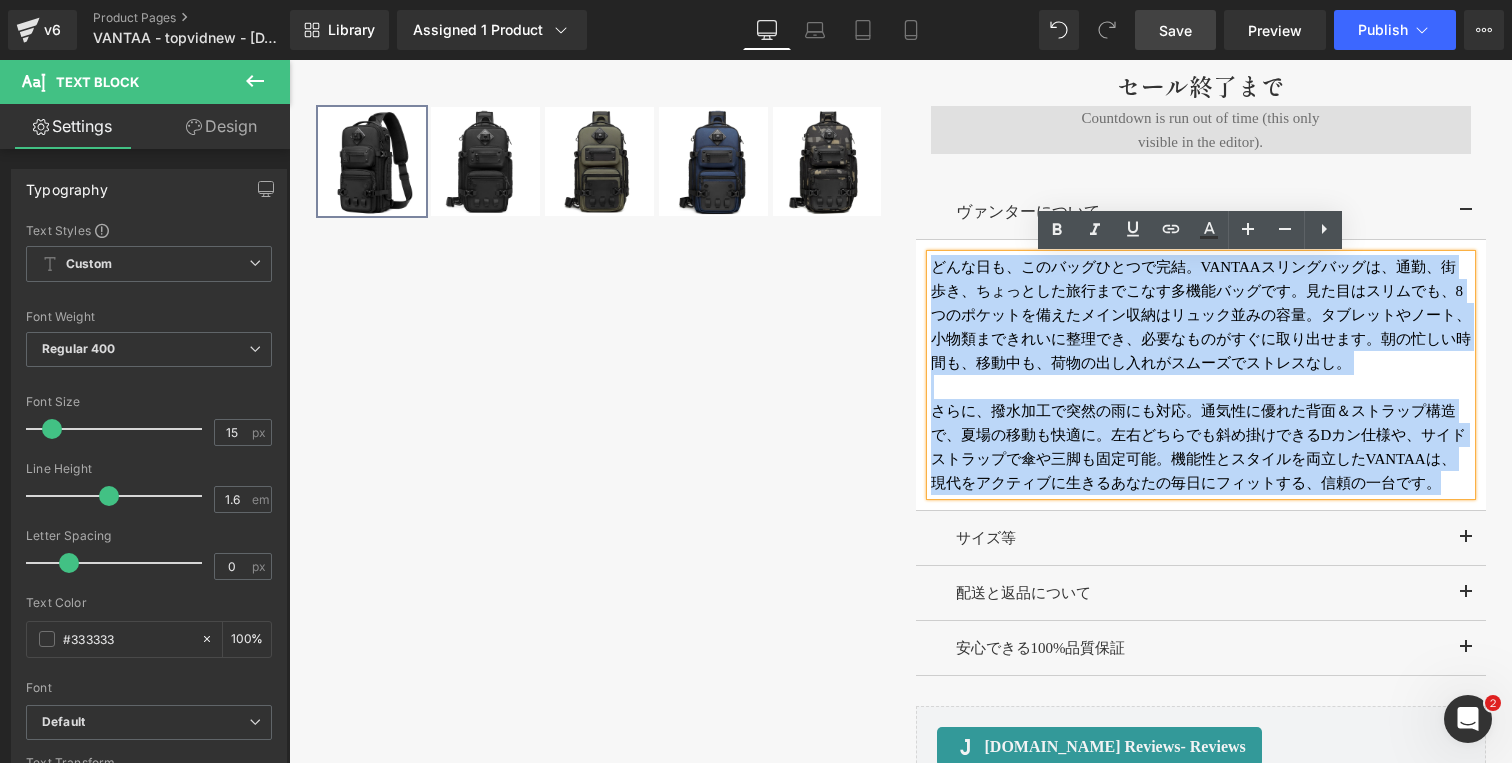 copy on "どんな日も、このバッグひとつで完結。VANTAAスリングバッグは、通勤、街歩き、ちょっとした旅行までこなす多機能バッグです。見た目はスリムでも、8つのポケットを備えたメイン収納はリュック並みの容量。タブレットやノート、小物類まできれいに整理でき、必要なものがすぐに取り出せます。朝の忙しい時間も、移動中も、荷物の出し入れがスムーズでストレスなし。 さらに、撥水加工で突然の雨にも対応。通気性に優れた背面＆ストラップ構造で、夏場の移動も快適に。左右どちらでも斜め掛けできるDカン仕様や、サイドストラップで傘や三脚も固定可能。機能性とスタイルを両立したVANTAAは、現代をアクティブに生きるあなたの毎日にフィットする、信頼の一台です。" 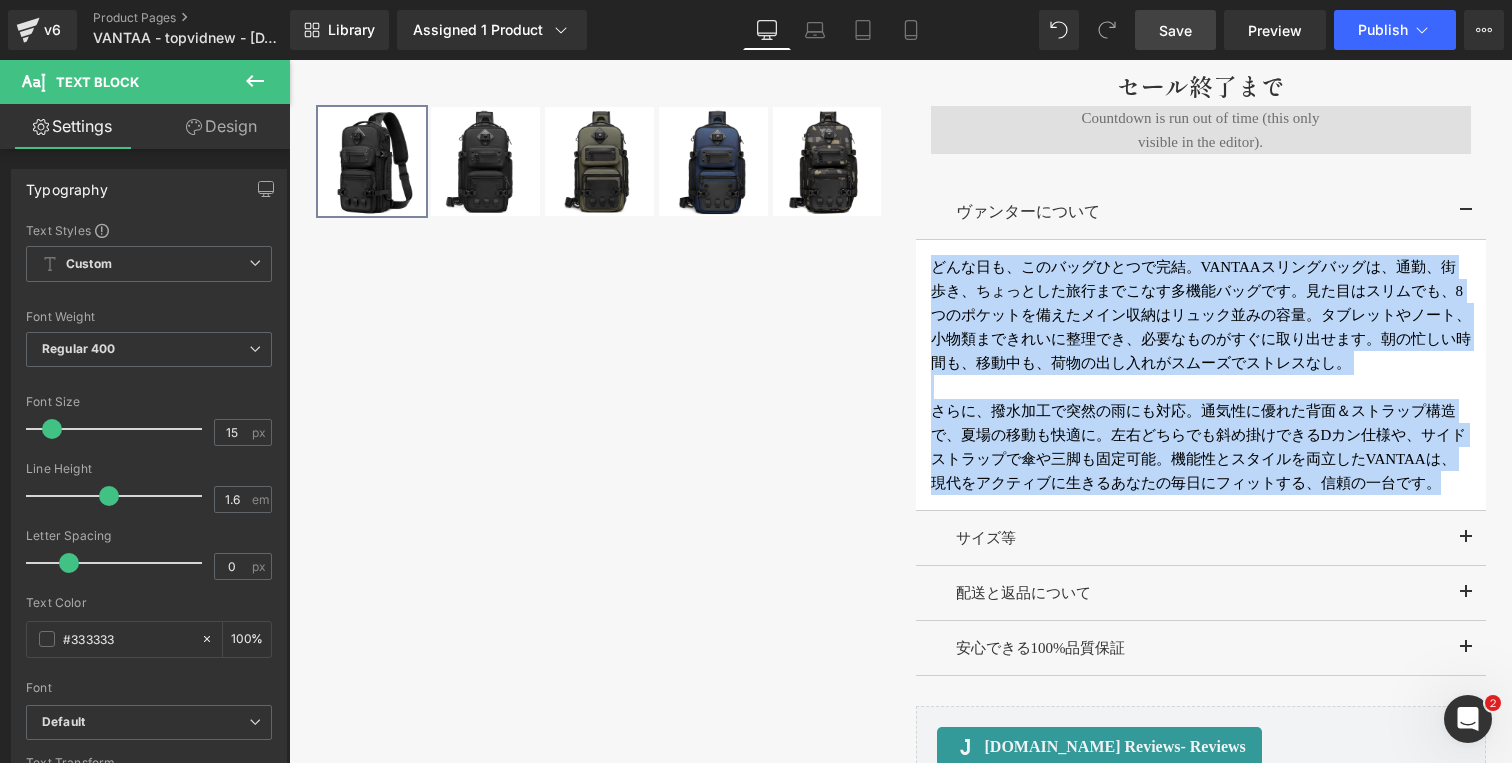 click at bounding box center (1466, 538) 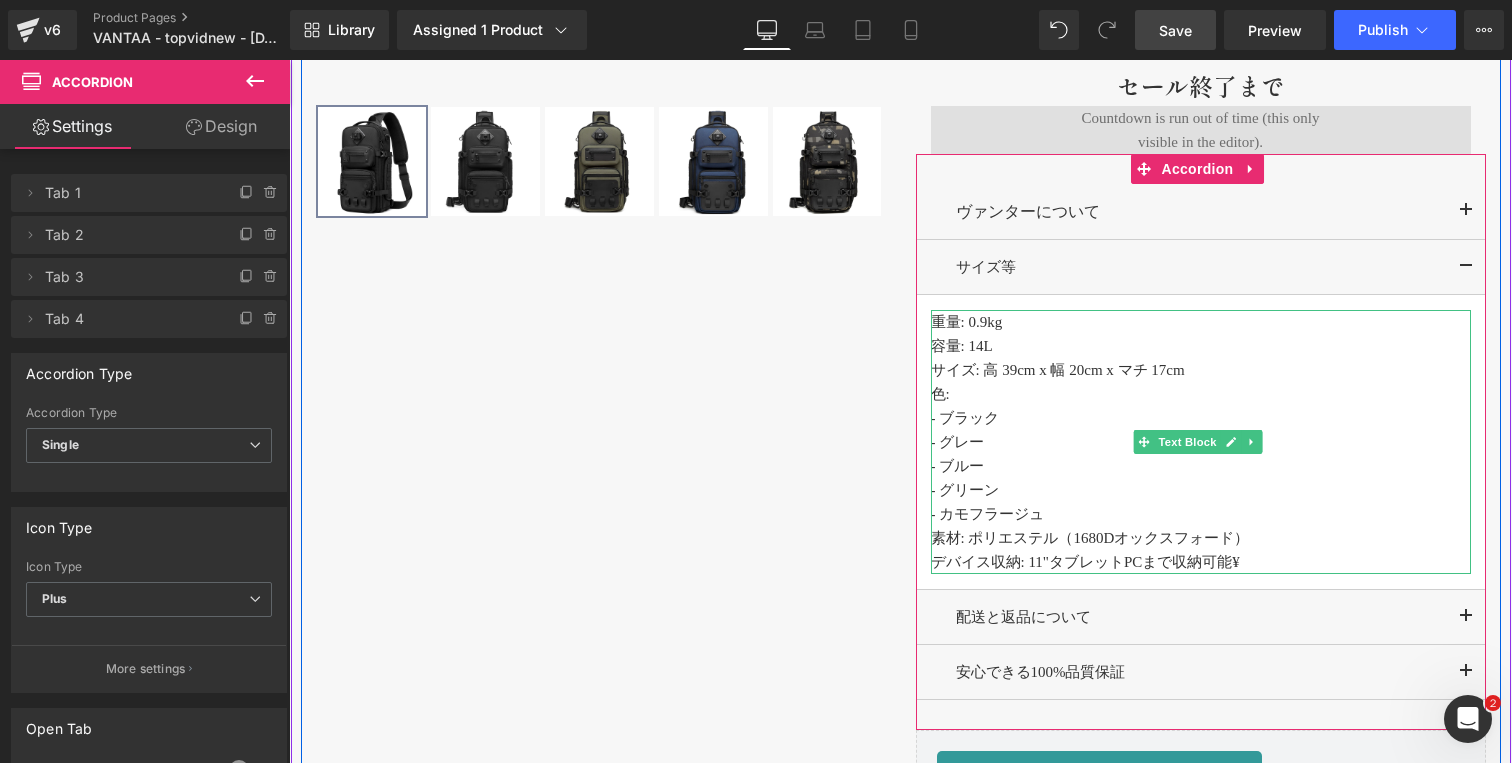 click on "デバイス収納: 11"タブレットPCまで収納可能¥" at bounding box center (1201, 562) 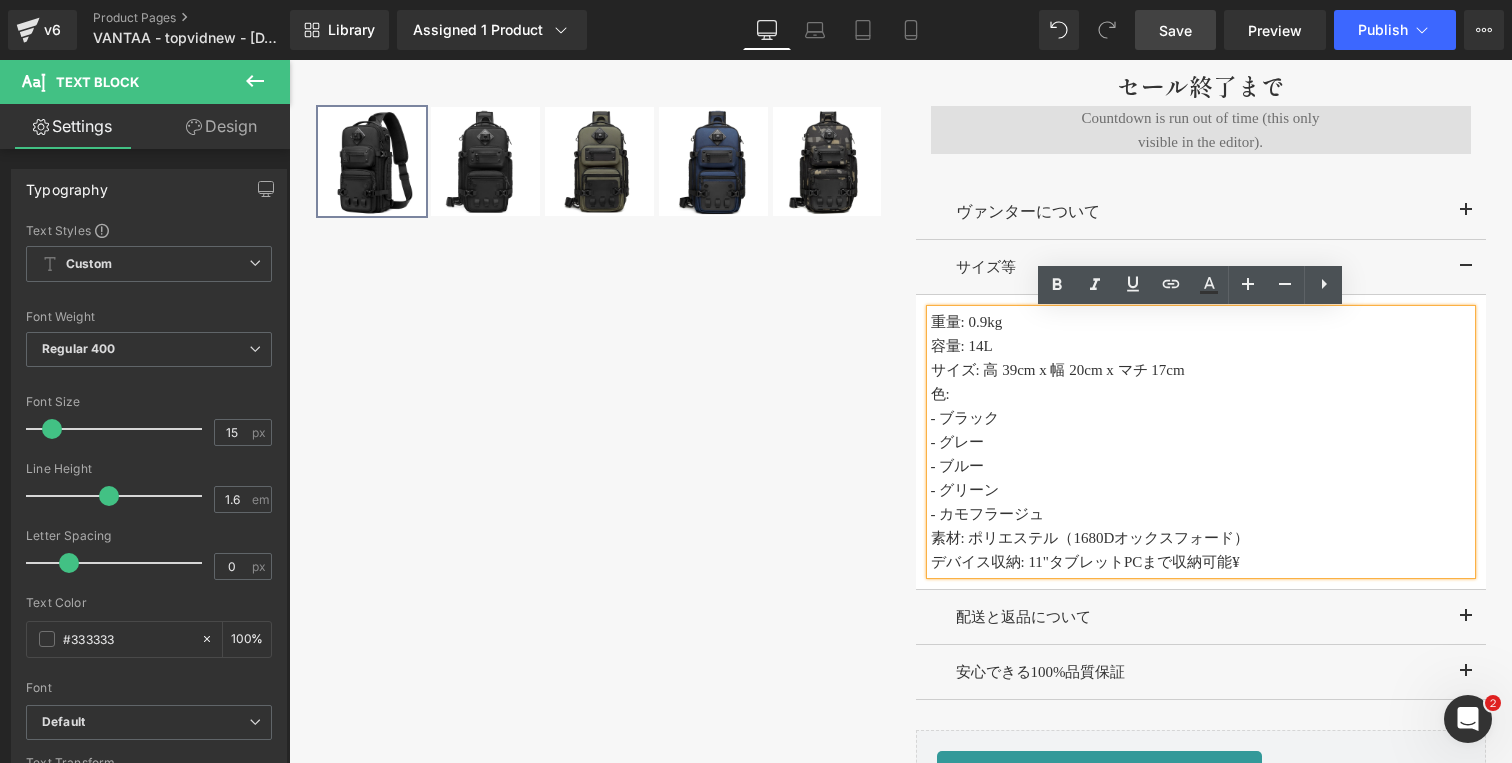 type 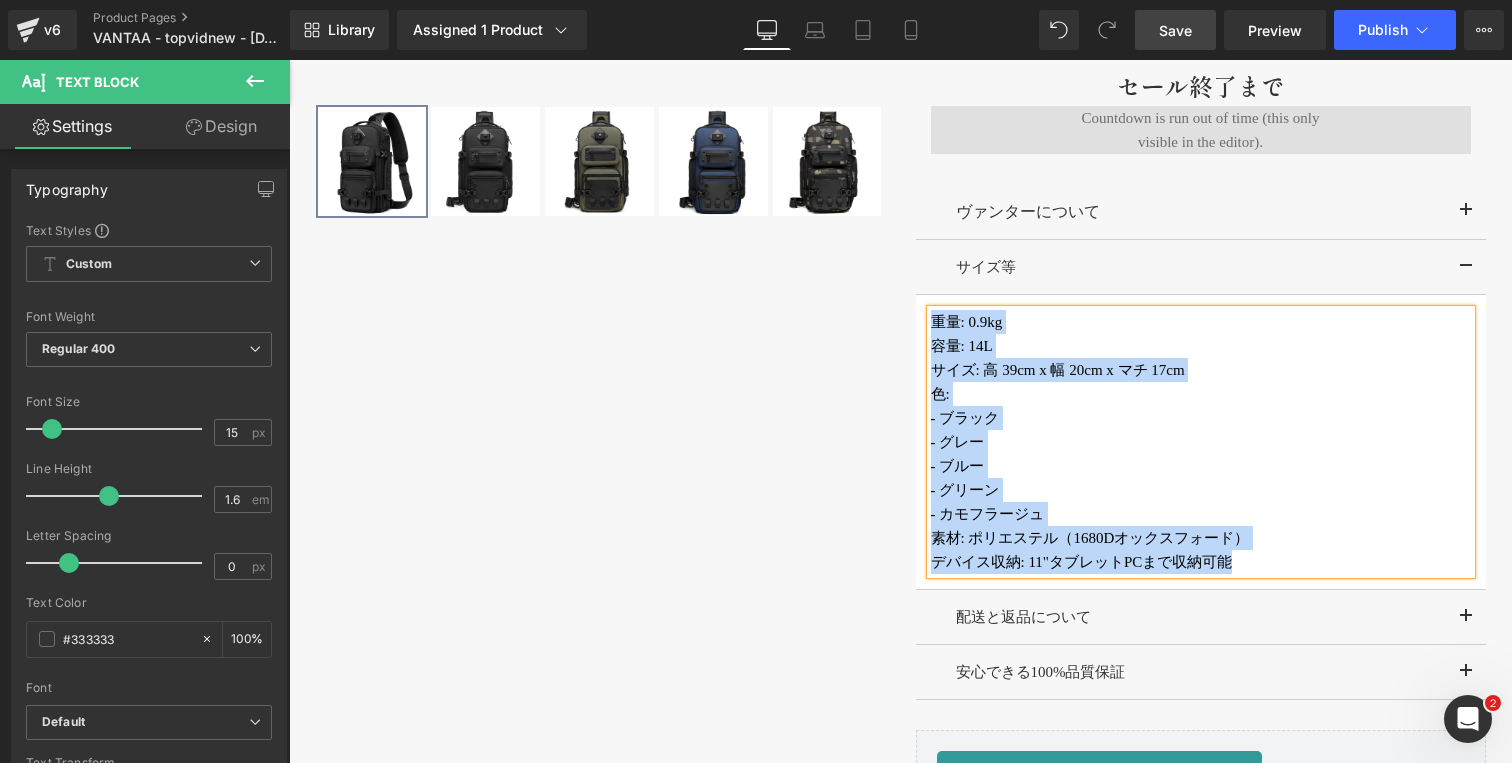 drag, startPoint x: 1287, startPoint y: 566, endPoint x: 924, endPoint y: 327, distance: 434.61478 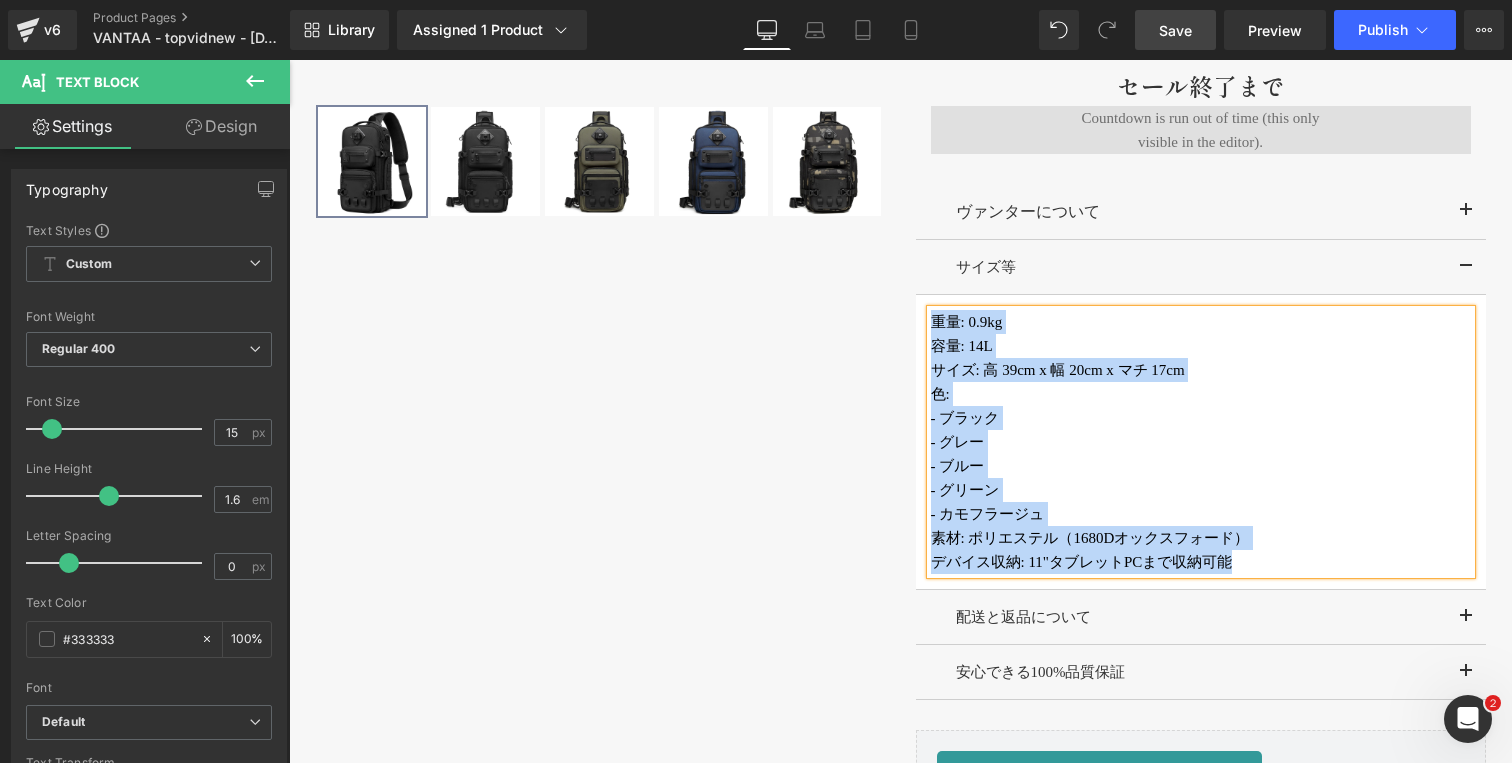 click on "重量: 0.9kg 容量: 14L サイズ: 高 39cm x 幅 20cm x マチ 17cm 色:   - ブラック  - グレー  - ブルー  - グリーン  - カモフラージュ 素材: ポリエステル（1680Dオックスフォード） デバイス収納: 11"タブレットPCまで収納可能" at bounding box center (1201, 442) 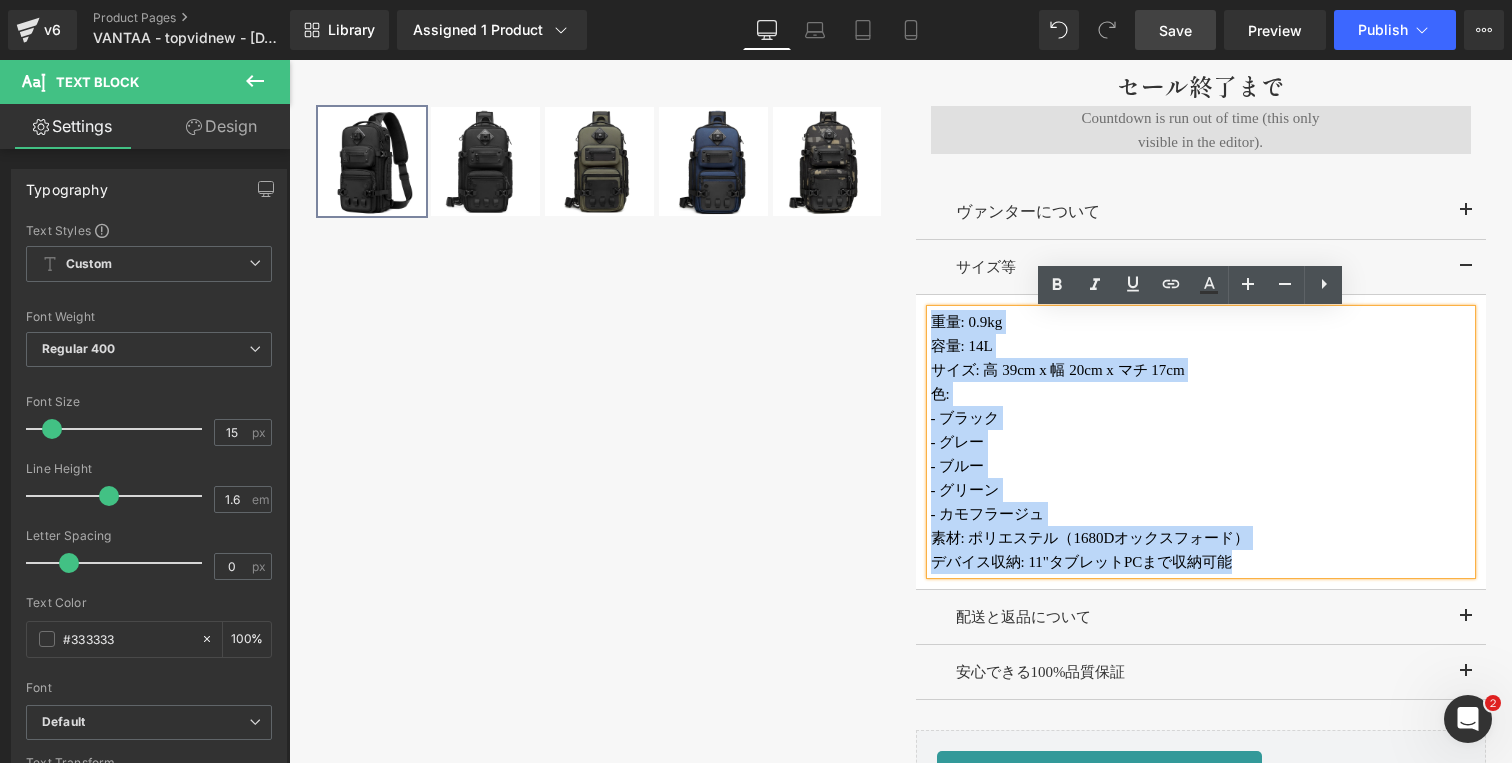 copy on "重量: 0.9kg 容量: 14L サイズ: 高 39cm x 幅 20cm x マチ 17cm 色:   - ブラック  - グレー  - ブルー  - グリーン  - カモフラージュ 素材: ポリエステル（1680Dオックスフォード） デバイス収納: 11"タブレットPCまで収納可能" 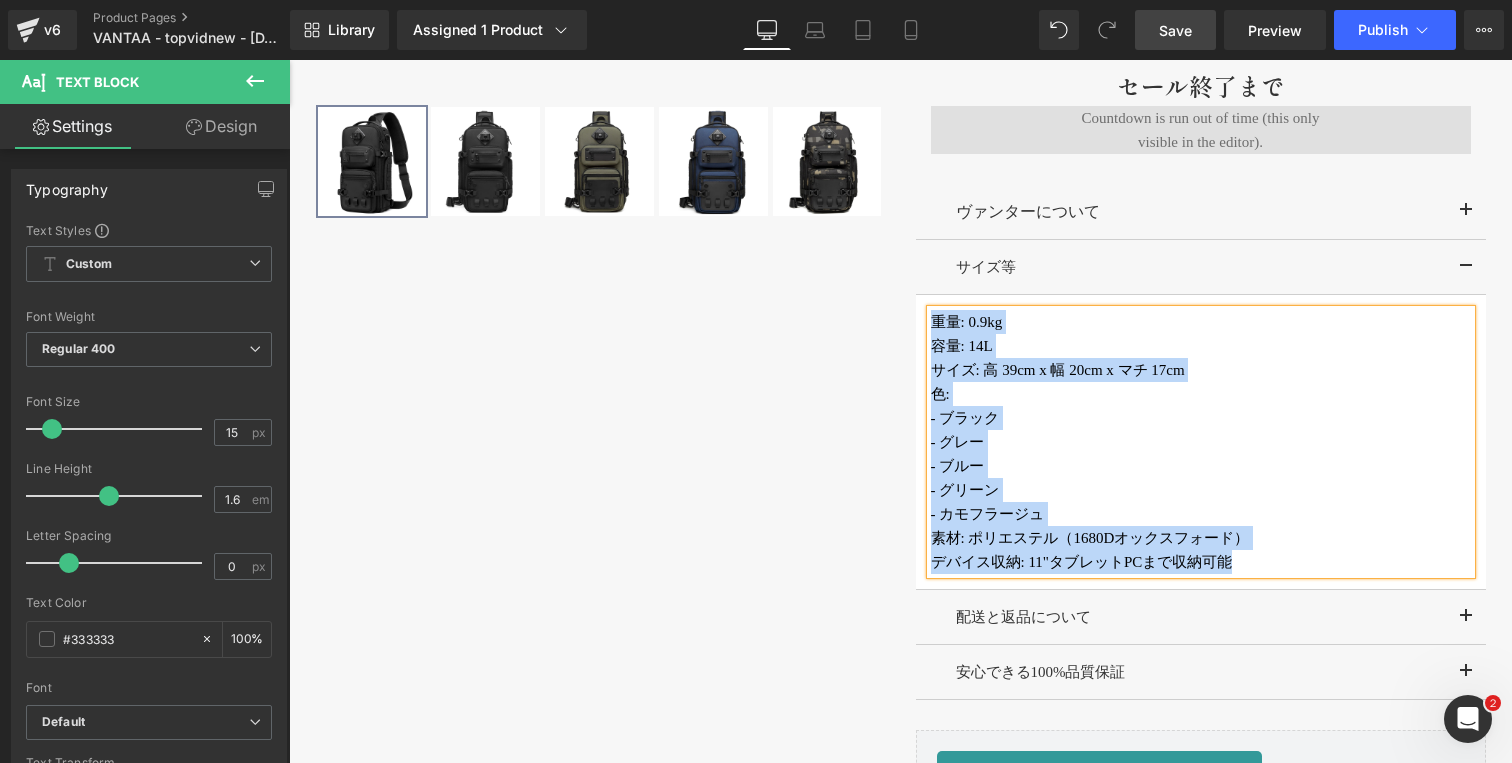 click on "容量: 14L" at bounding box center (1201, 346) 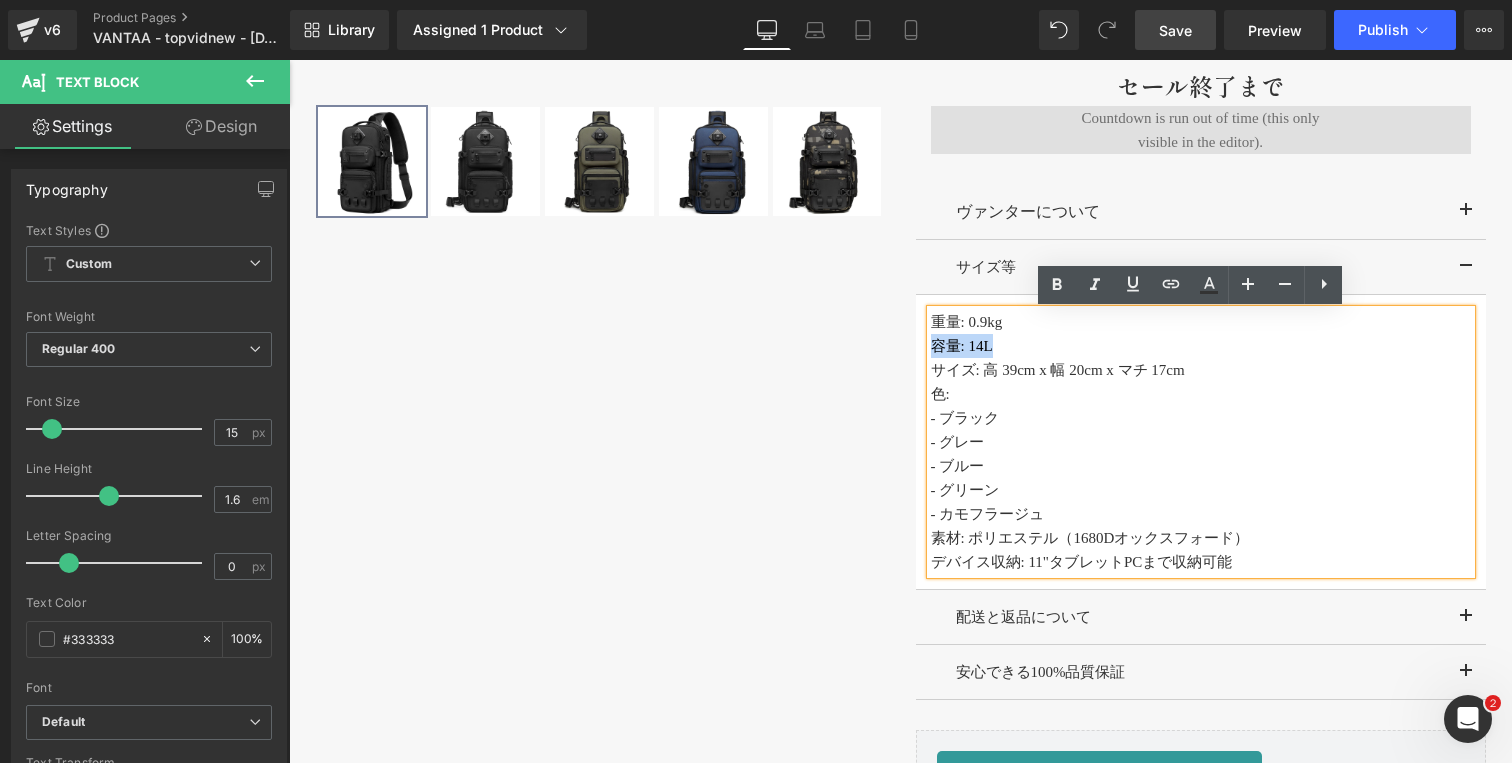 drag, startPoint x: 949, startPoint y: 350, endPoint x: 928, endPoint y: 342, distance: 22.472204 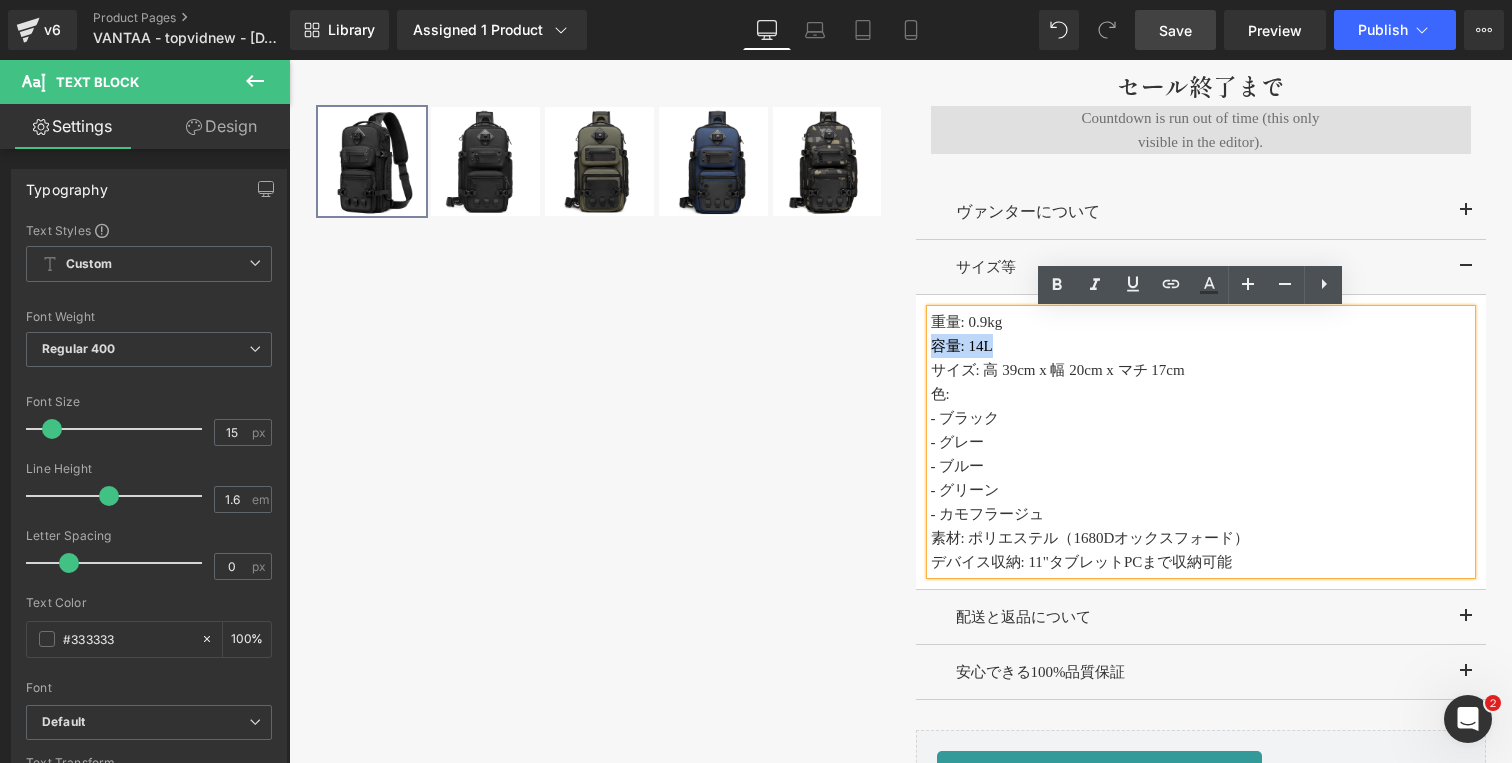 click on "容量: 14L" at bounding box center (1201, 346) 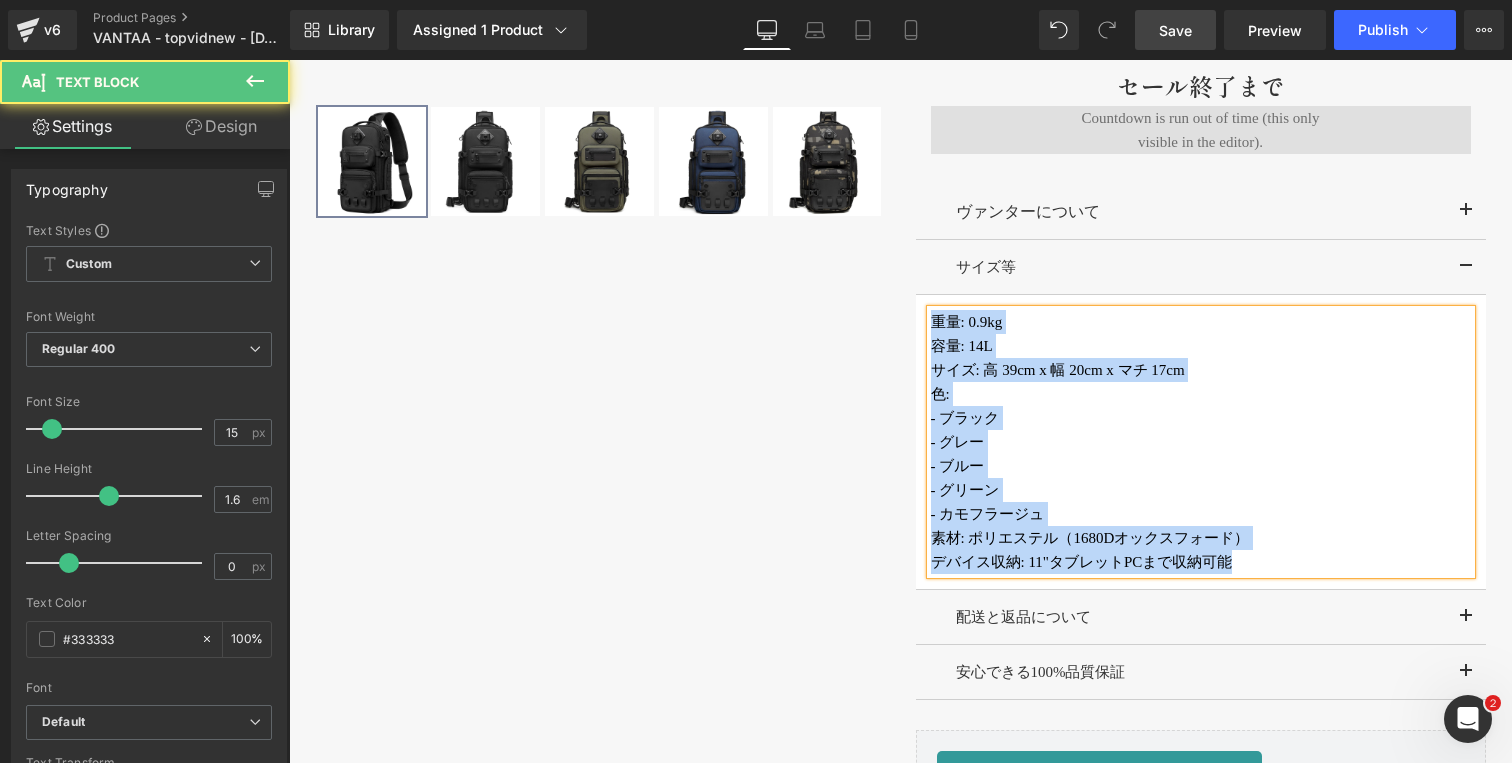 click on "容量: 14L" at bounding box center (1201, 346) 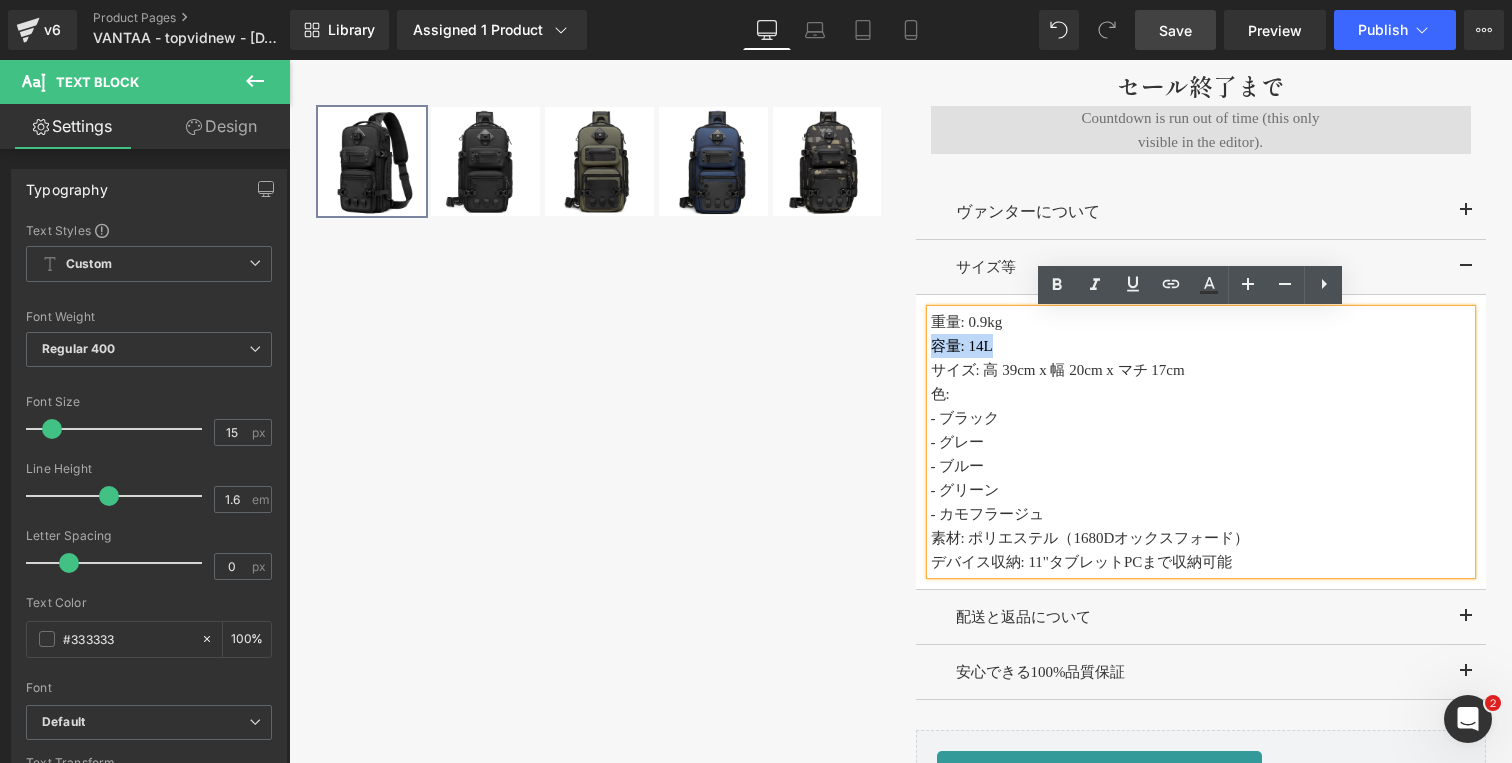 drag, startPoint x: 988, startPoint y: 354, endPoint x: 926, endPoint y: 349, distance: 62.201286 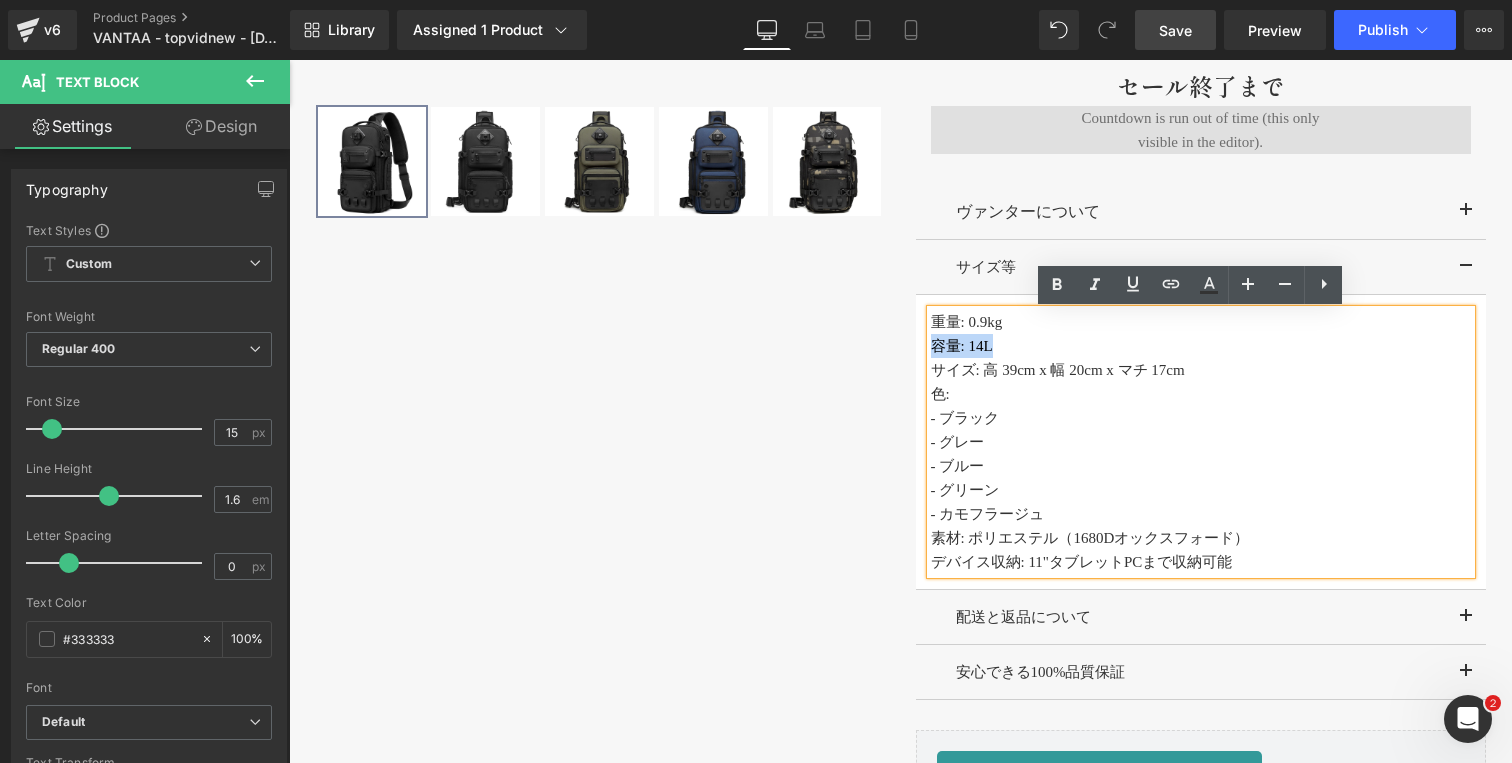 click on "容量: 14L" at bounding box center [1201, 346] 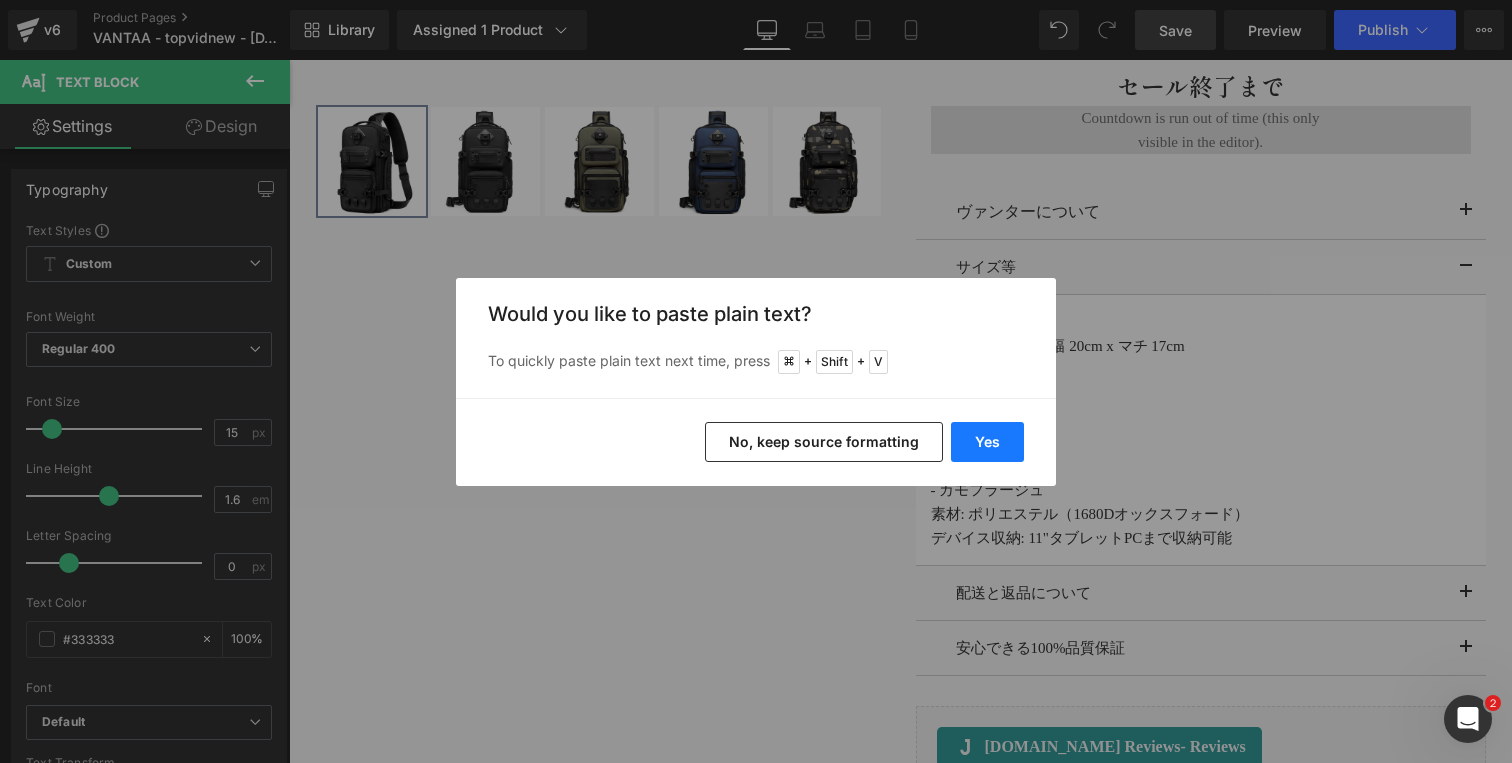 click on "Yes" at bounding box center [987, 442] 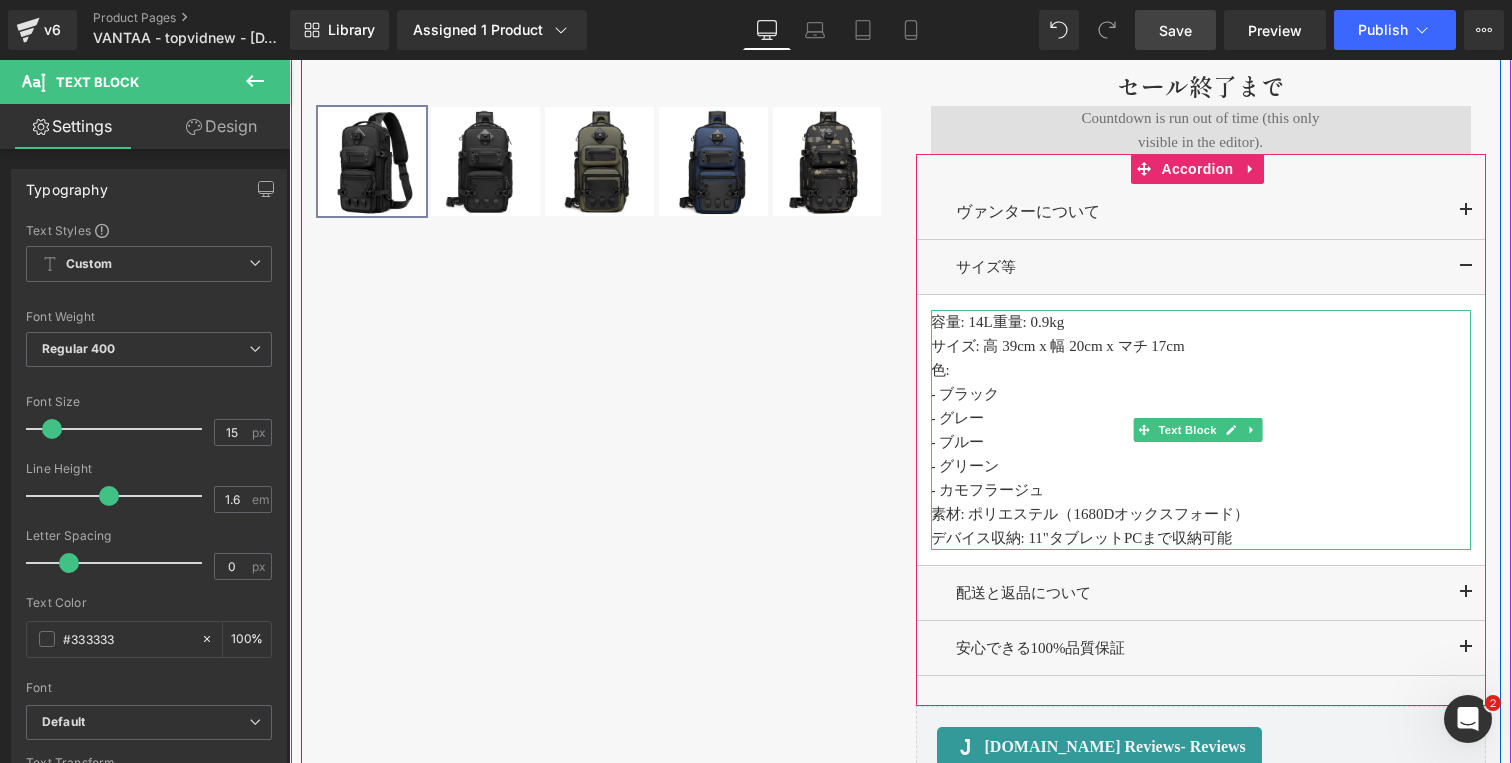 click on "容量: 14L重量: 0.9kg" at bounding box center [998, 322] 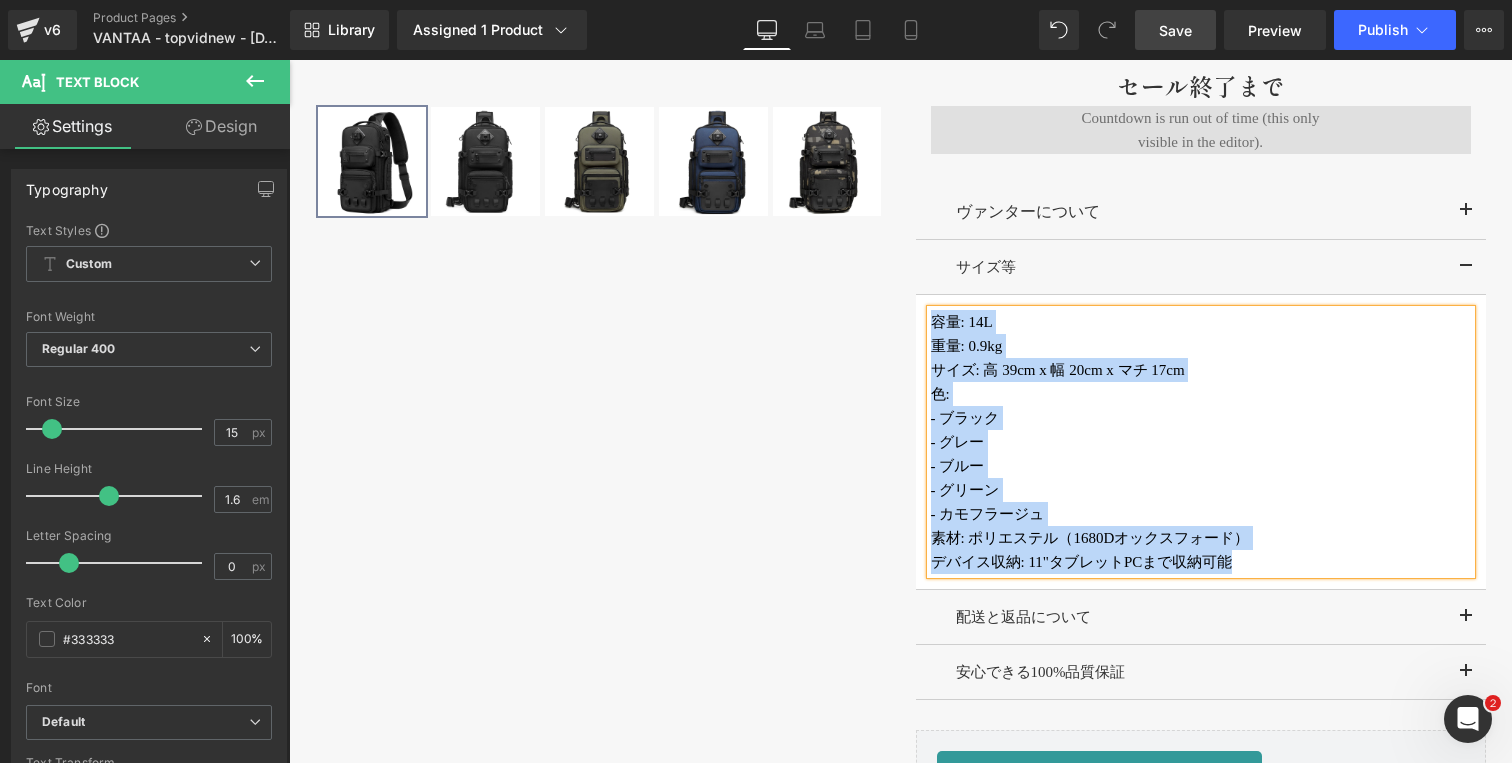 drag, startPoint x: 1256, startPoint y: 557, endPoint x: 929, endPoint y: 333, distance: 396.36475 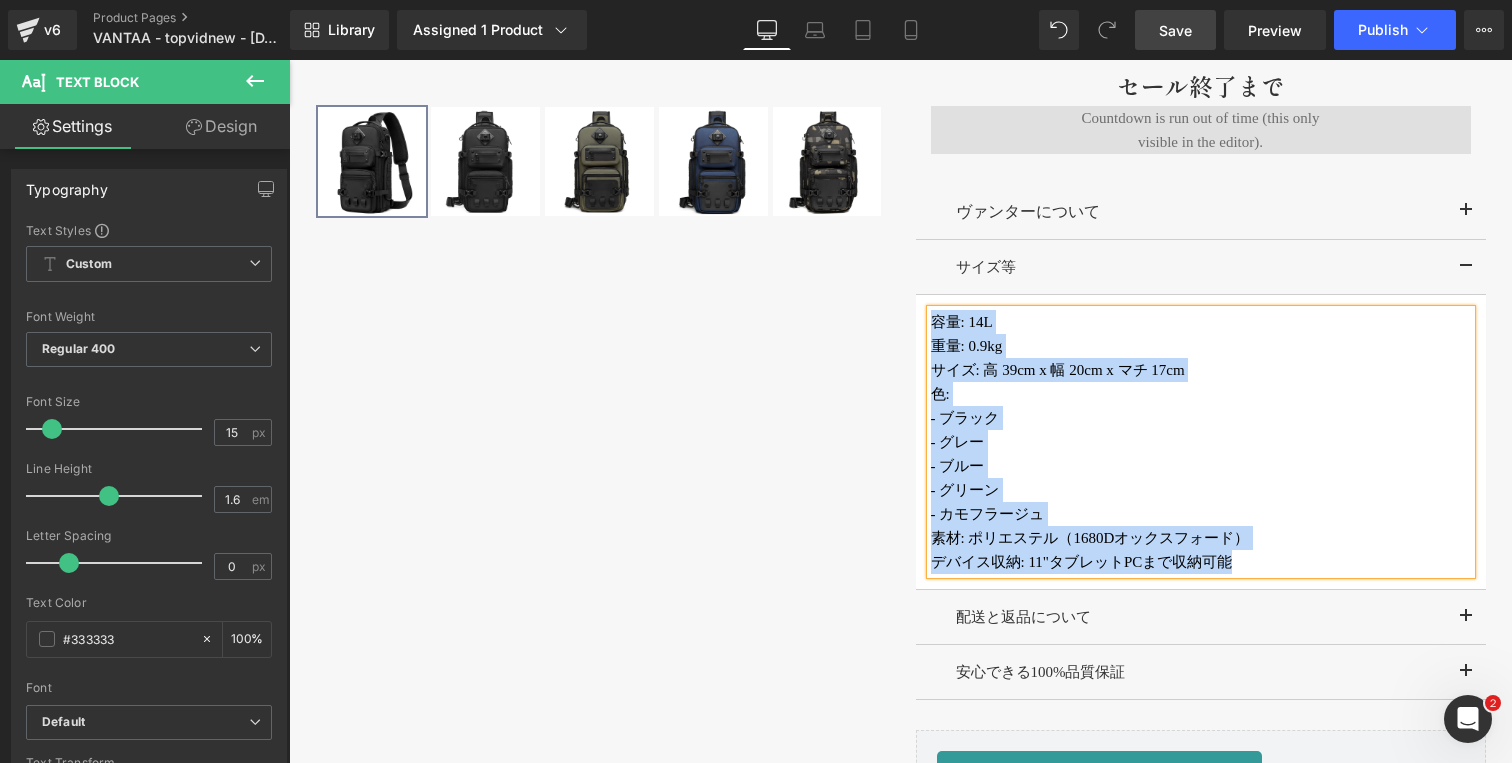 click on "容量: 14L 重量: 0.9kg サイズ: 高 39cm x 幅 20cm x マチ 17cm 色:   - ブラック  - グレー  - ブルー  - グリーン  - カモフラージュ 素材: ポリエステル（1680Dオックスフォード） デバイス収納: 11"タブレットPCまで収納可能" at bounding box center [1201, 442] 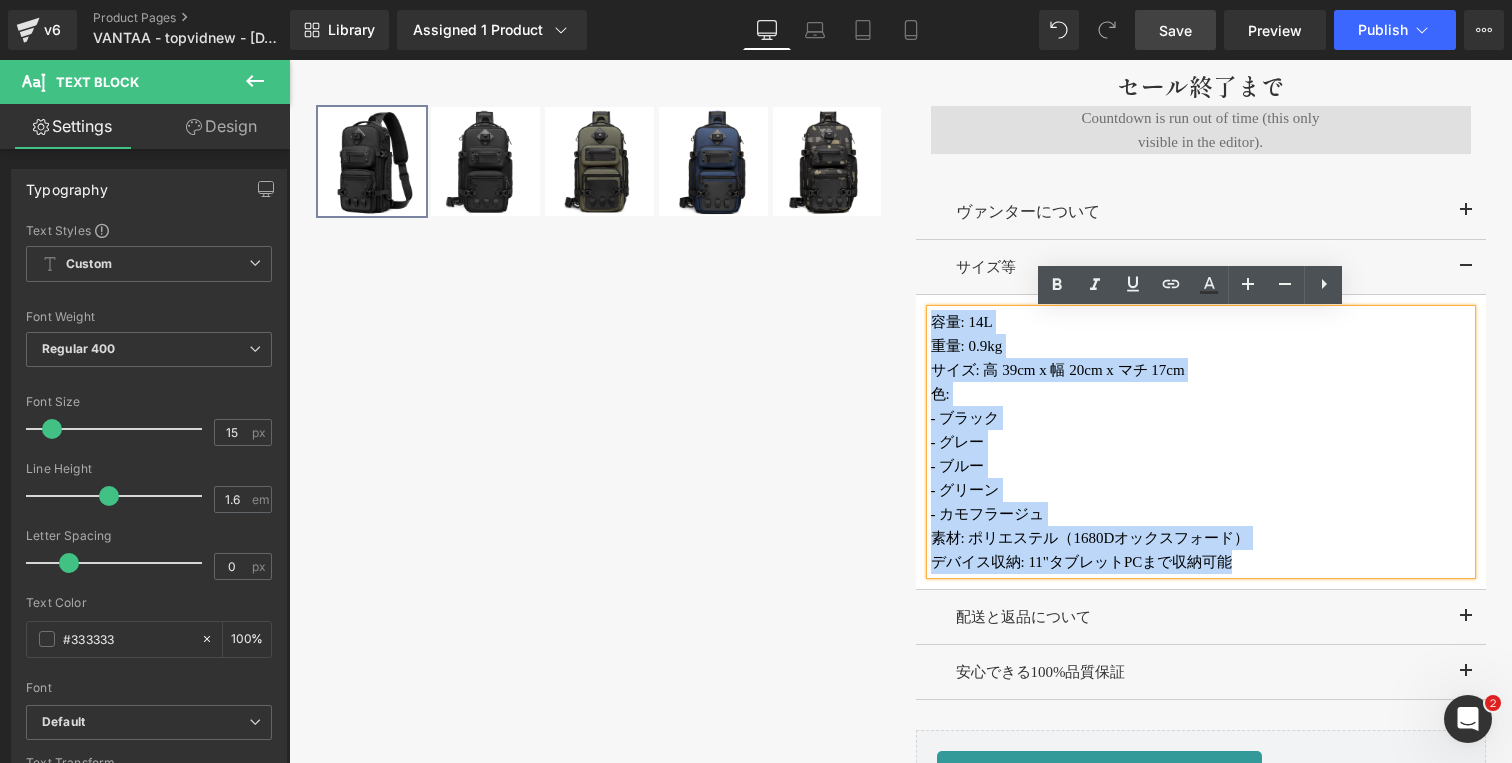 copy on "容量: 14L 重量: 0.9kg サイズ: 高 39cm x 幅 20cm x マチ 17cm 色:   - ブラック  - グレー  - ブルー  - グリーン  - カモフラージュ 素材: ポリエステル（1680Dオックスフォード） デバイス収納: 11"タブレットPCまで収納可能" 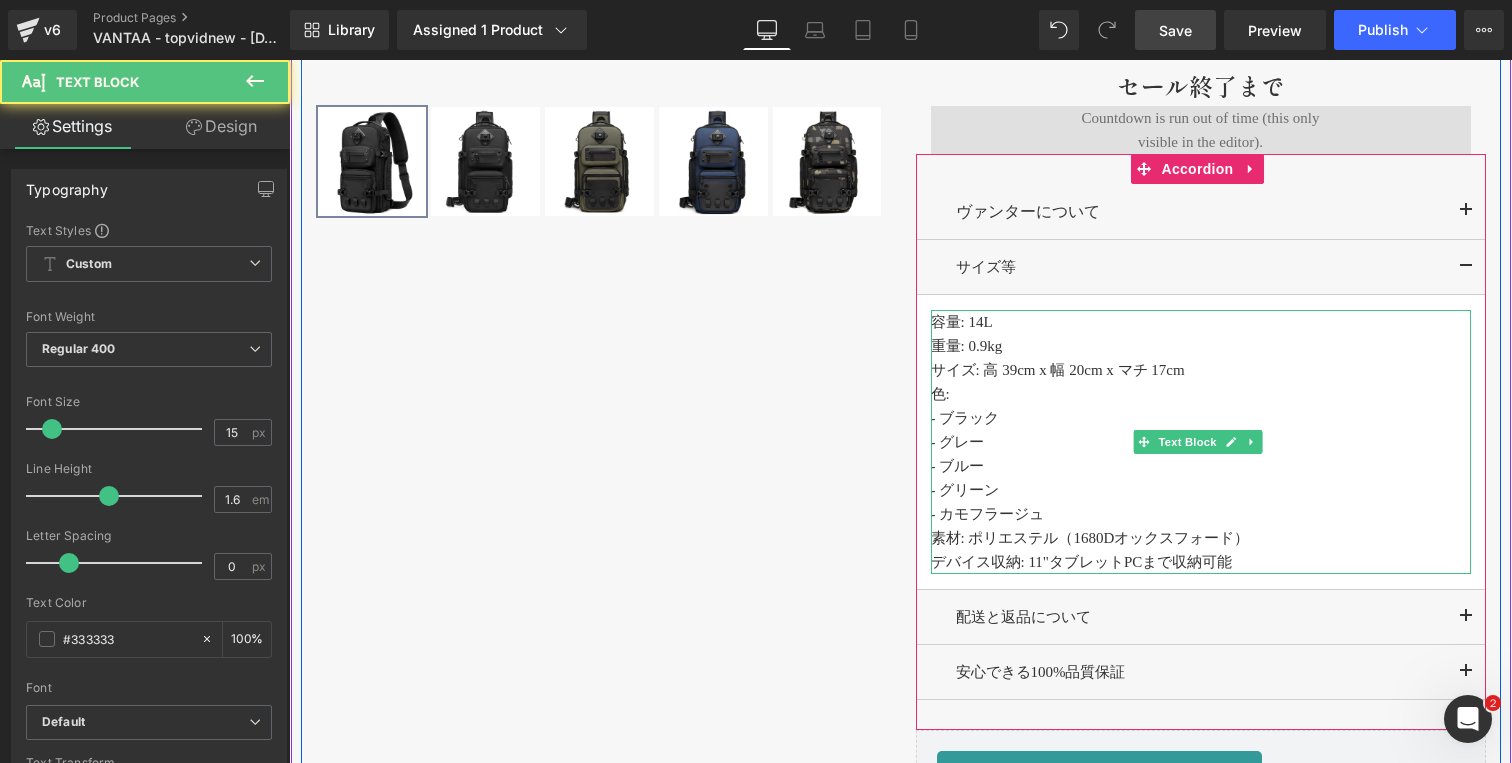 click on "デバイス収納: 11"タブレットPCまで収納可能" at bounding box center (1201, 562) 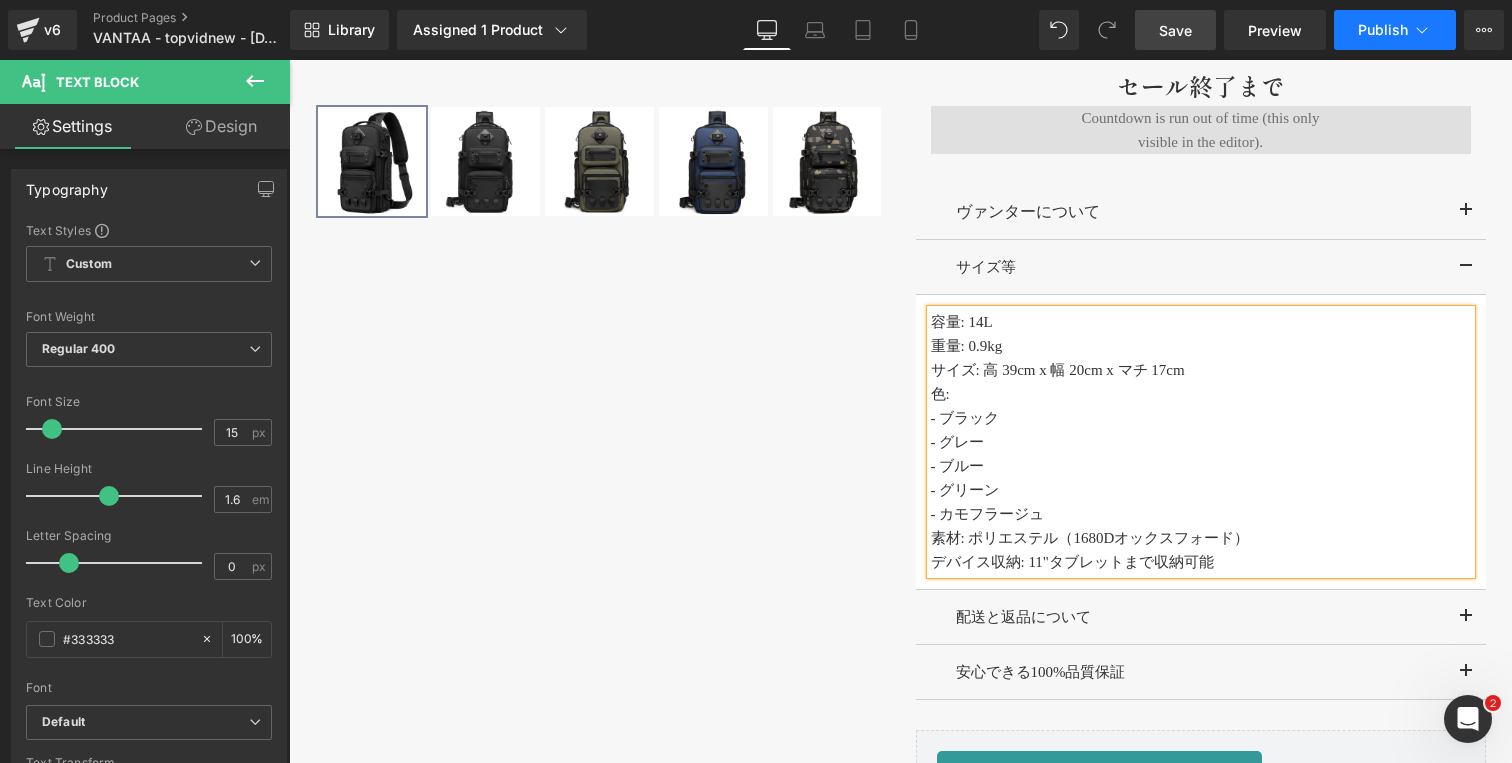 click on "Publish" at bounding box center [1383, 30] 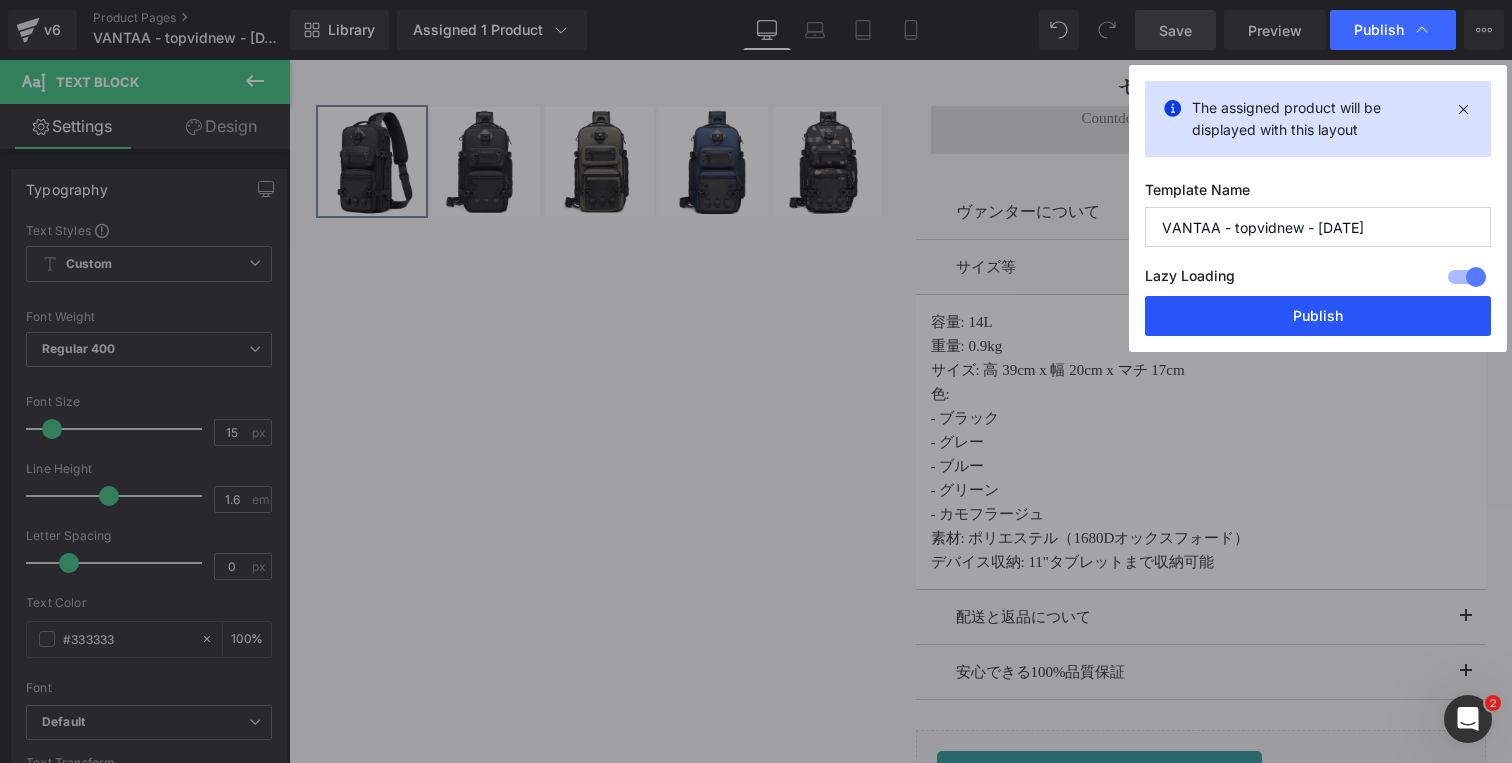 click on "Publish" at bounding box center (1318, 316) 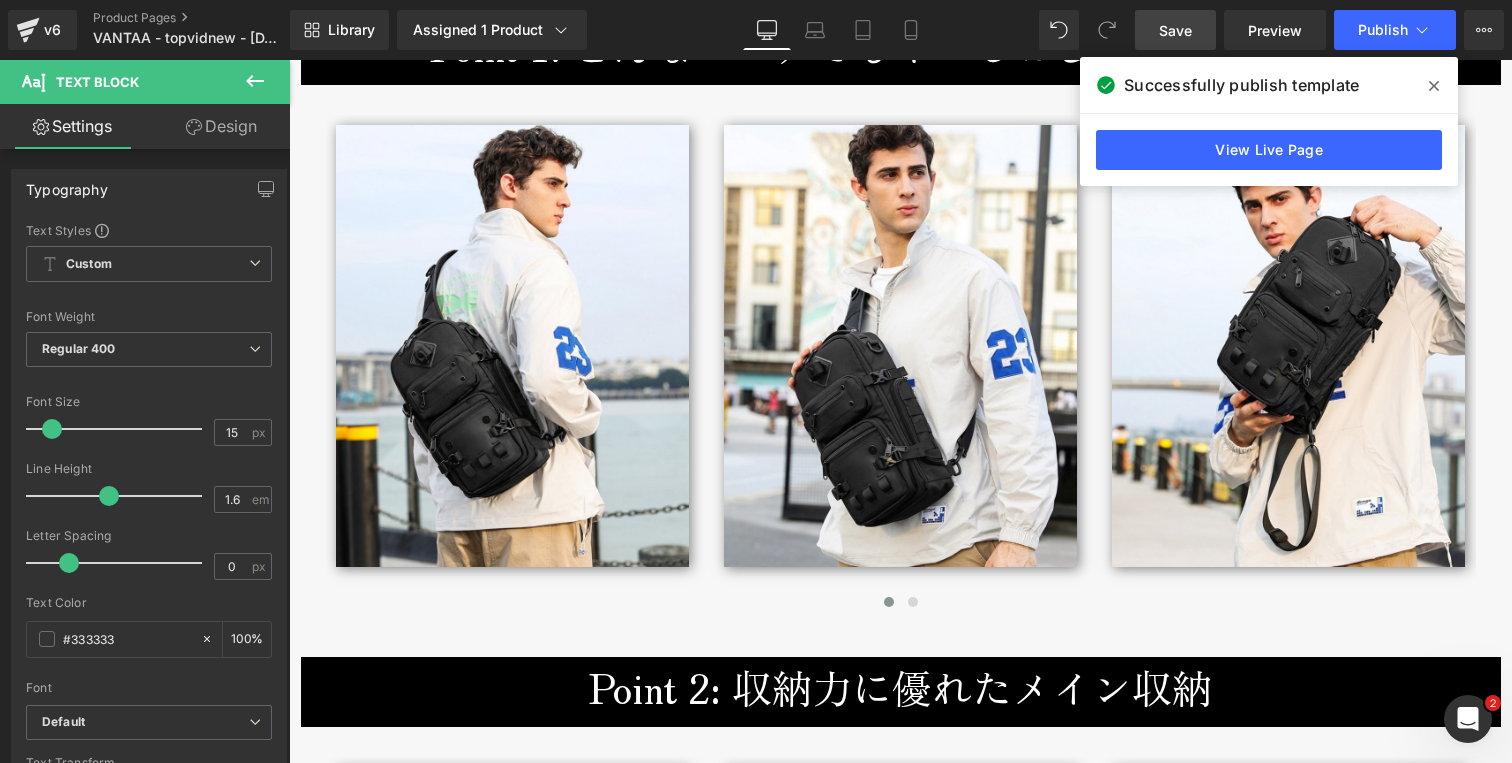 scroll, scrollTop: 3297, scrollLeft: 0, axis: vertical 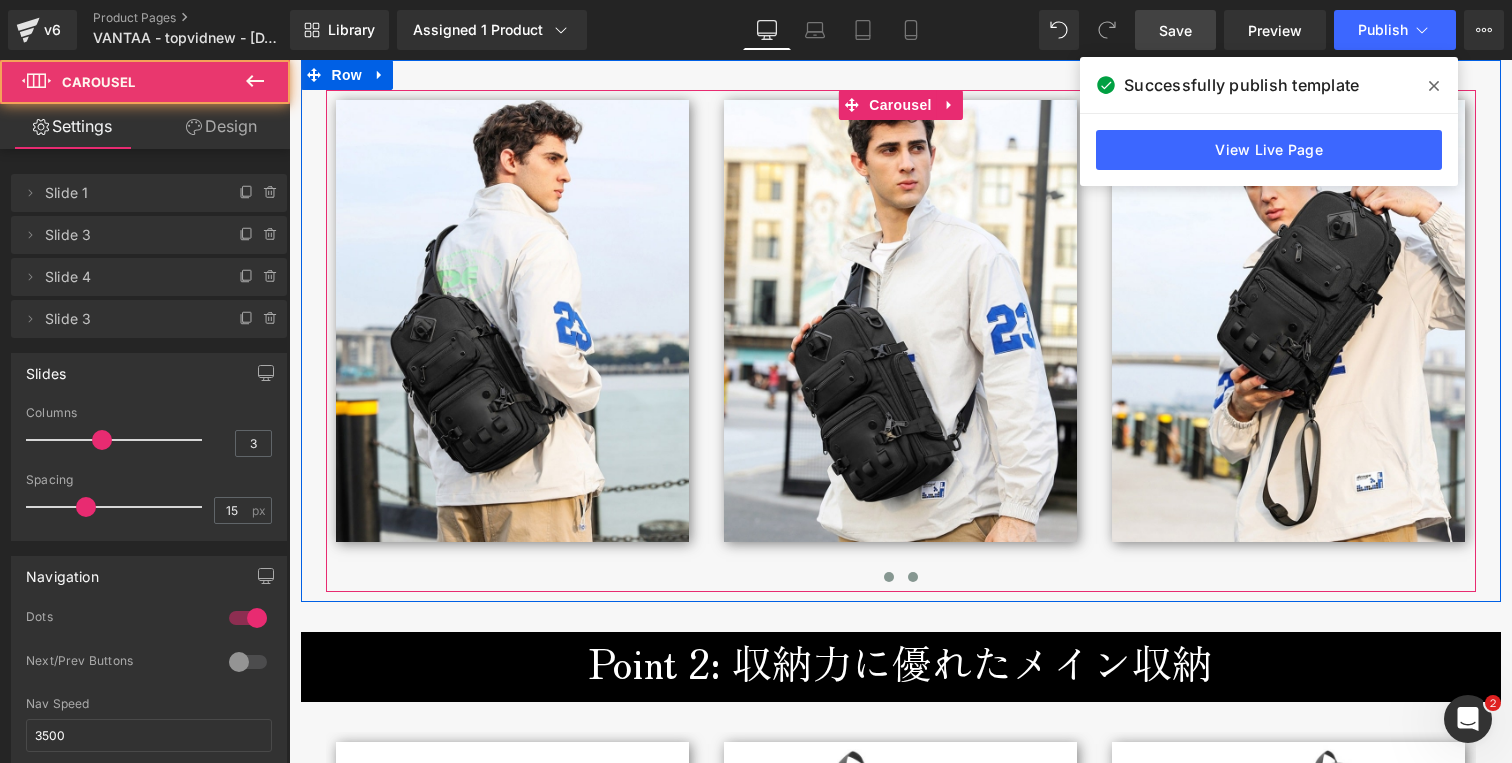 click at bounding box center [913, 577] 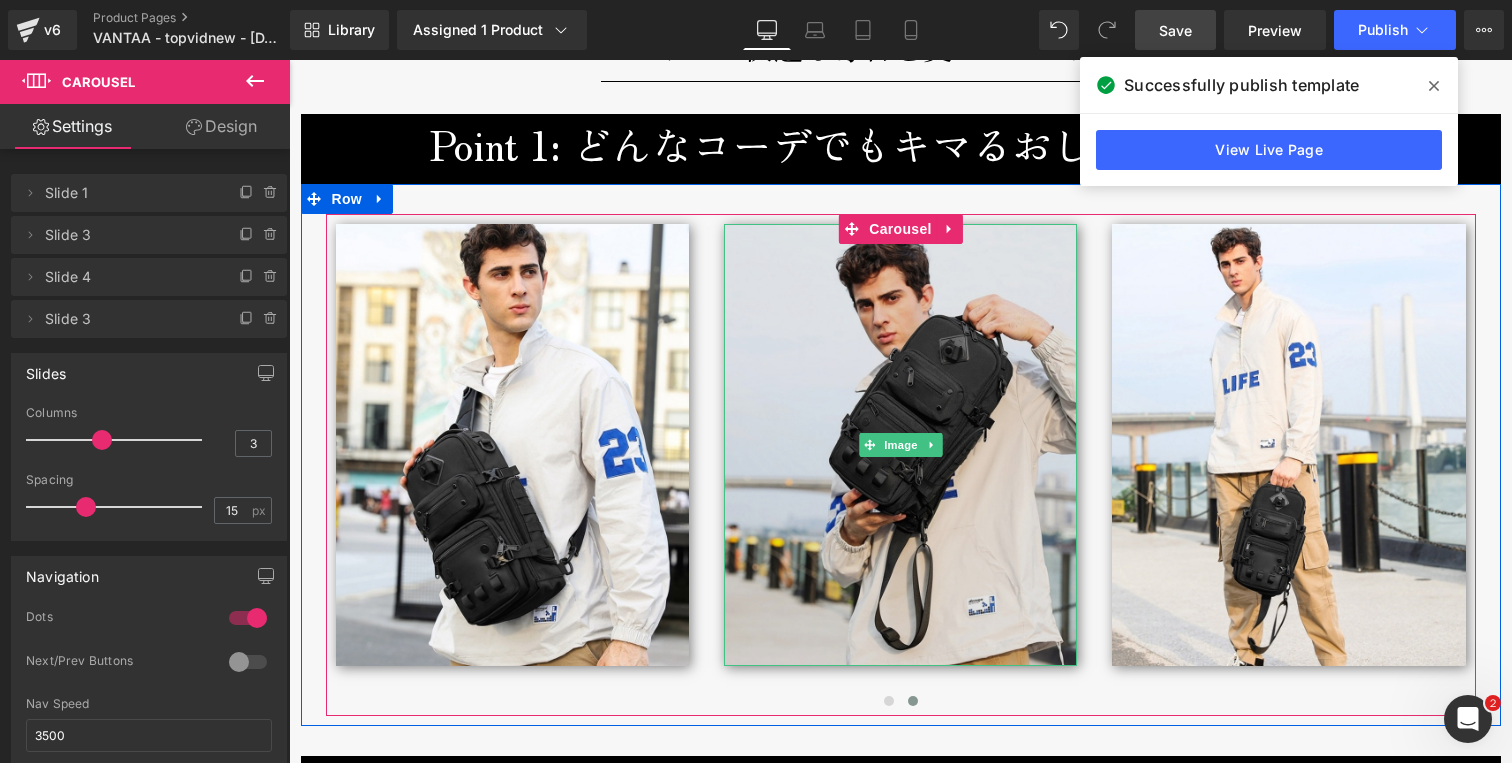 scroll, scrollTop: 3161, scrollLeft: 0, axis: vertical 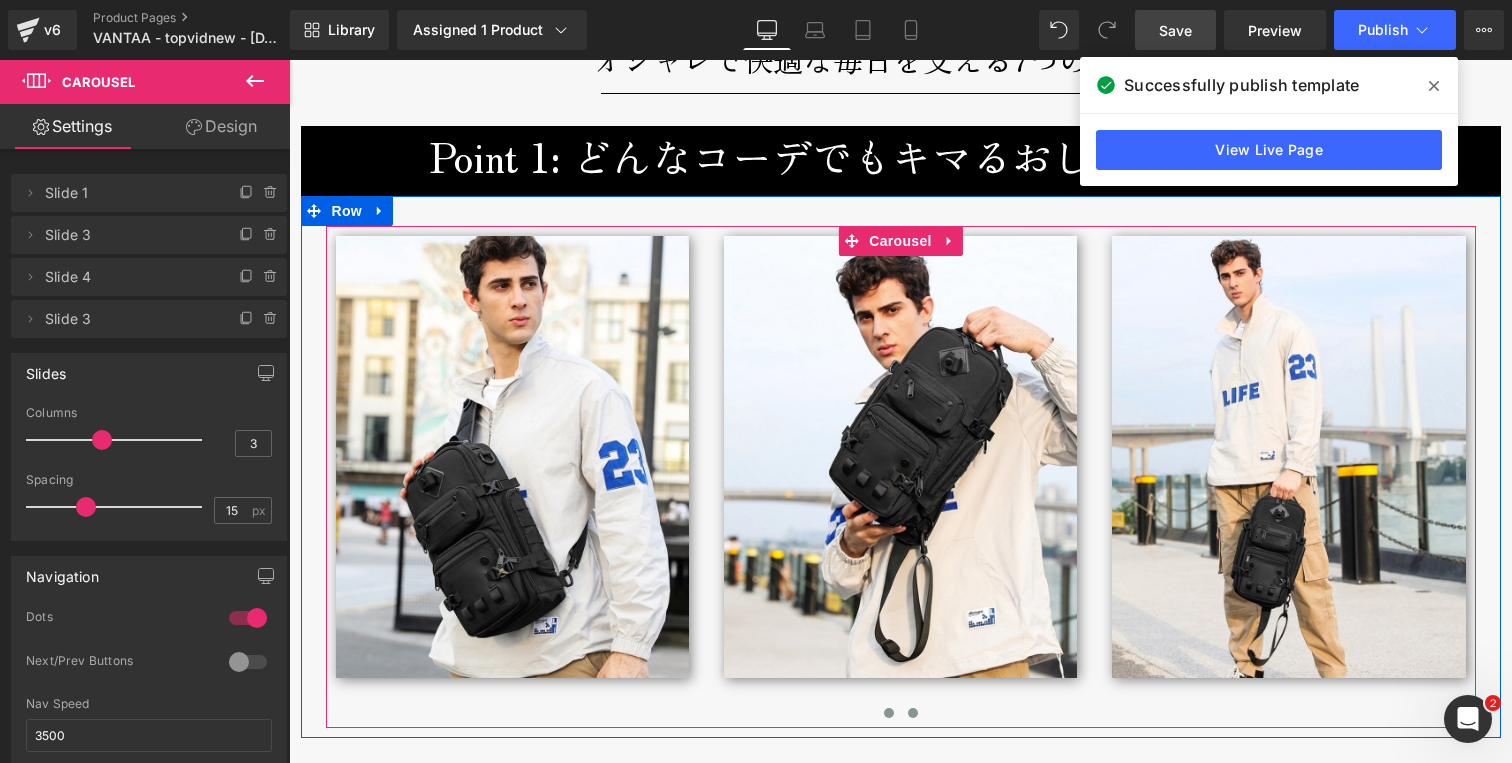 click at bounding box center (889, 713) 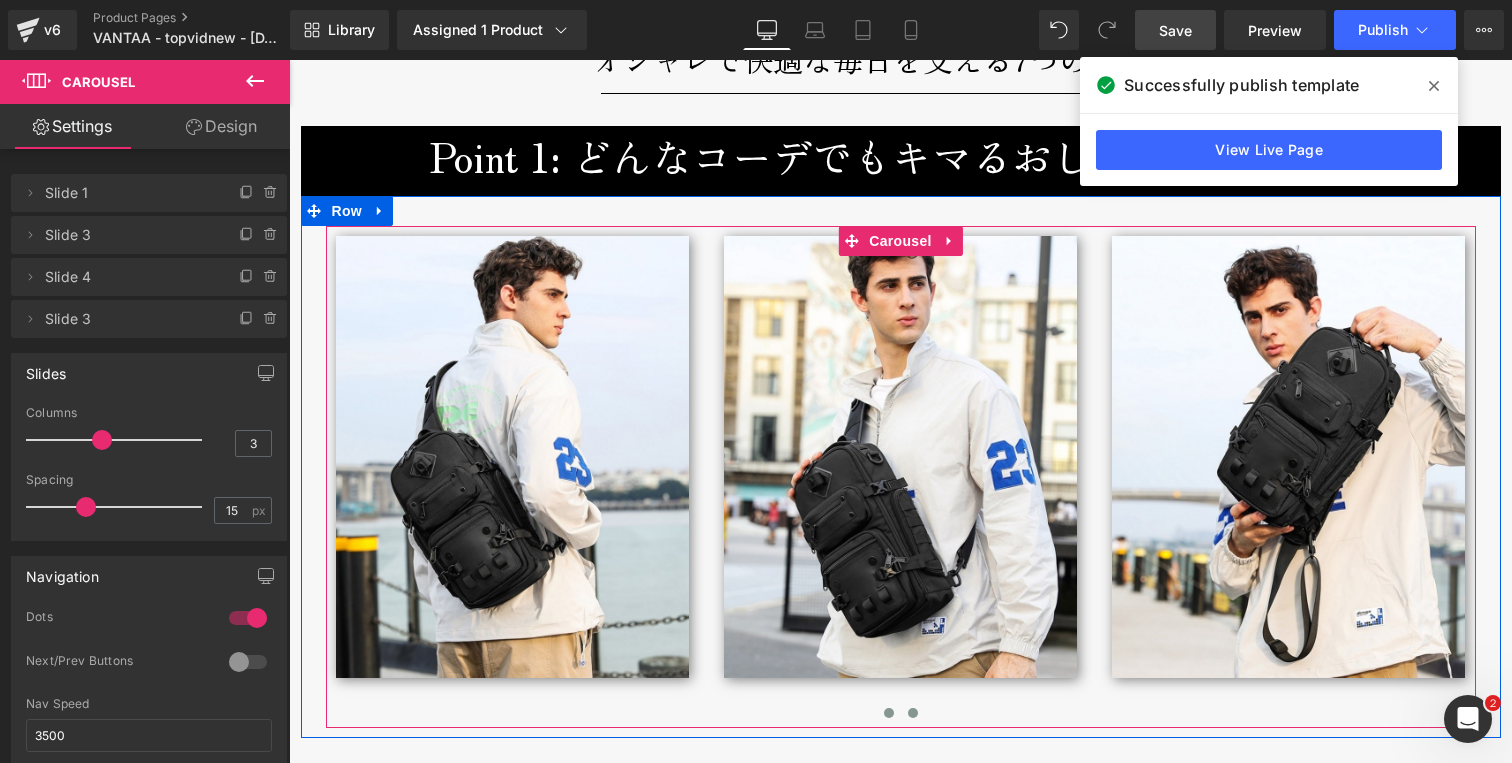 click at bounding box center (913, 713) 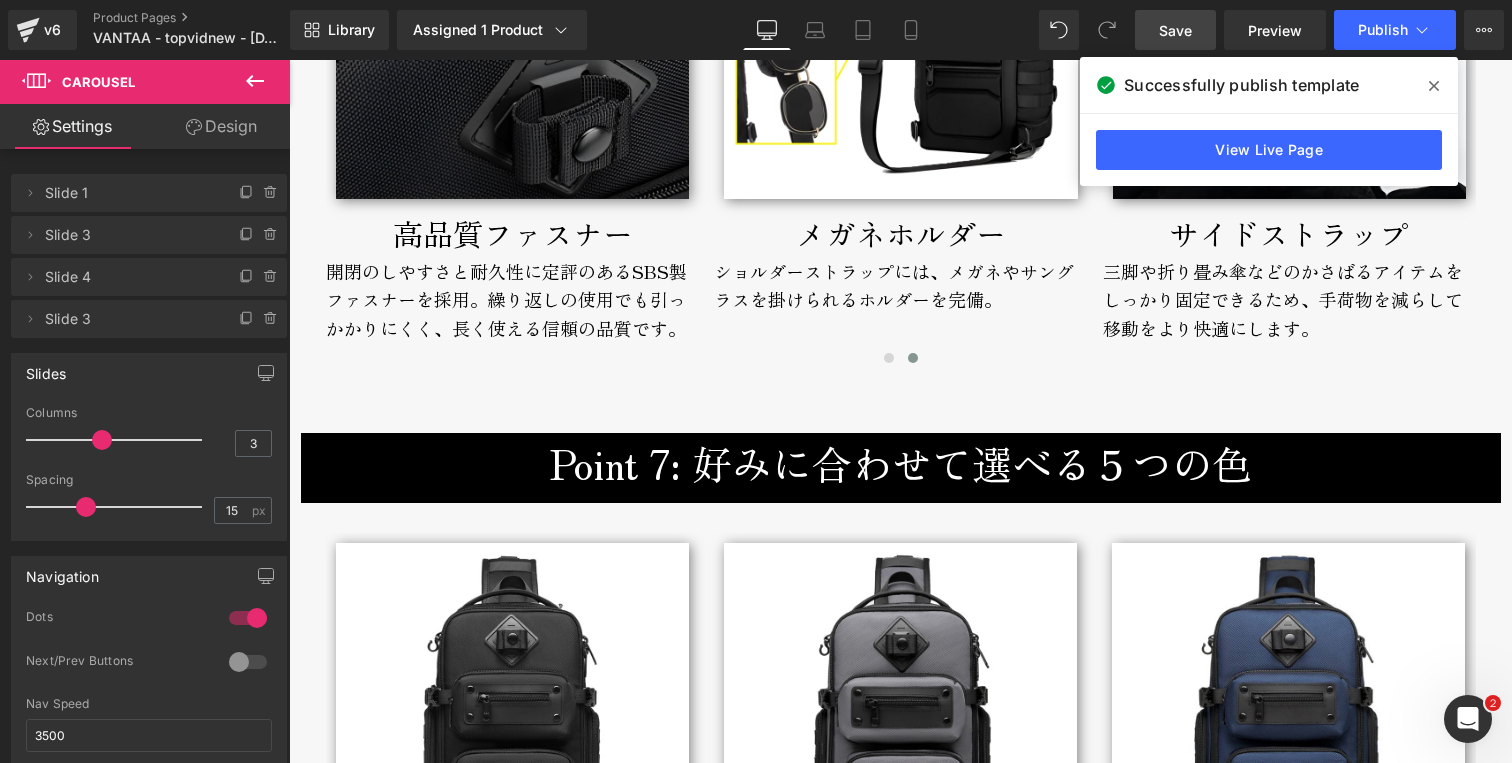scroll, scrollTop: 7156, scrollLeft: 0, axis: vertical 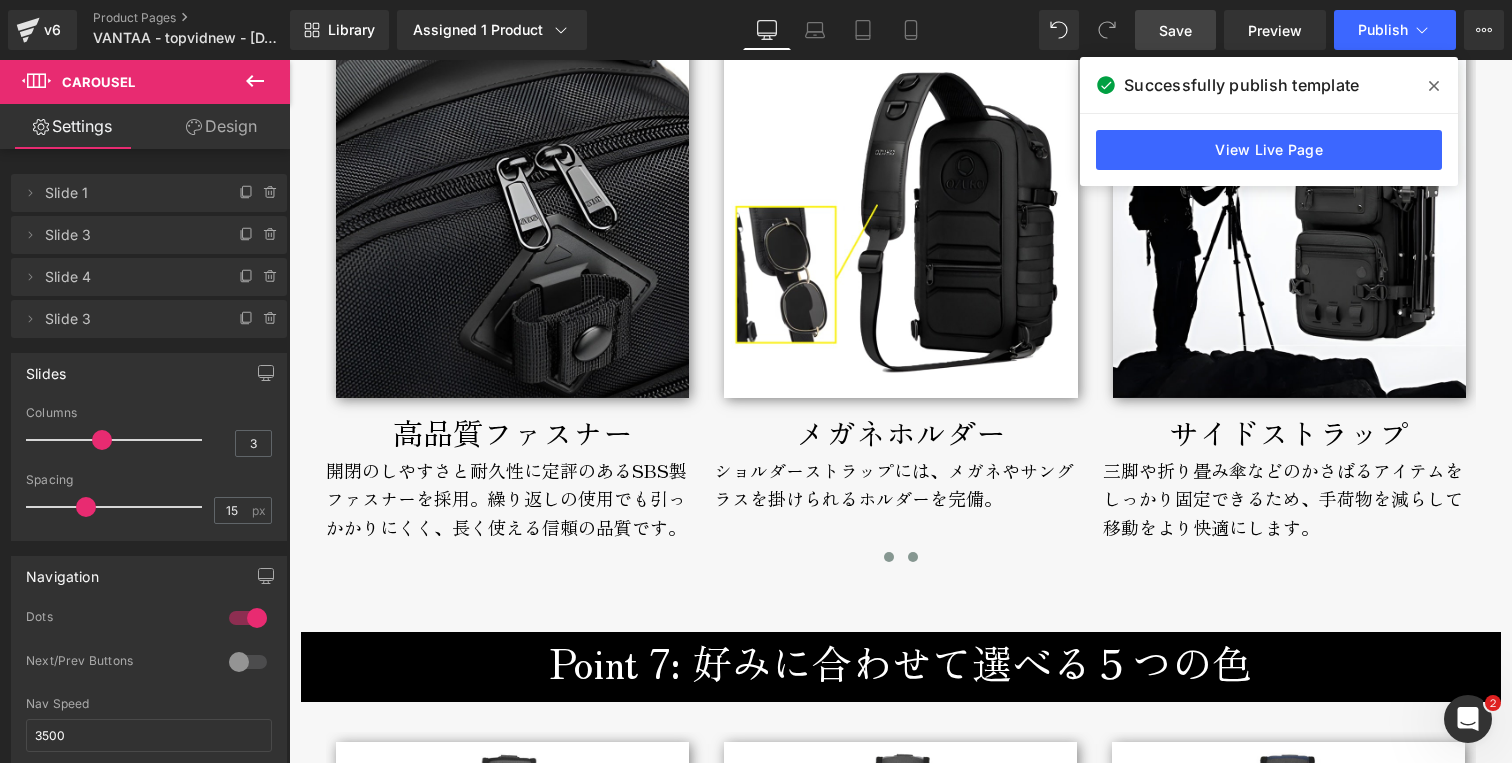 click at bounding box center (889, 557) 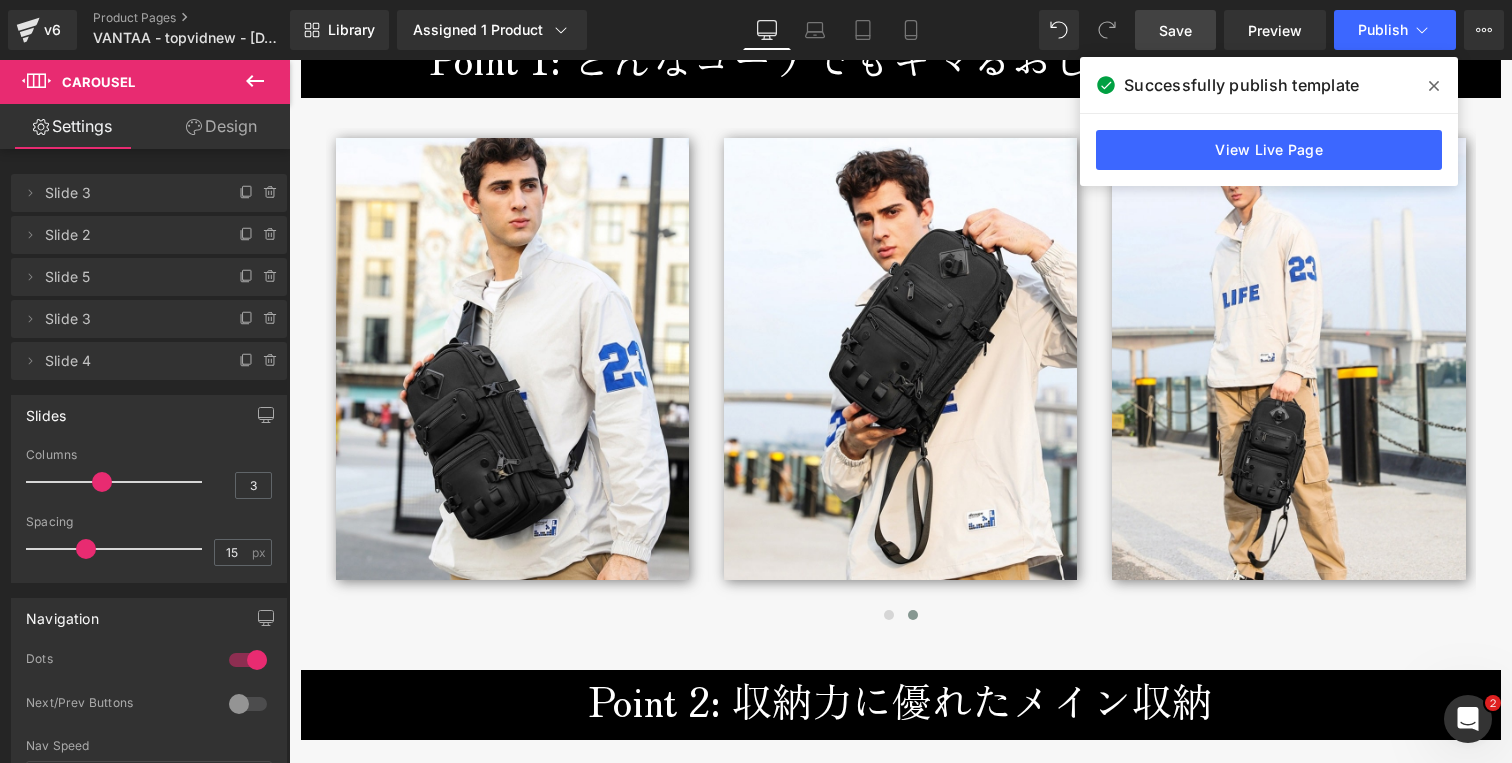 scroll, scrollTop: 3254, scrollLeft: 0, axis: vertical 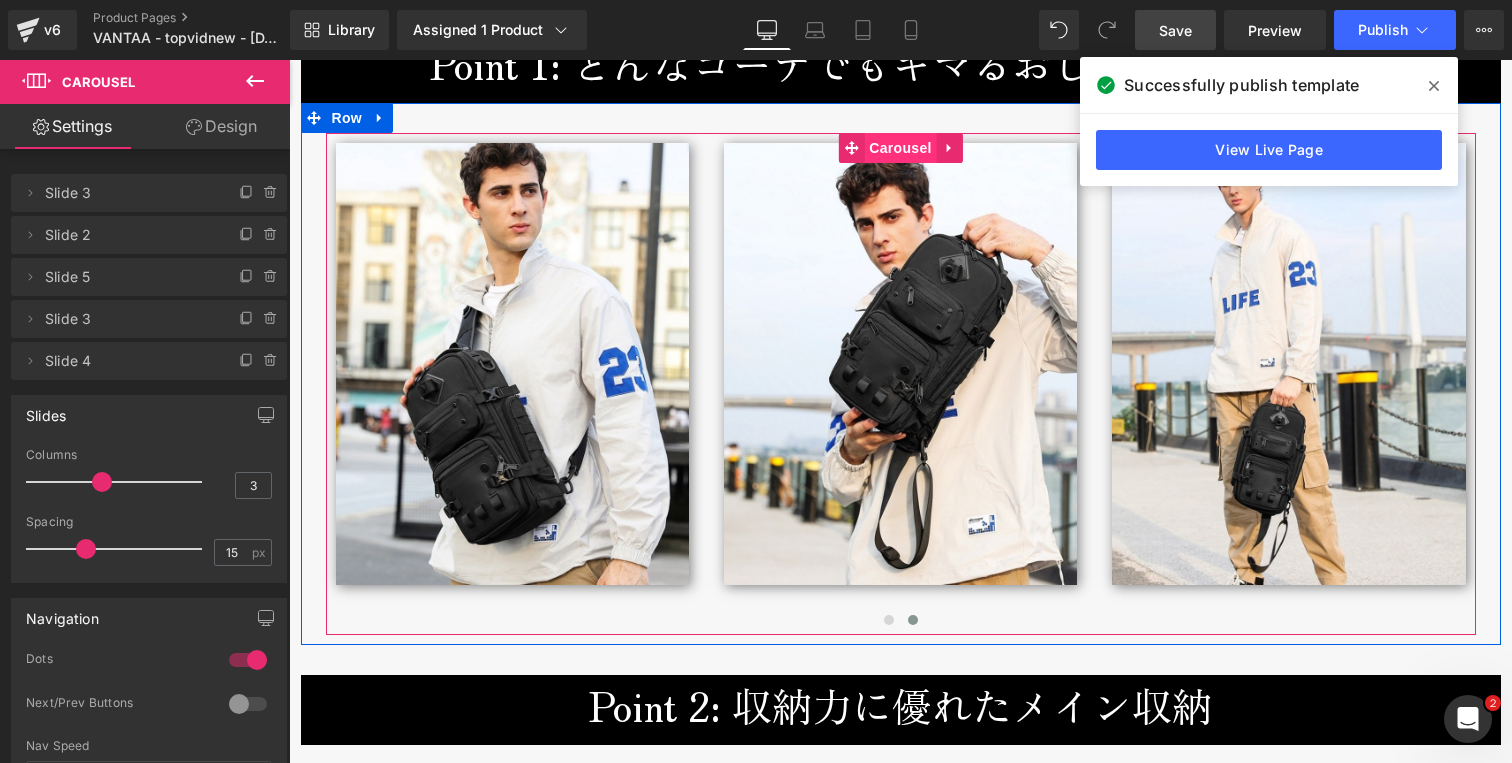 click on "Carousel" at bounding box center [900, 148] 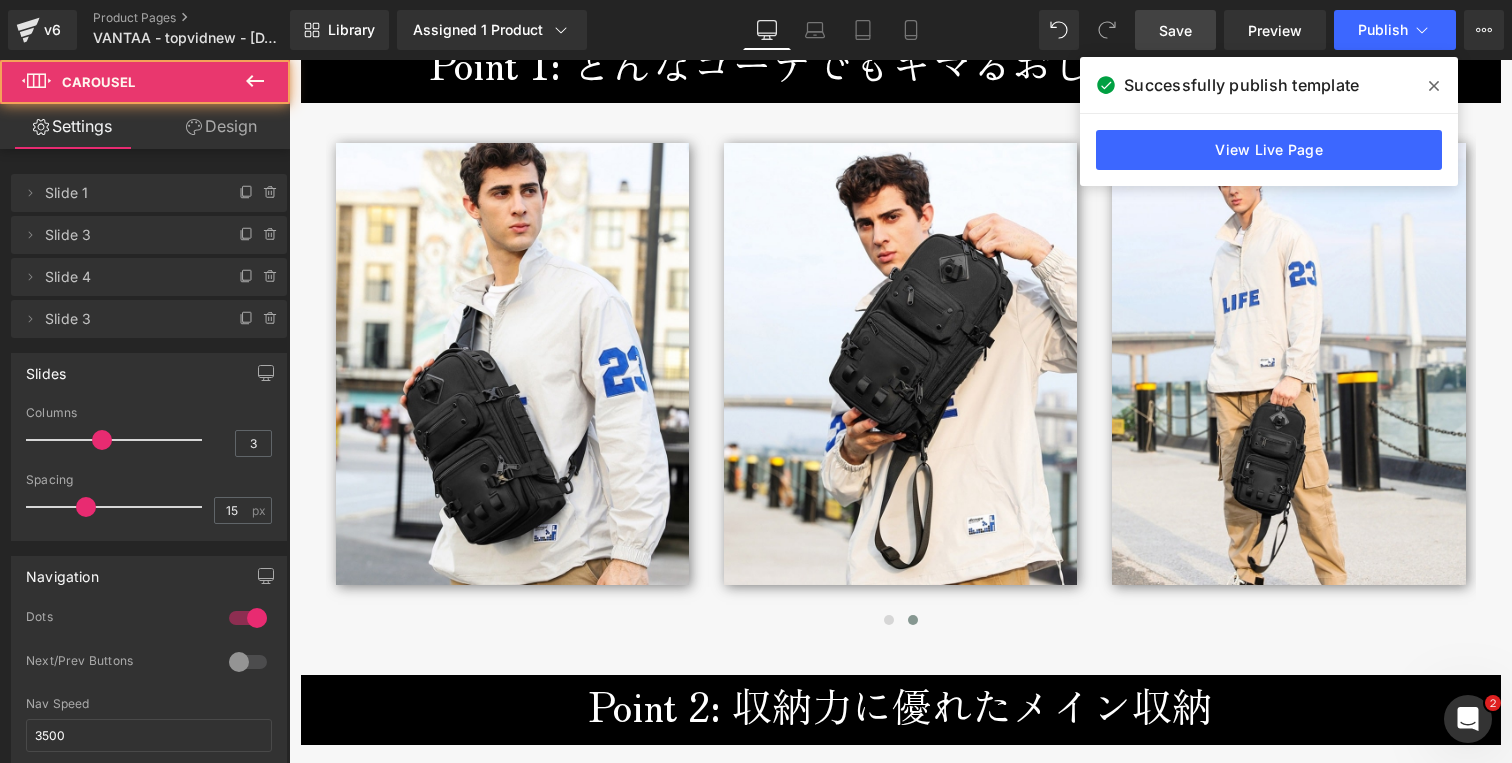 click 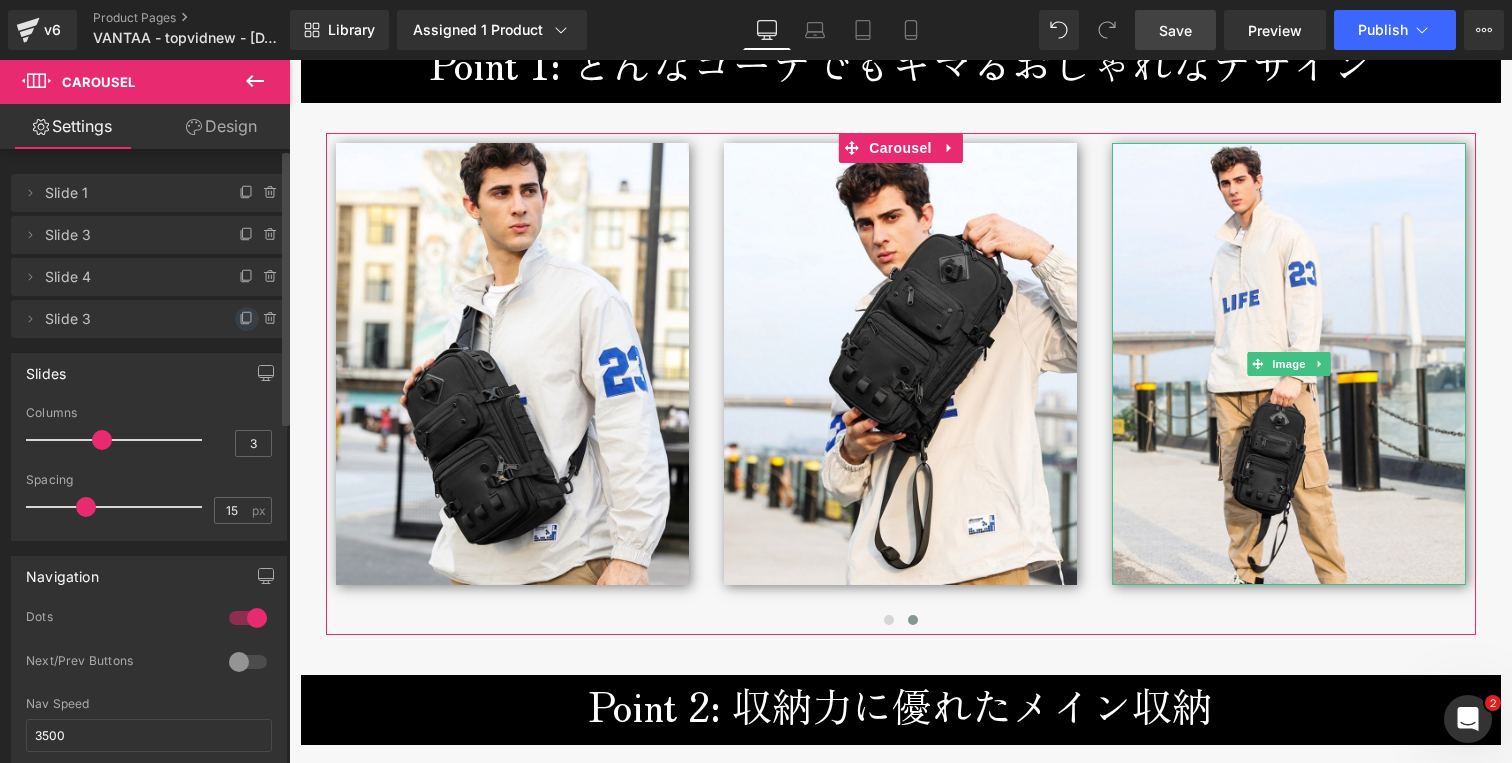click 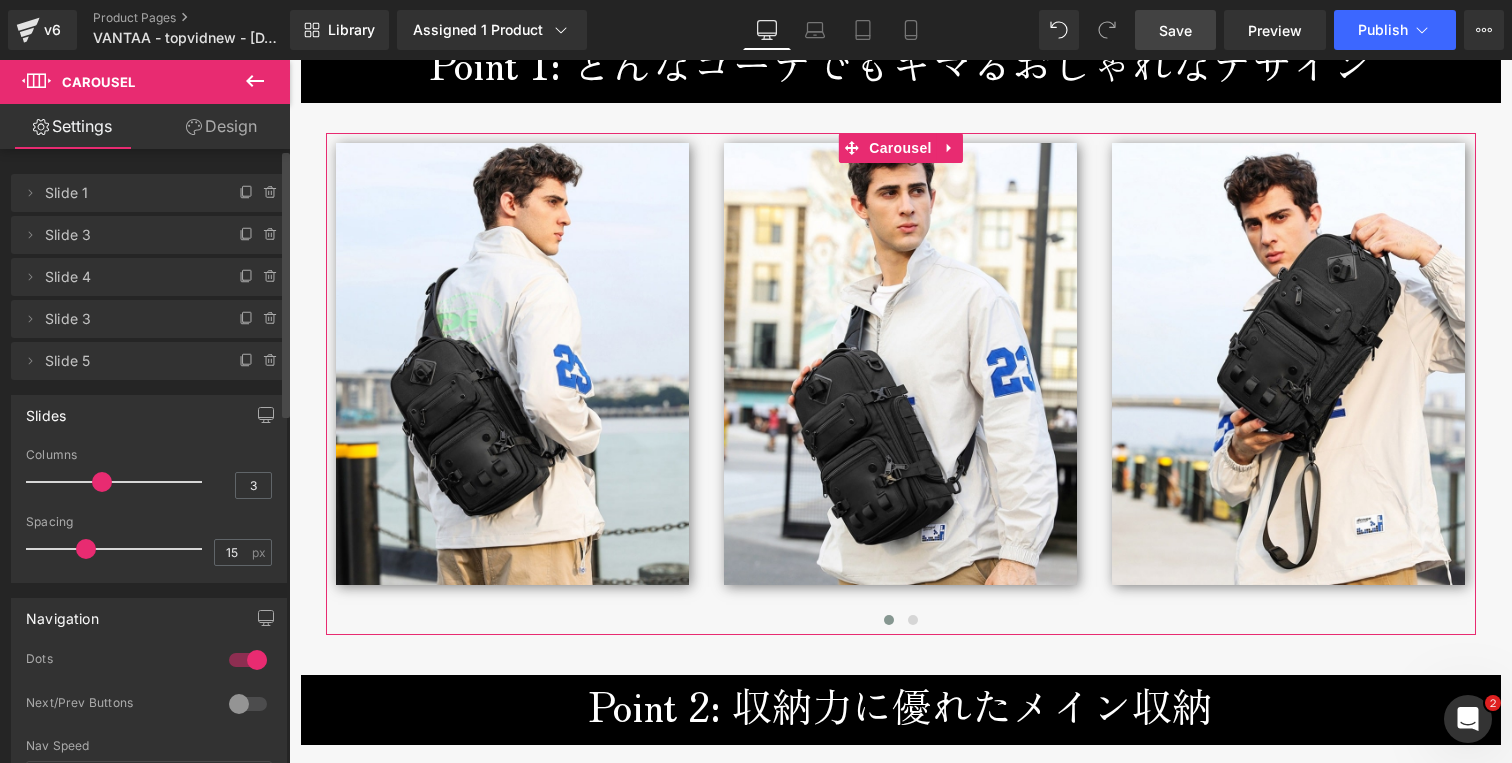 click on "Slide 5" at bounding box center [129, 361] 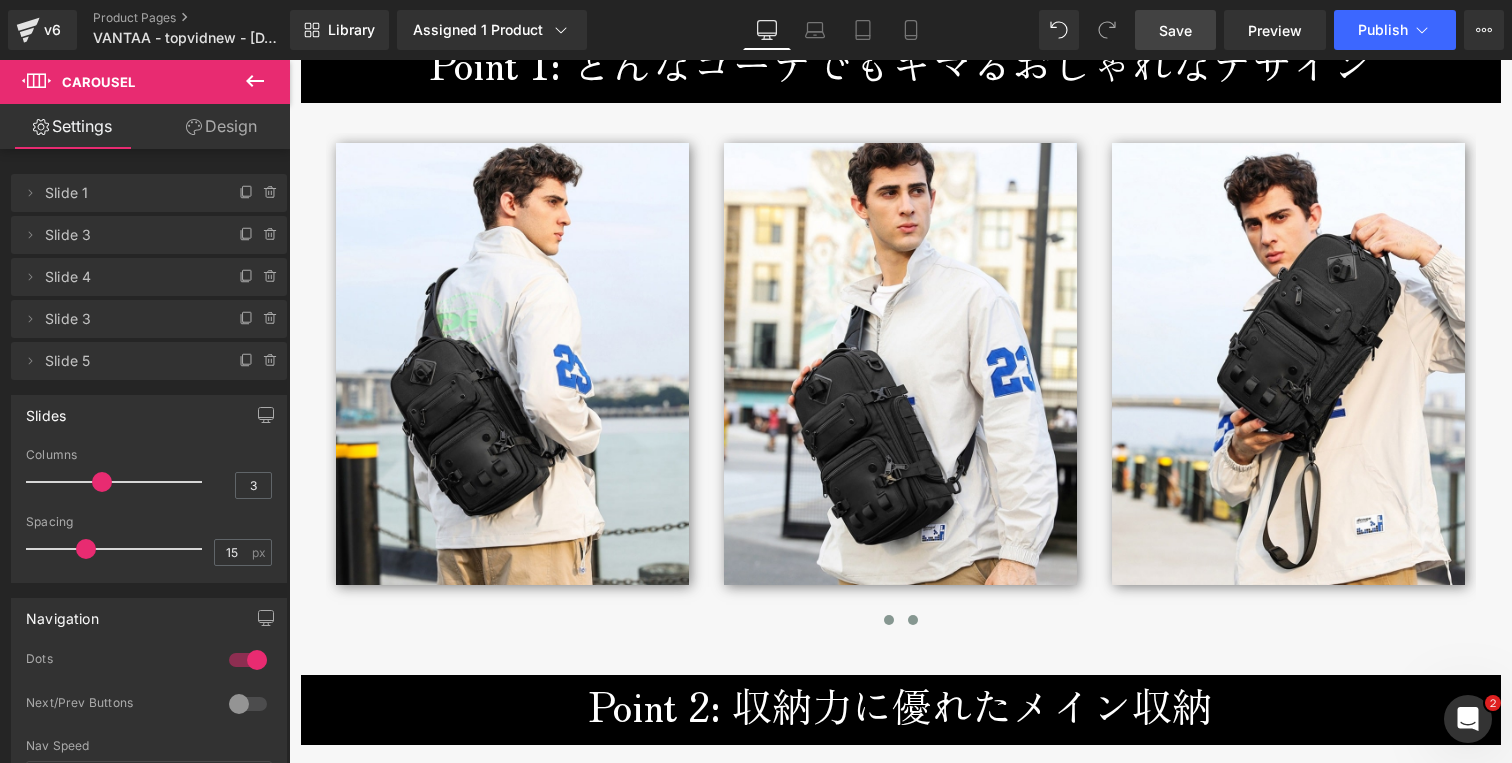 click at bounding box center [913, 620] 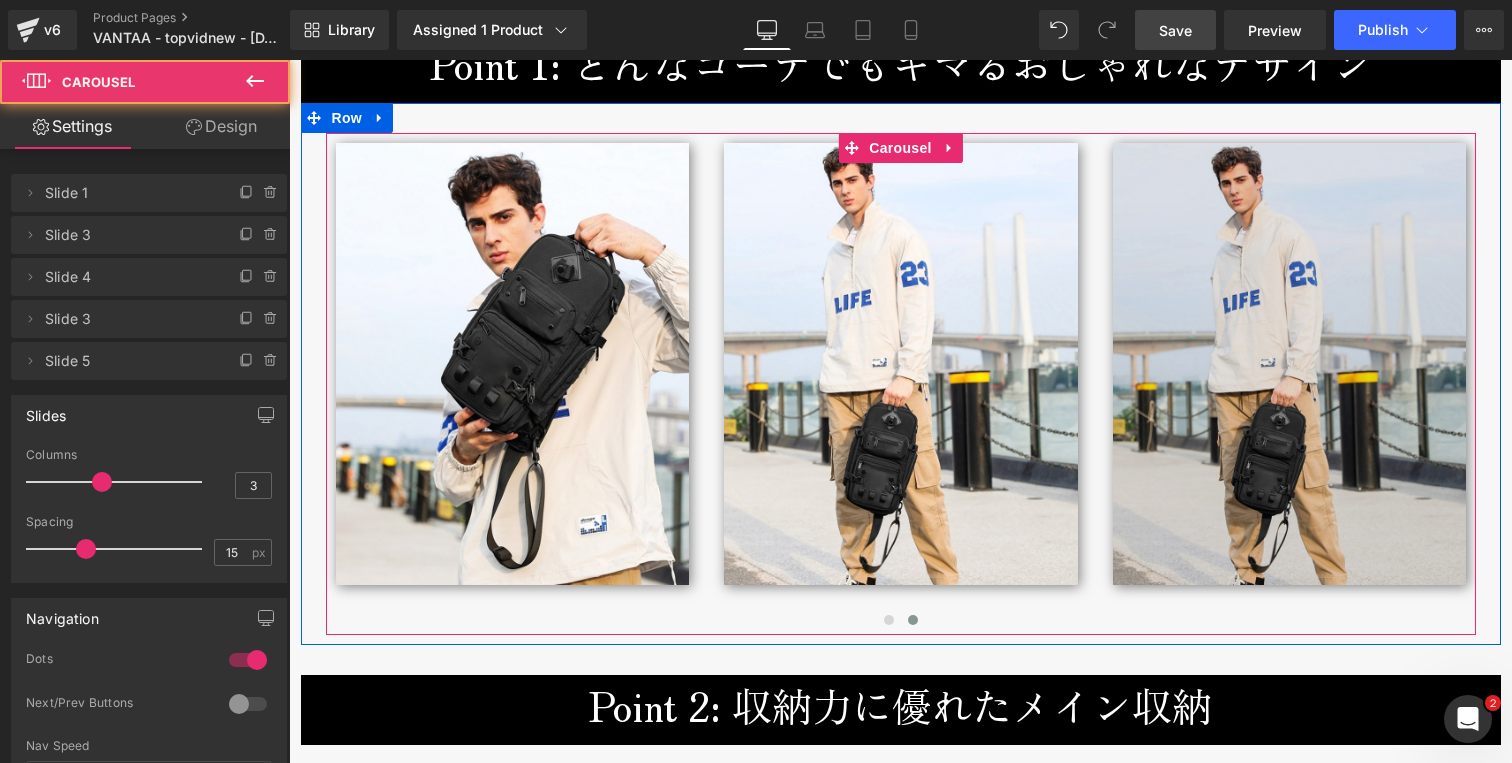 click at bounding box center [1289, 364] 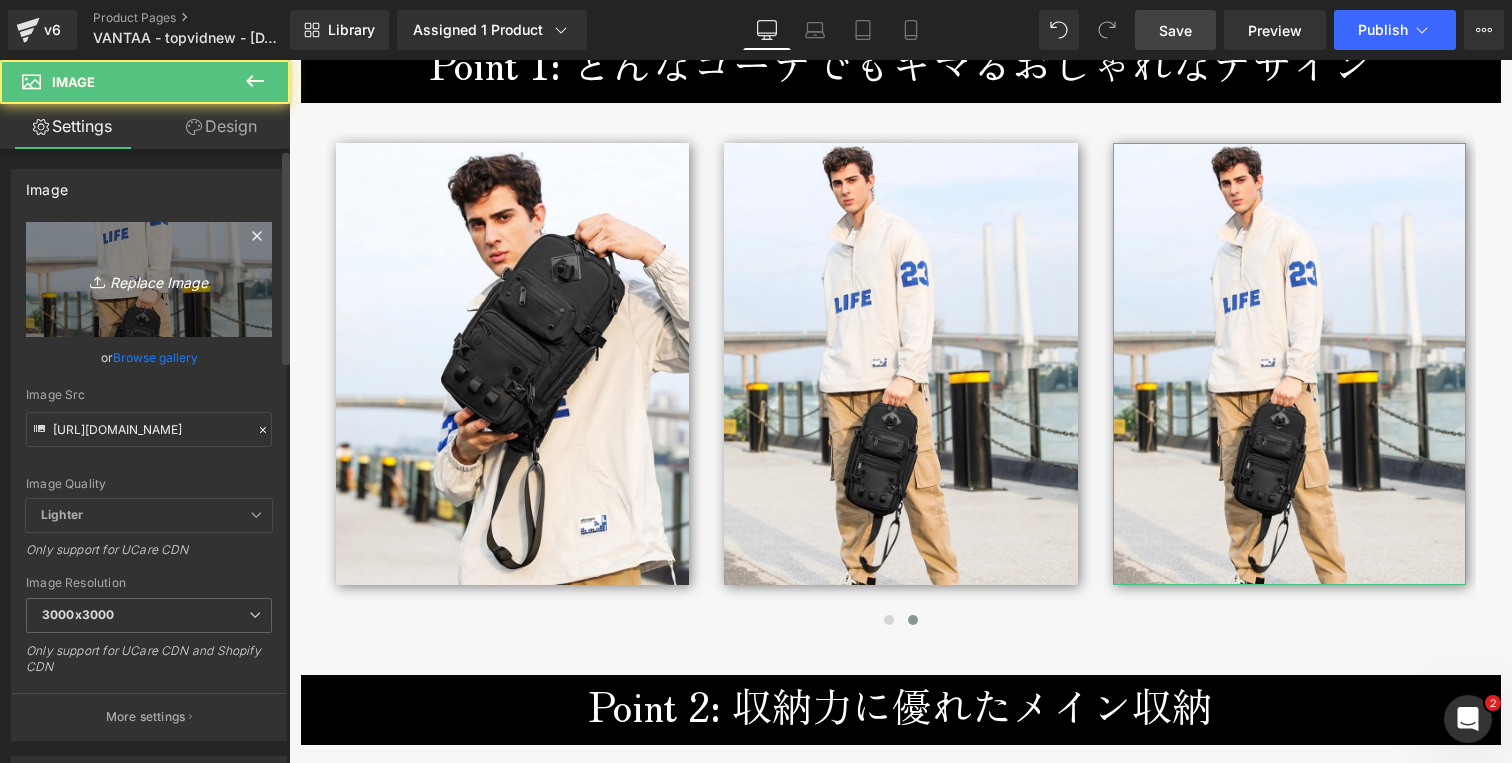 click on "Replace Image" at bounding box center (149, 279) 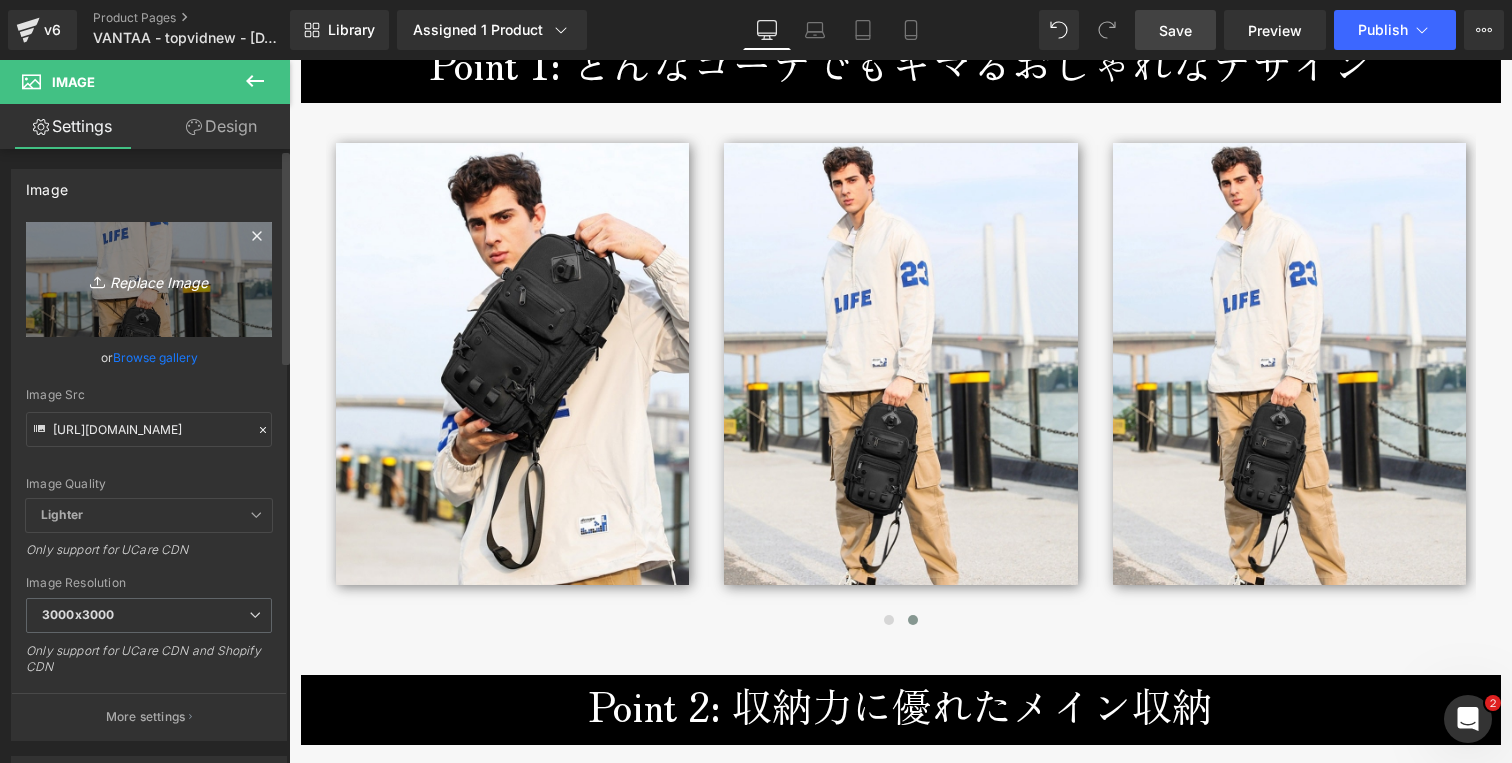 type on "C:\fakepath\vantaa-broderik-lifestyle4-800x1000px.jpg" 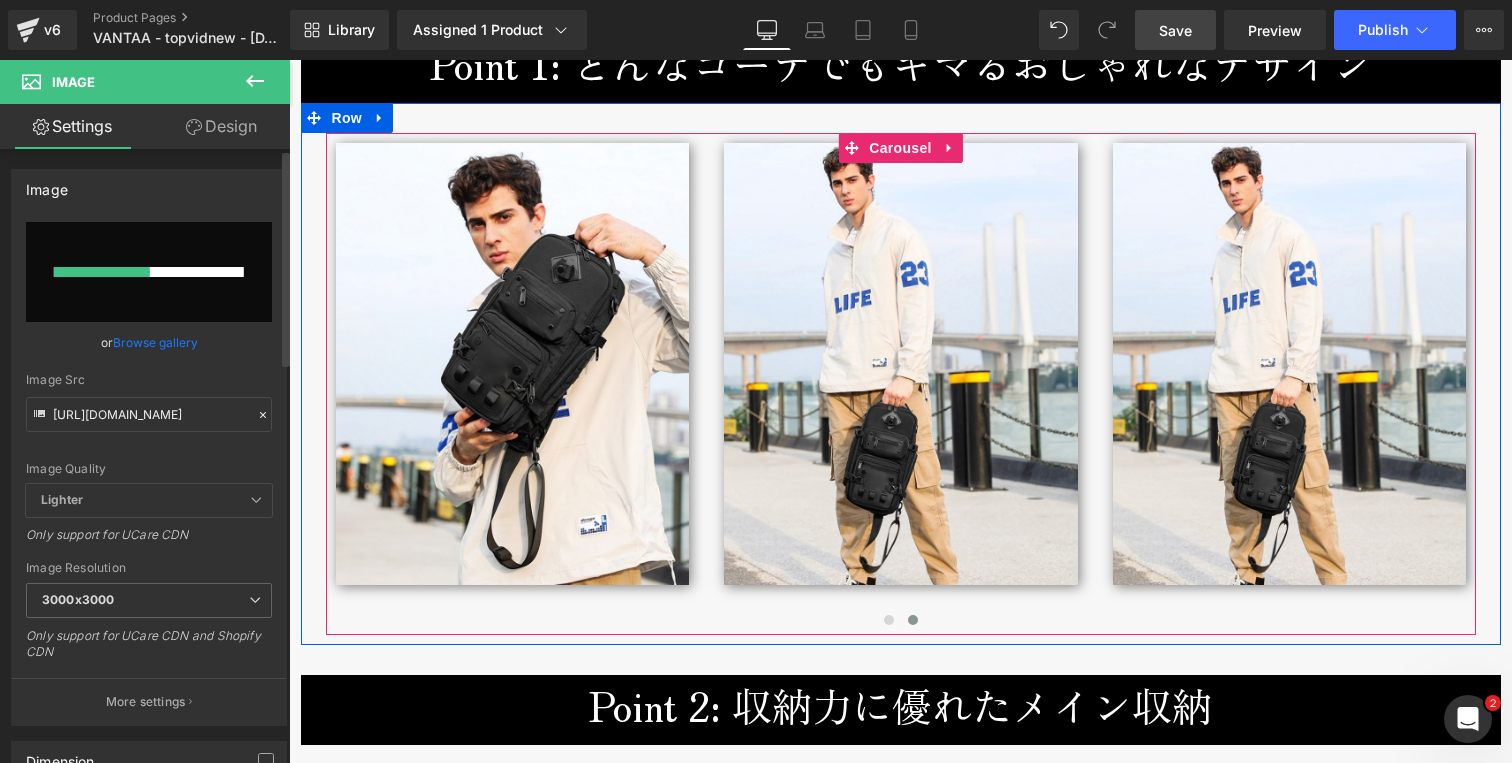 type 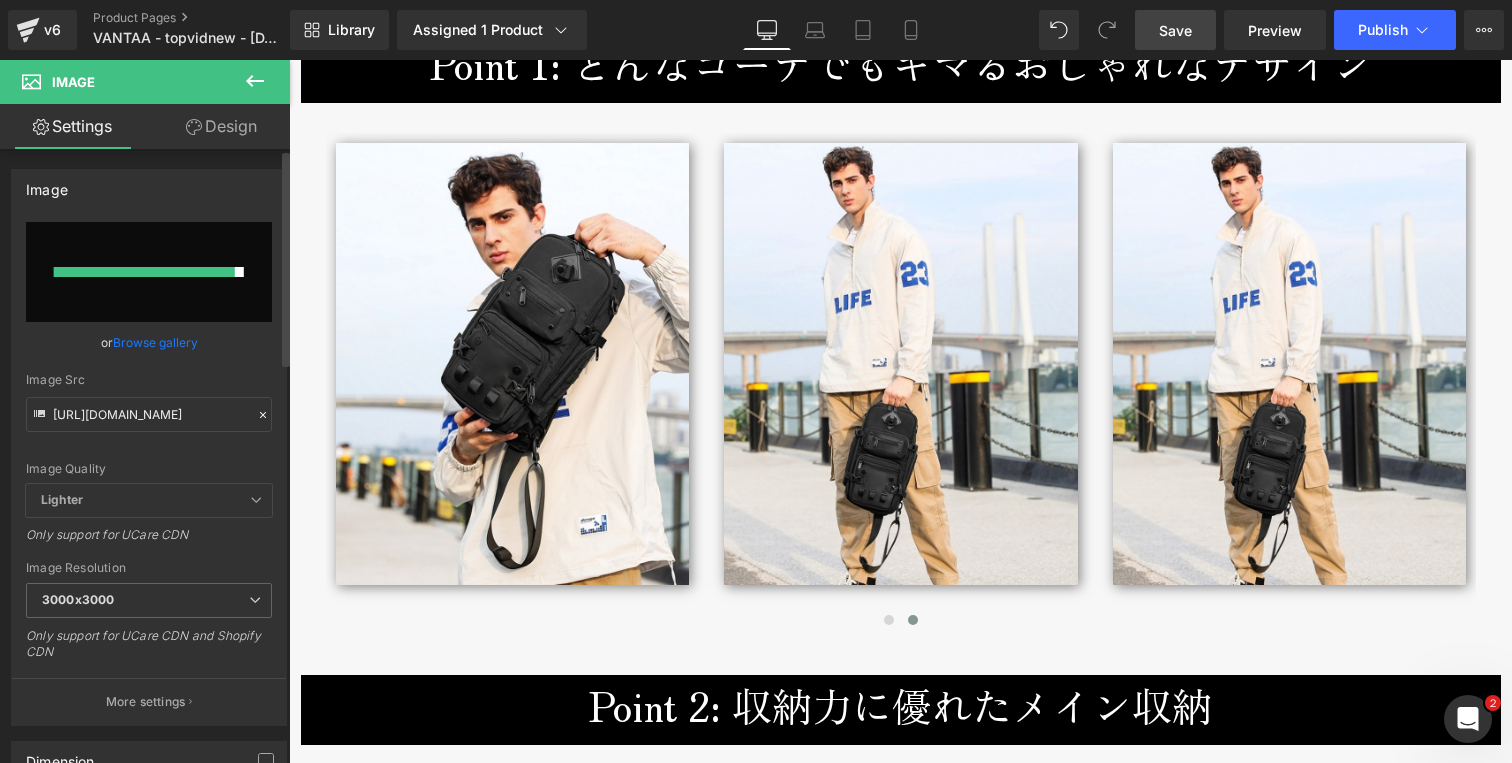 type on "[URL][DOMAIN_NAME]" 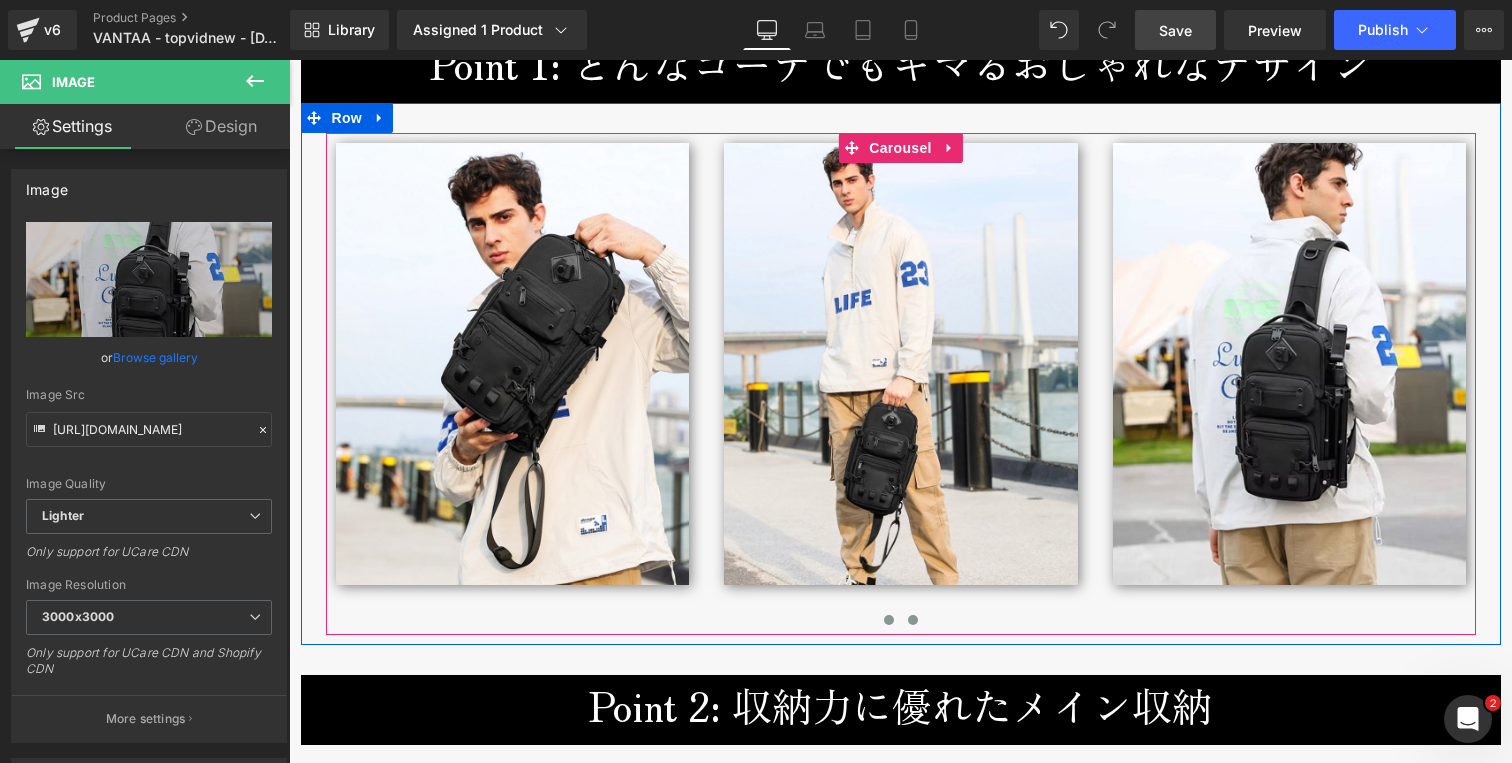 click at bounding box center [889, 620] 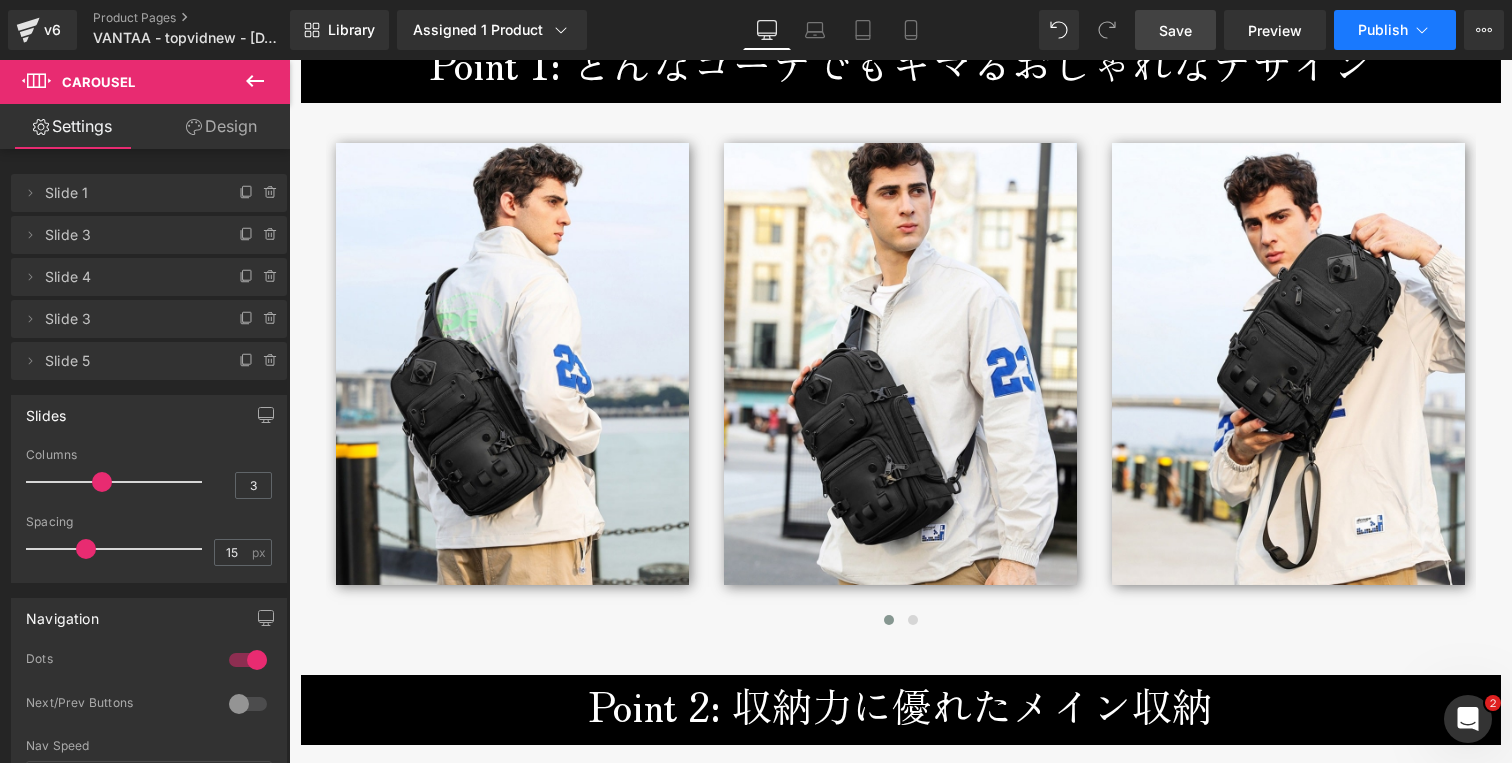 click on "Publish" at bounding box center [1395, 30] 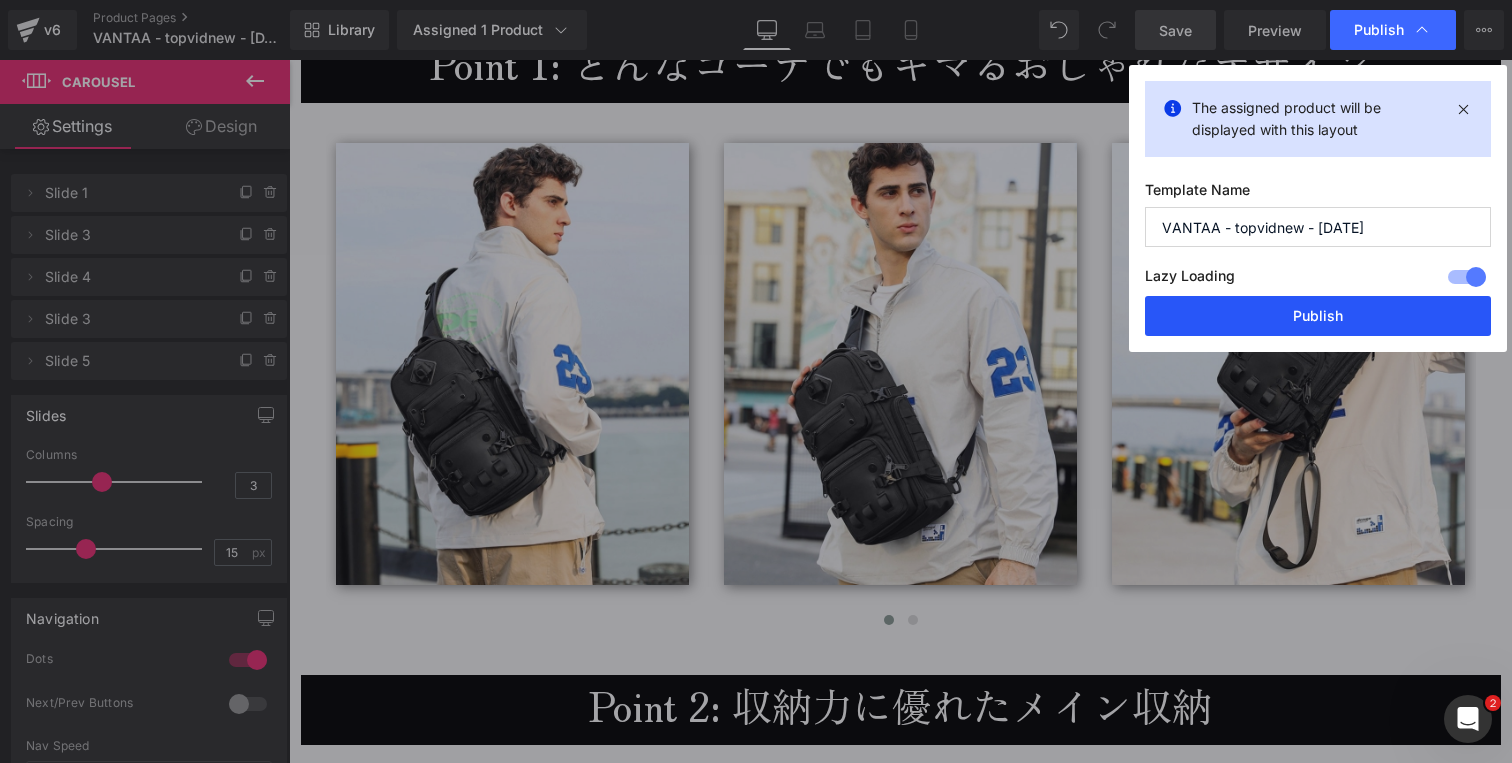 click on "Publish" at bounding box center (1318, 316) 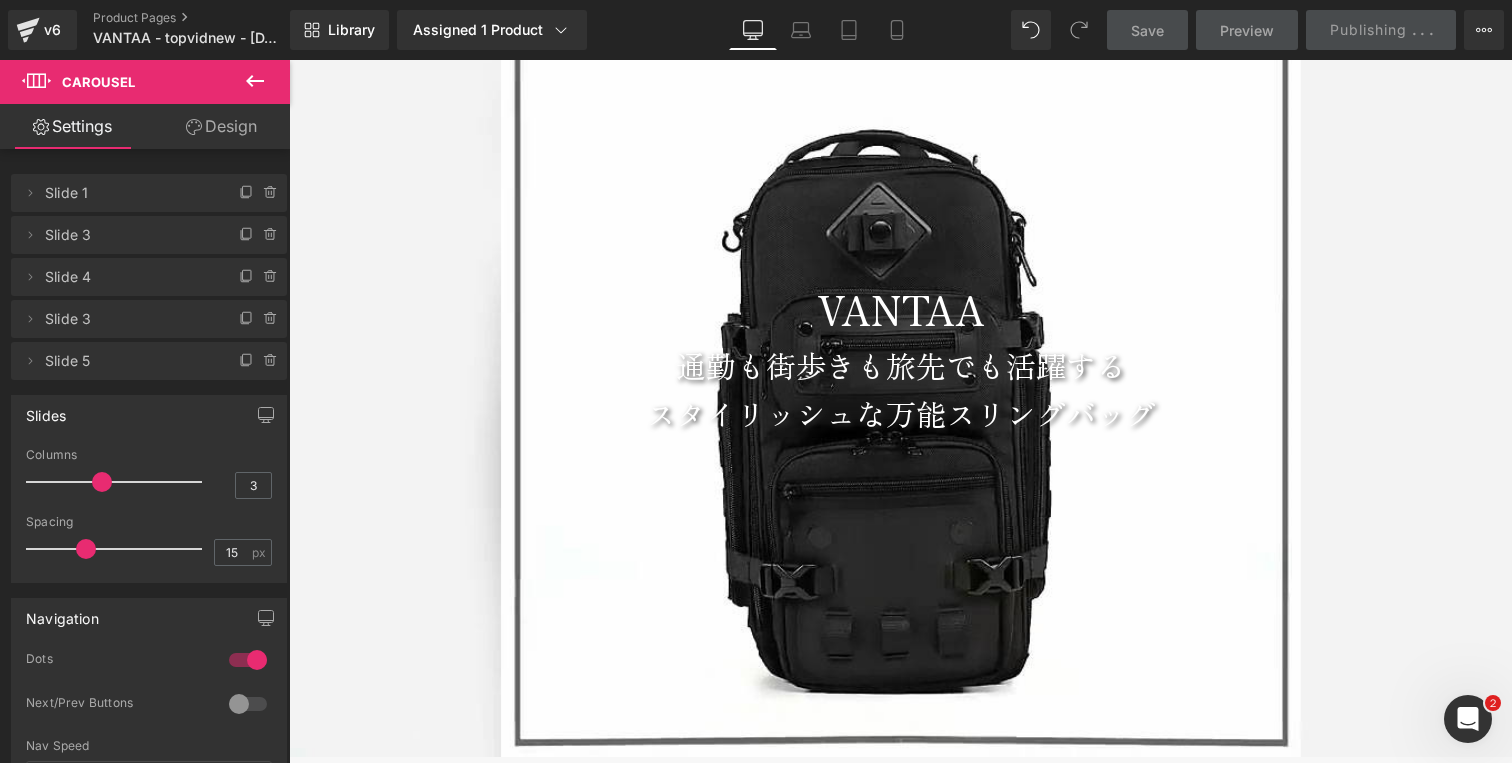 scroll, scrollTop: 847, scrollLeft: 0, axis: vertical 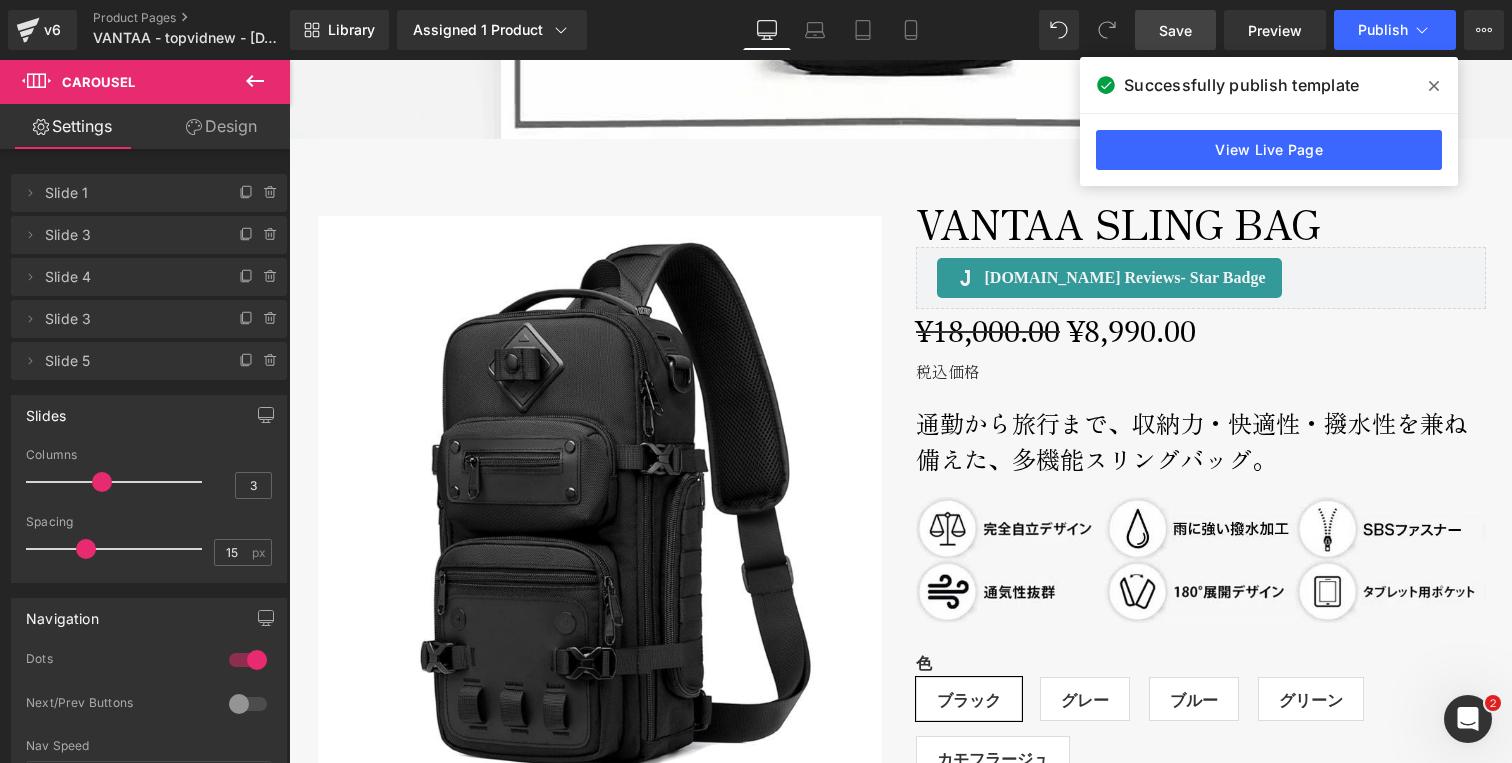 click 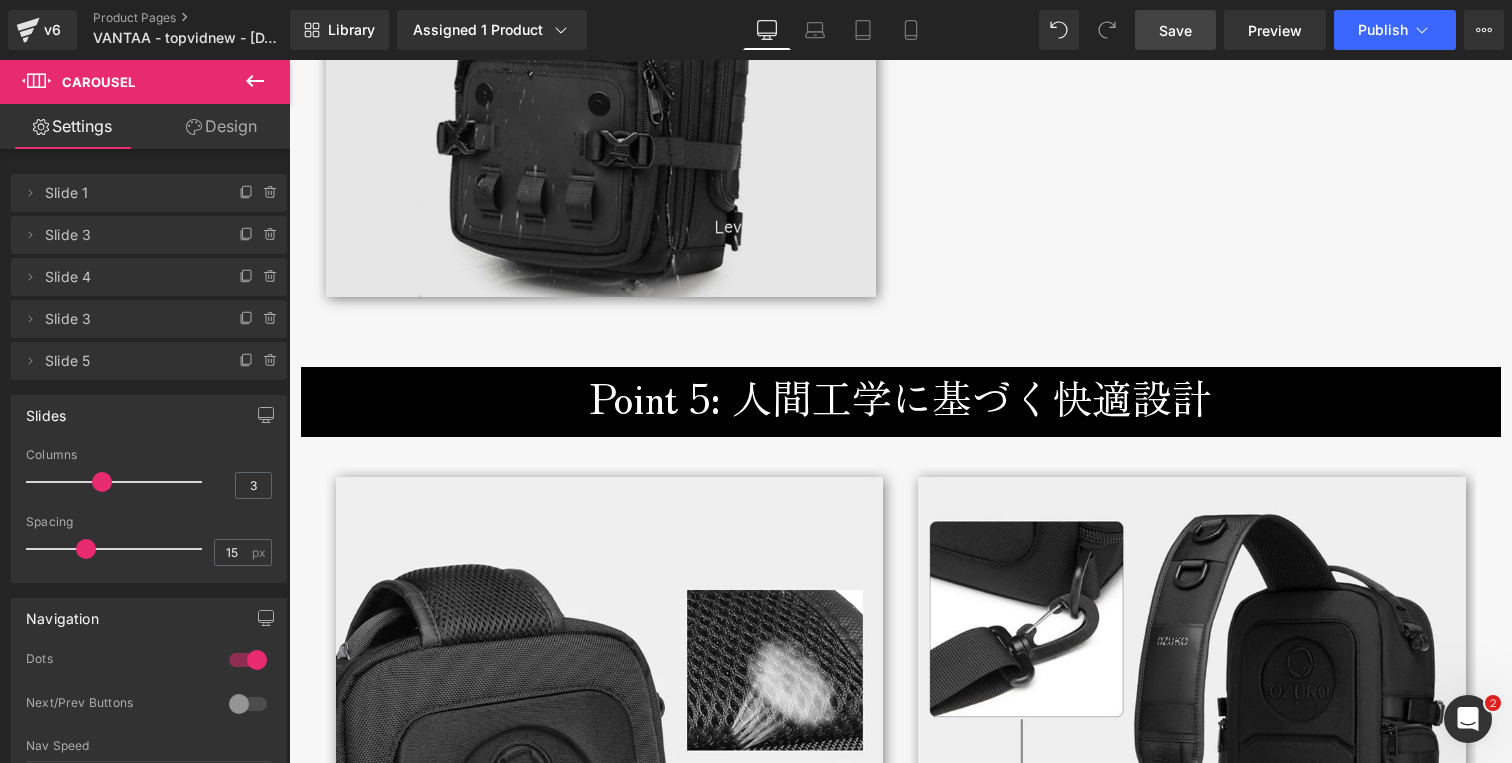 scroll, scrollTop: 5473, scrollLeft: 0, axis: vertical 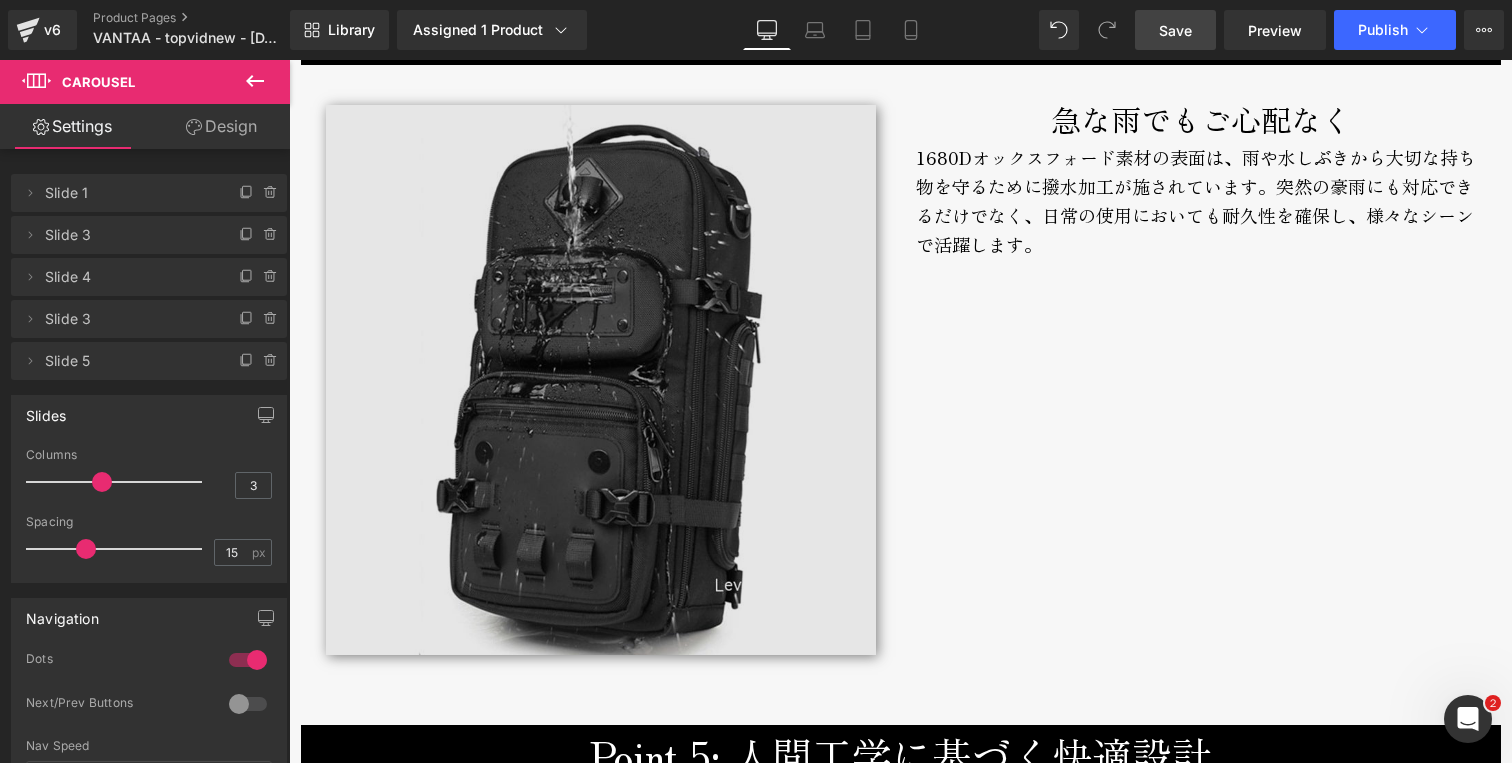 click at bounding box center [601, 380] 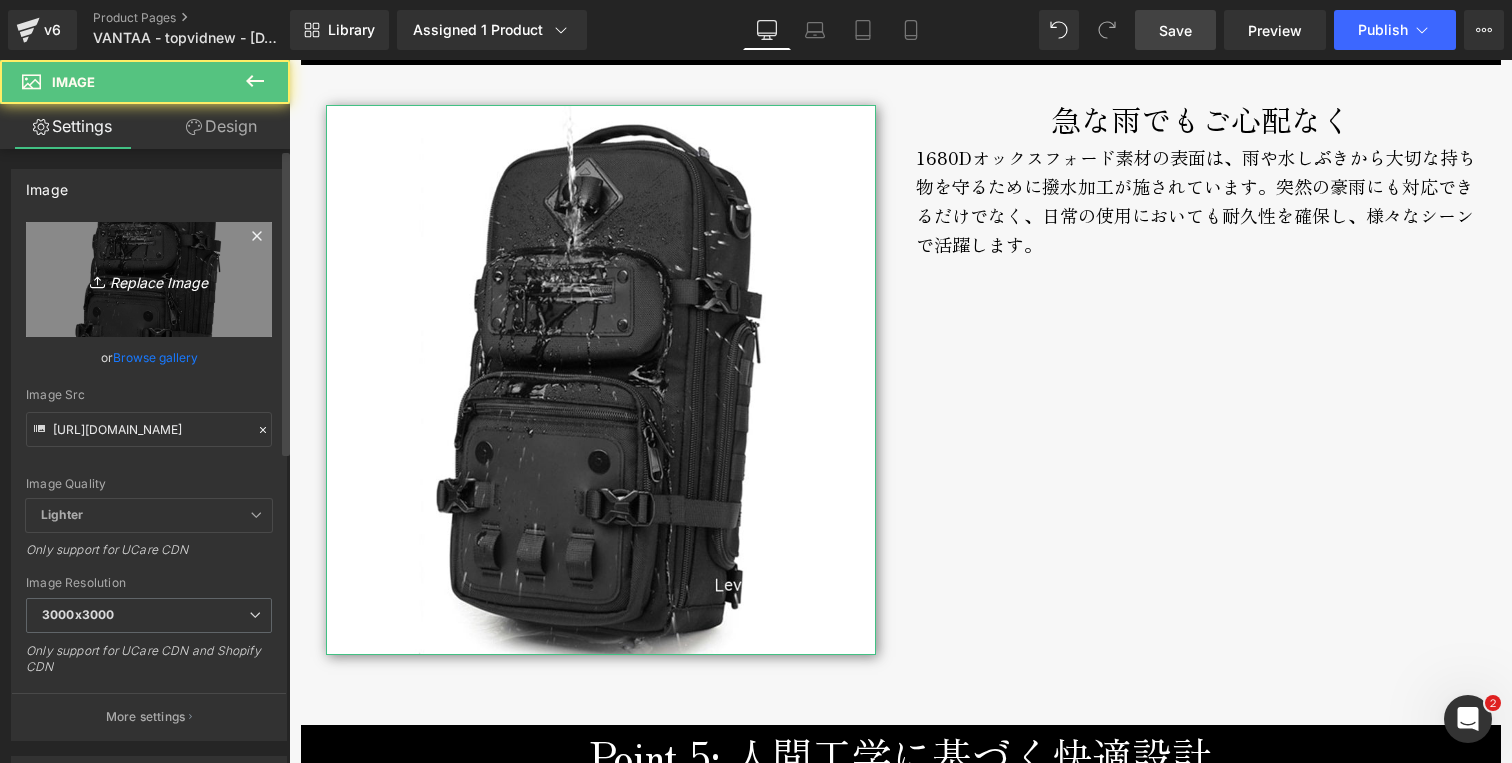 click on "Replace Image" at bounding box center (149, 279) 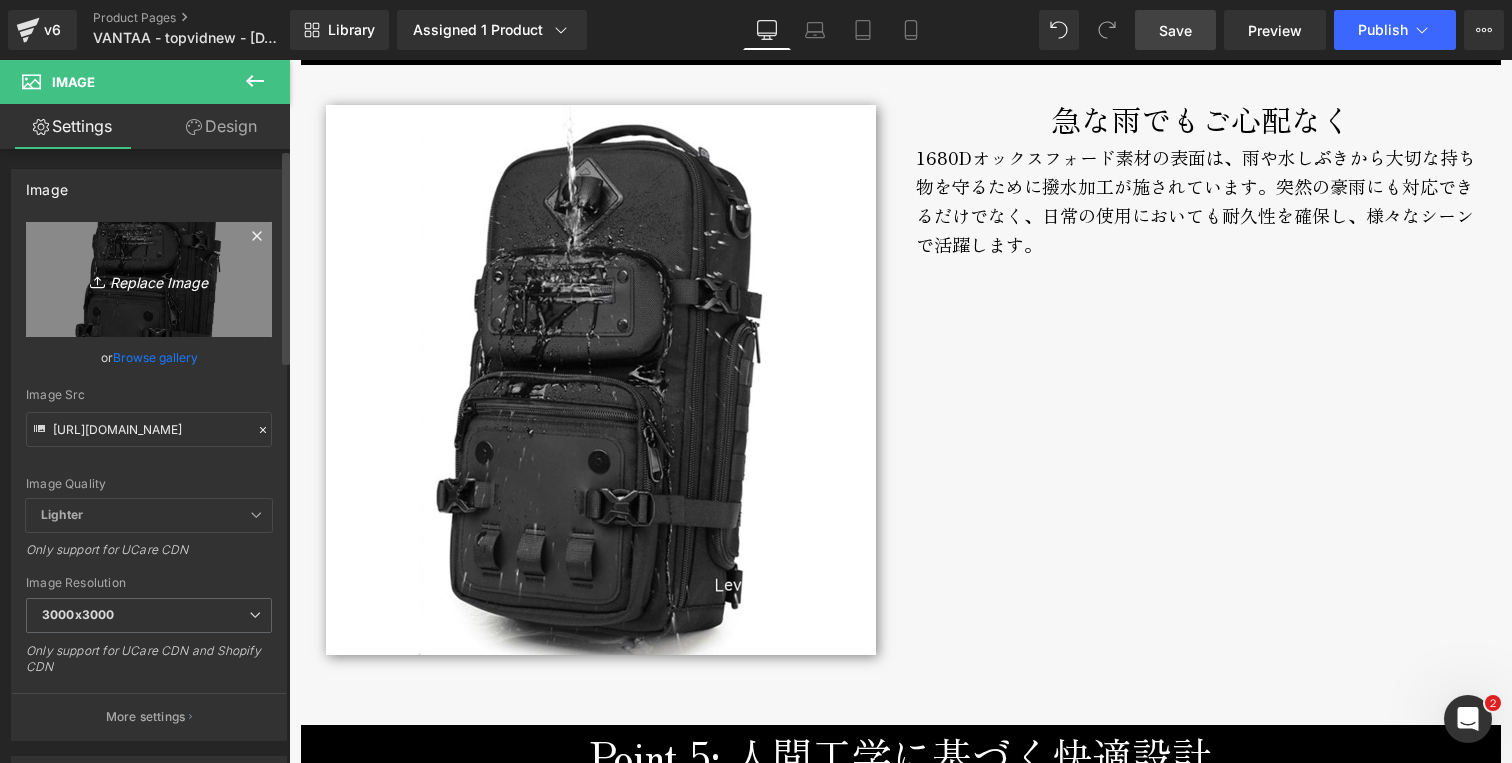 type on "C:\fakepath\vantaa-broderik-waterproof1-800px.jpg" 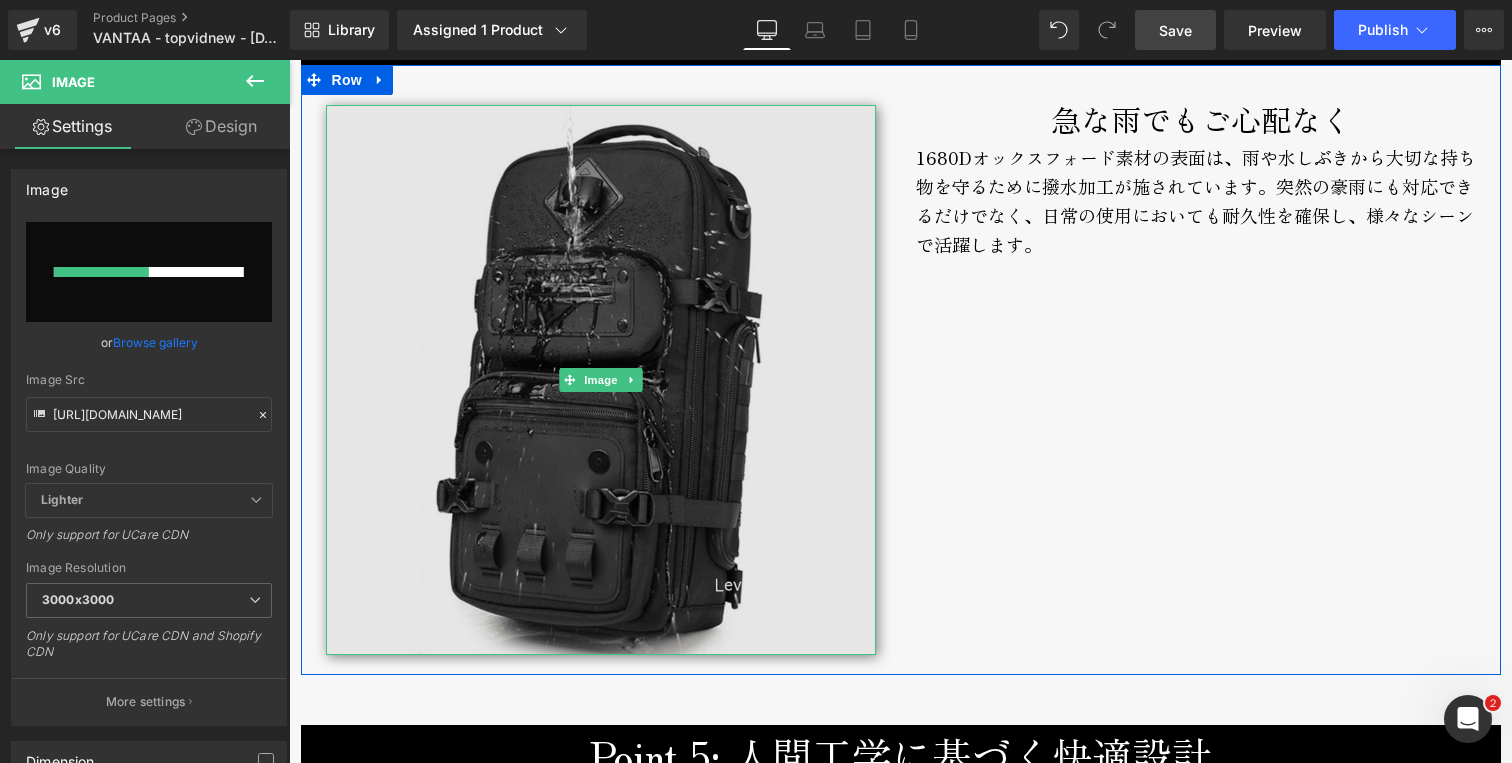 type 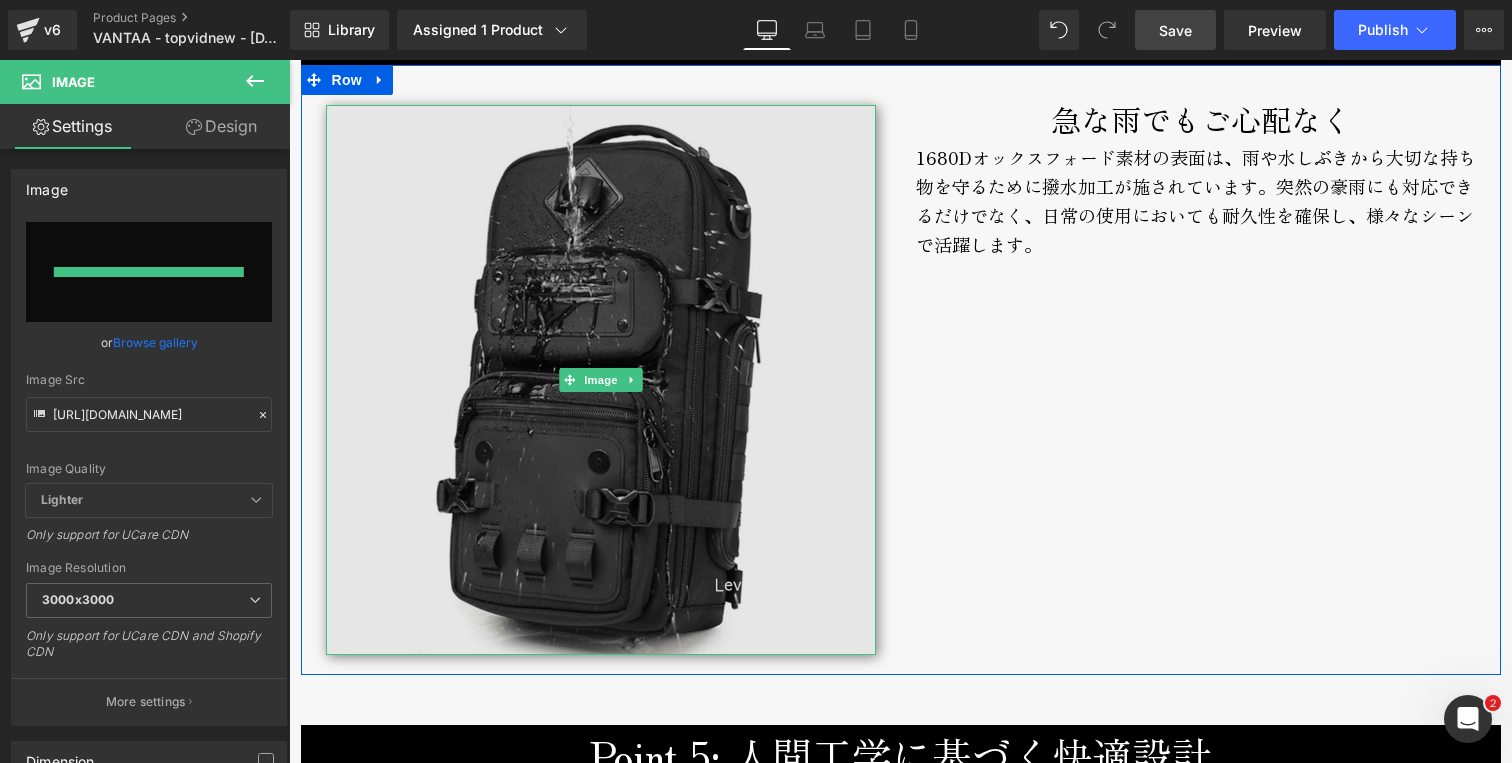 type on "[URL][DOMAIN_NAME]" 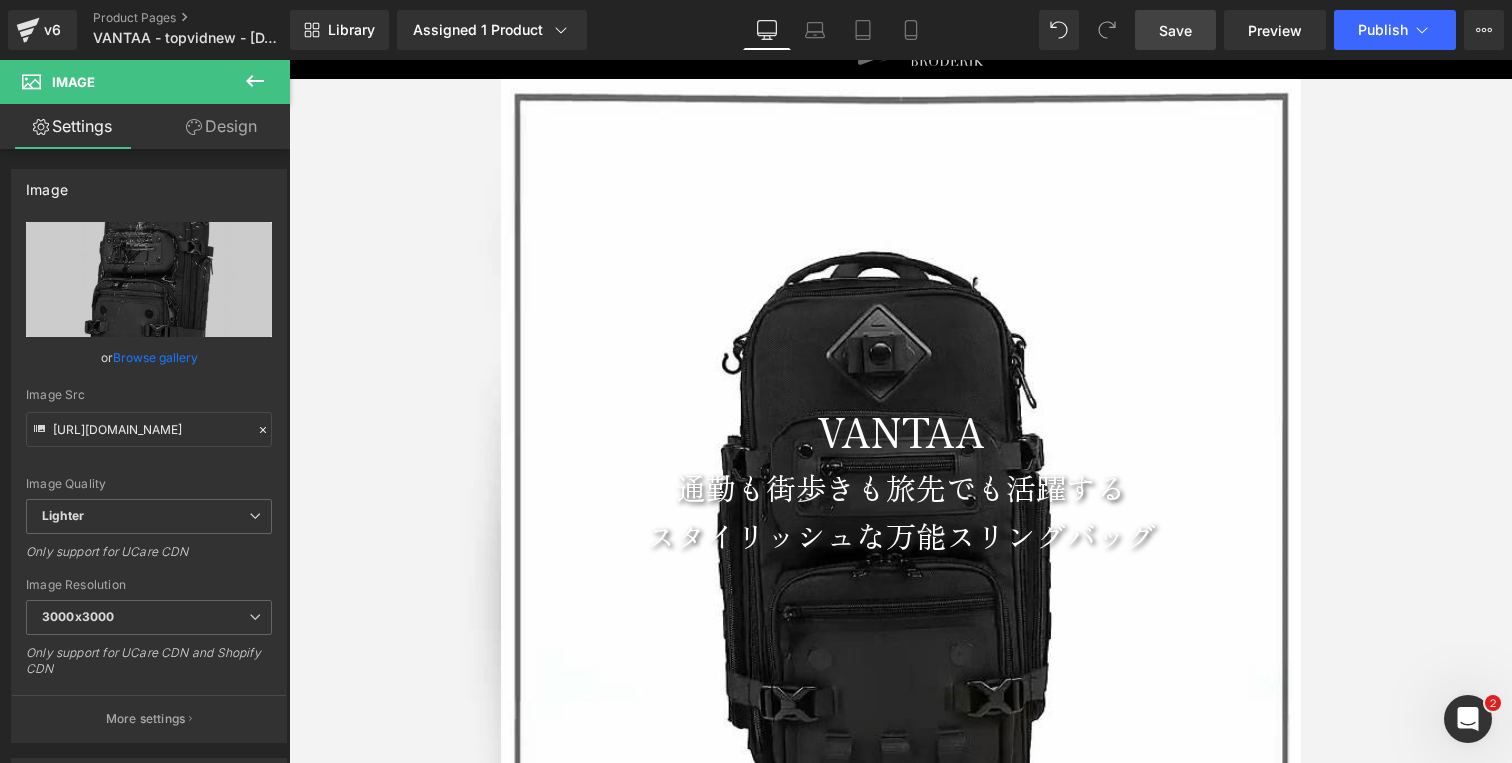scroll, scrollTop: 132, scrollLeft: 0, axis: vertical 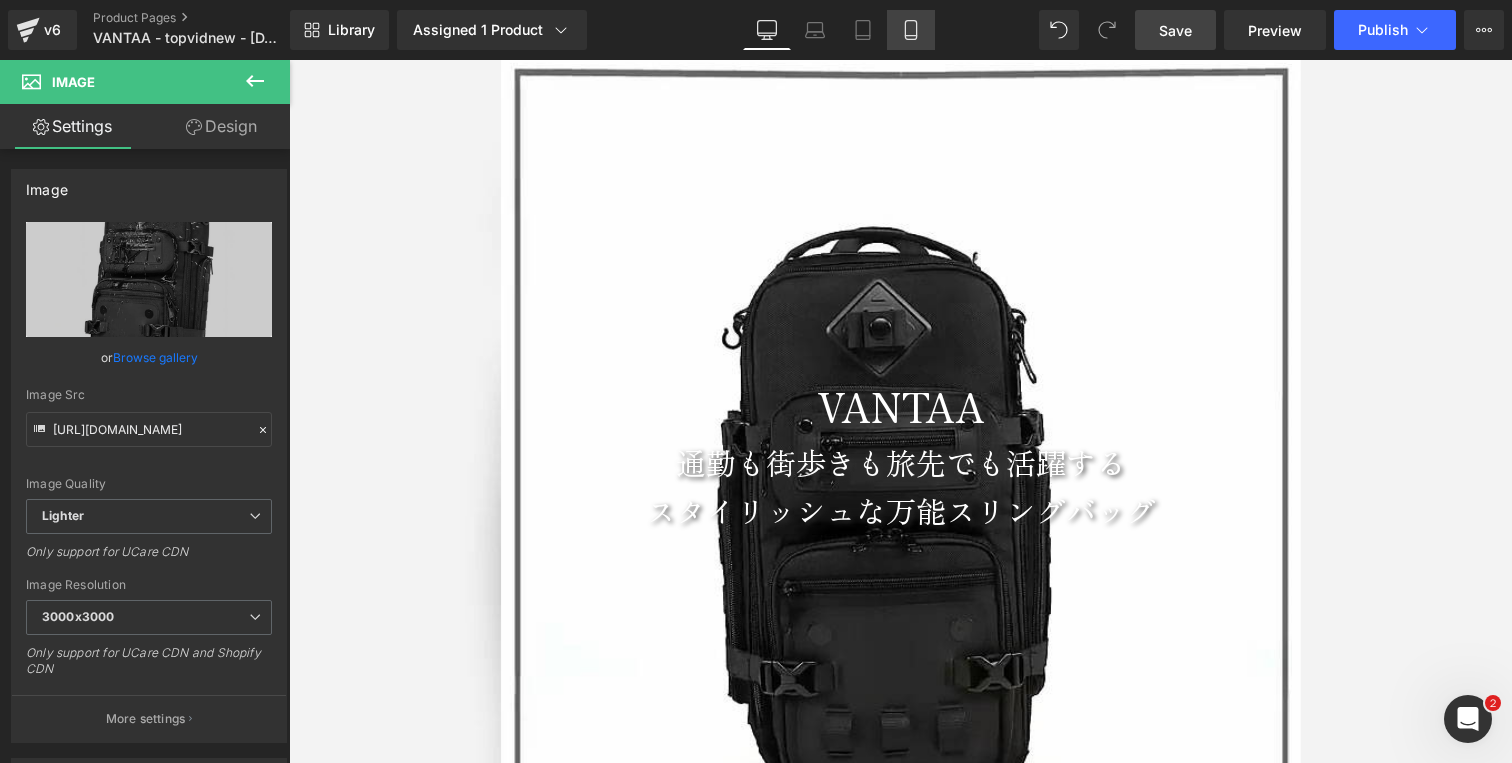 drag, startPoint x: 900, startPoint y: 27, endPoint x: 154, endPoint y: 335, distance: 807.0812 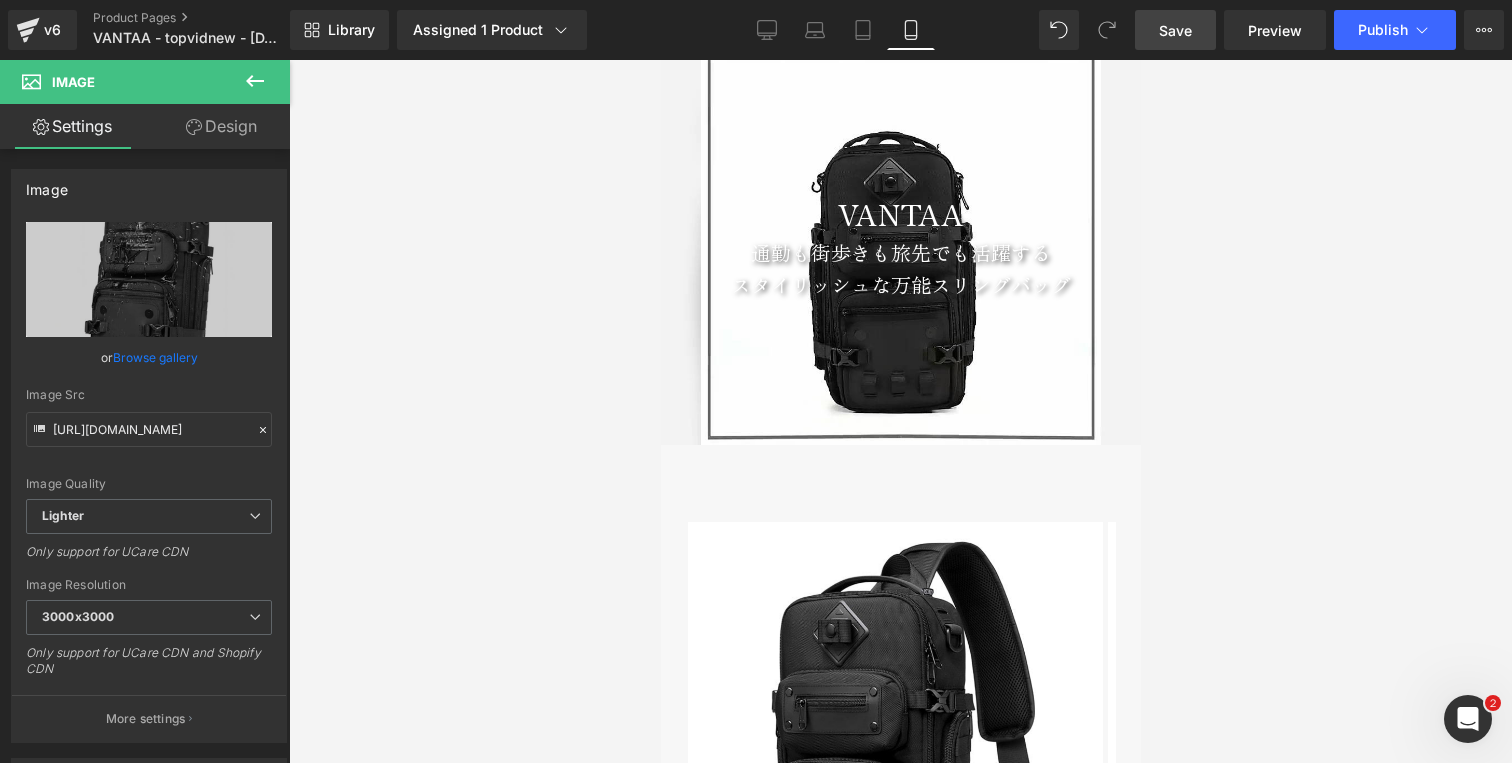 scroll, scrollTop: 0, scrollLeft: 0, axis: both 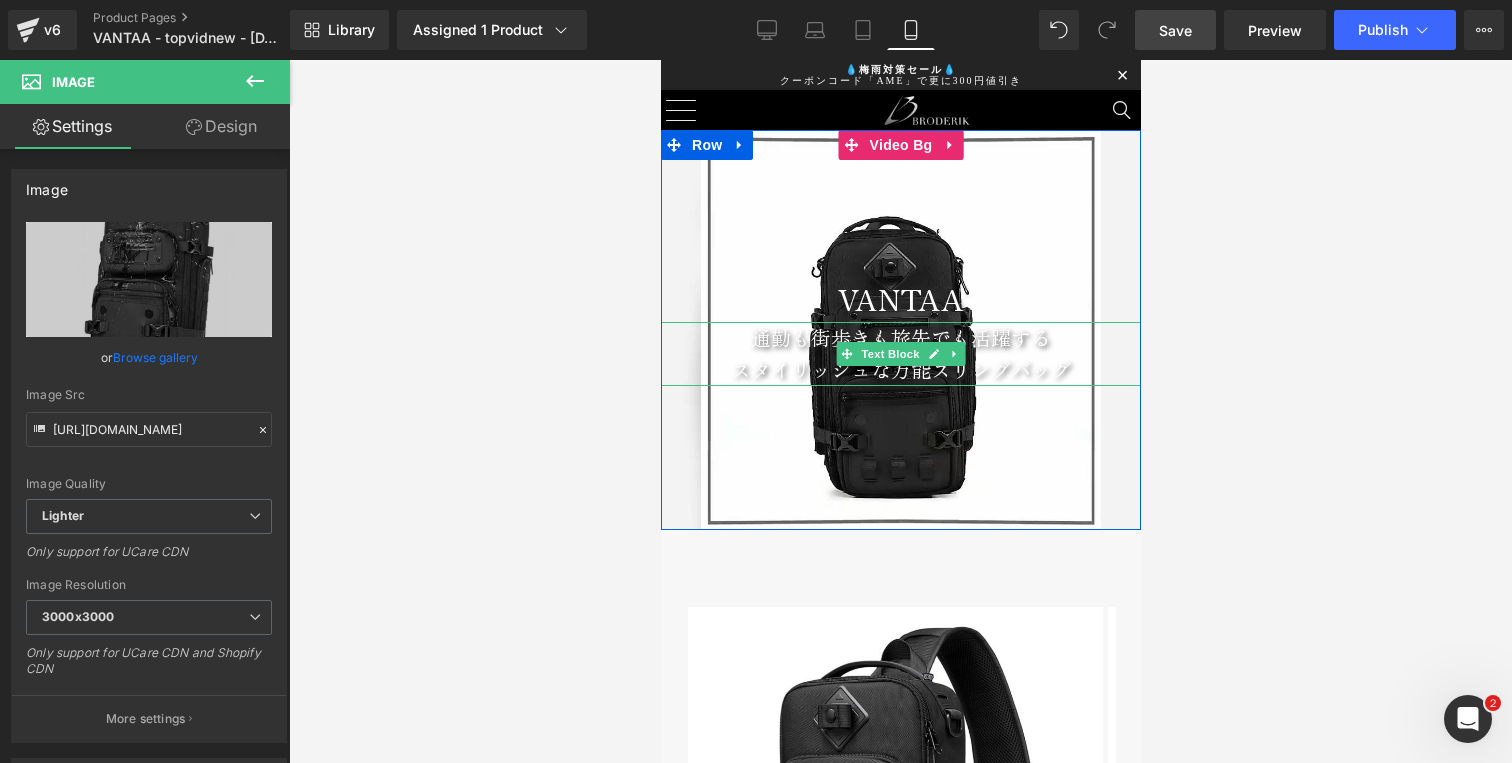 click on "スタイリッシュな万能スリングバッグ" at bounding box center (900, 370) 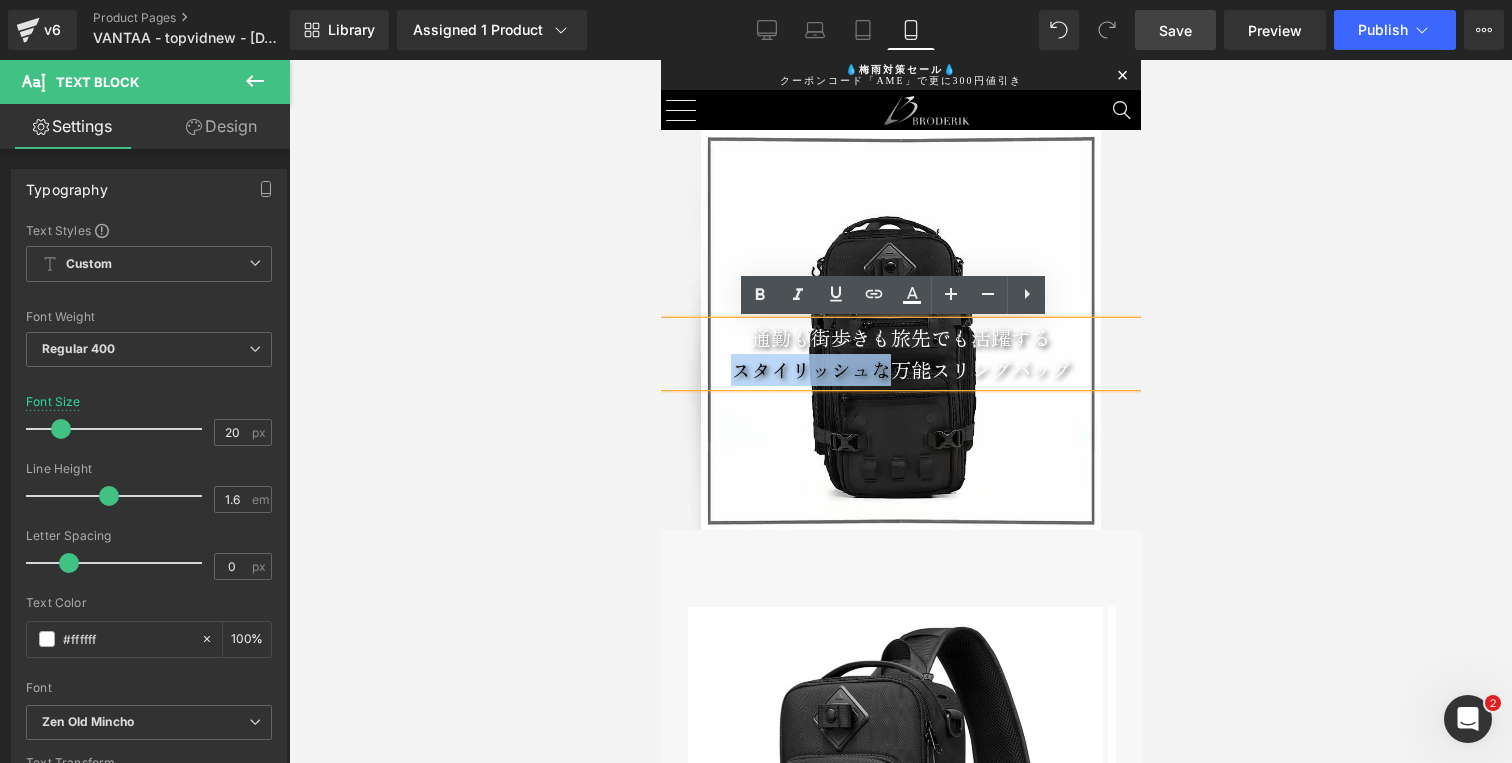 drag, startPoint x: 715, startPoint y: 372, endPoint x: 879, endPoint y: 374, distance: 164.01219 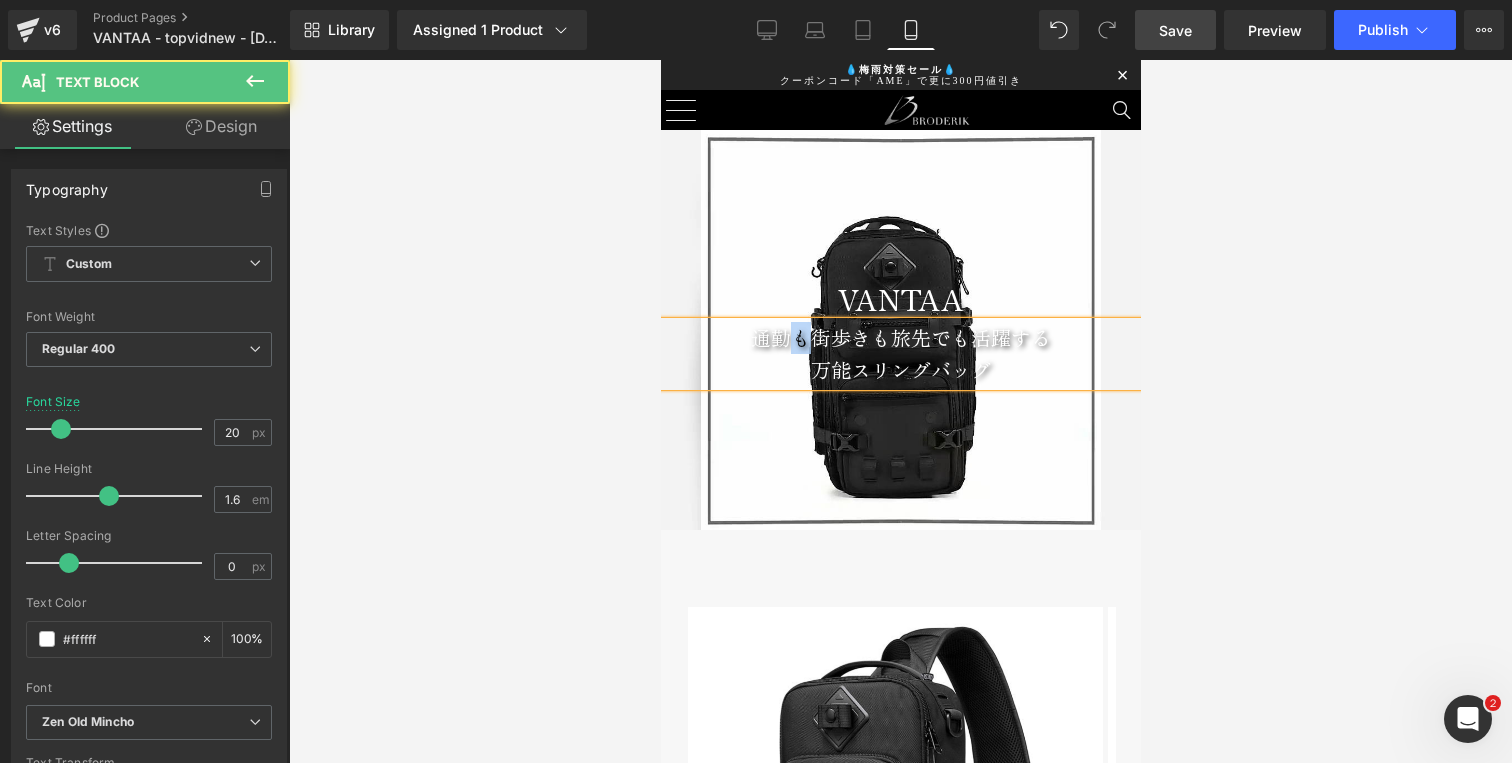 click on "通勤も街歩きも旅先でも活躍する" at bounding box center [900, 338] 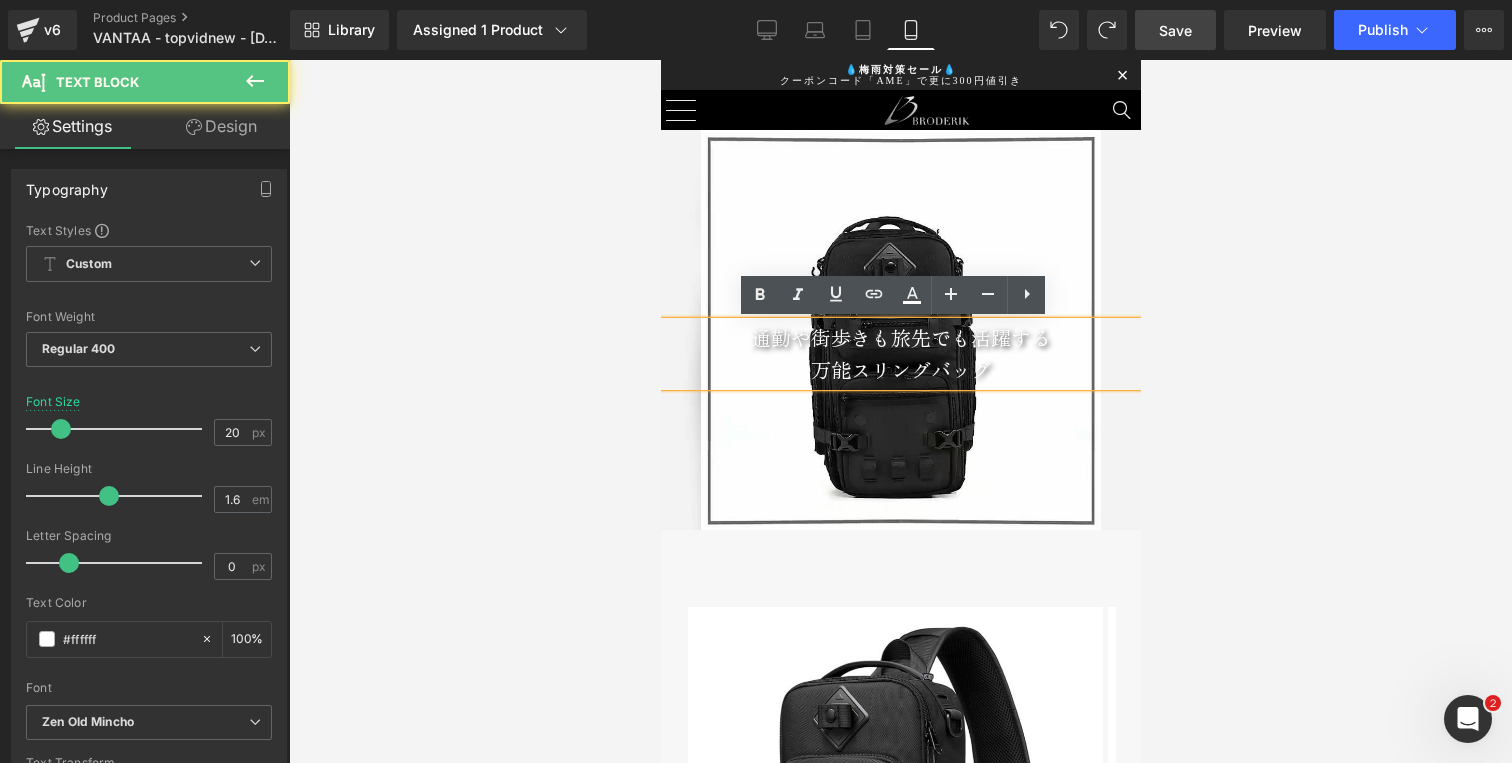 click on "通勤や街歩きも旅先でも活躍する" at bounding box center (900, 338) 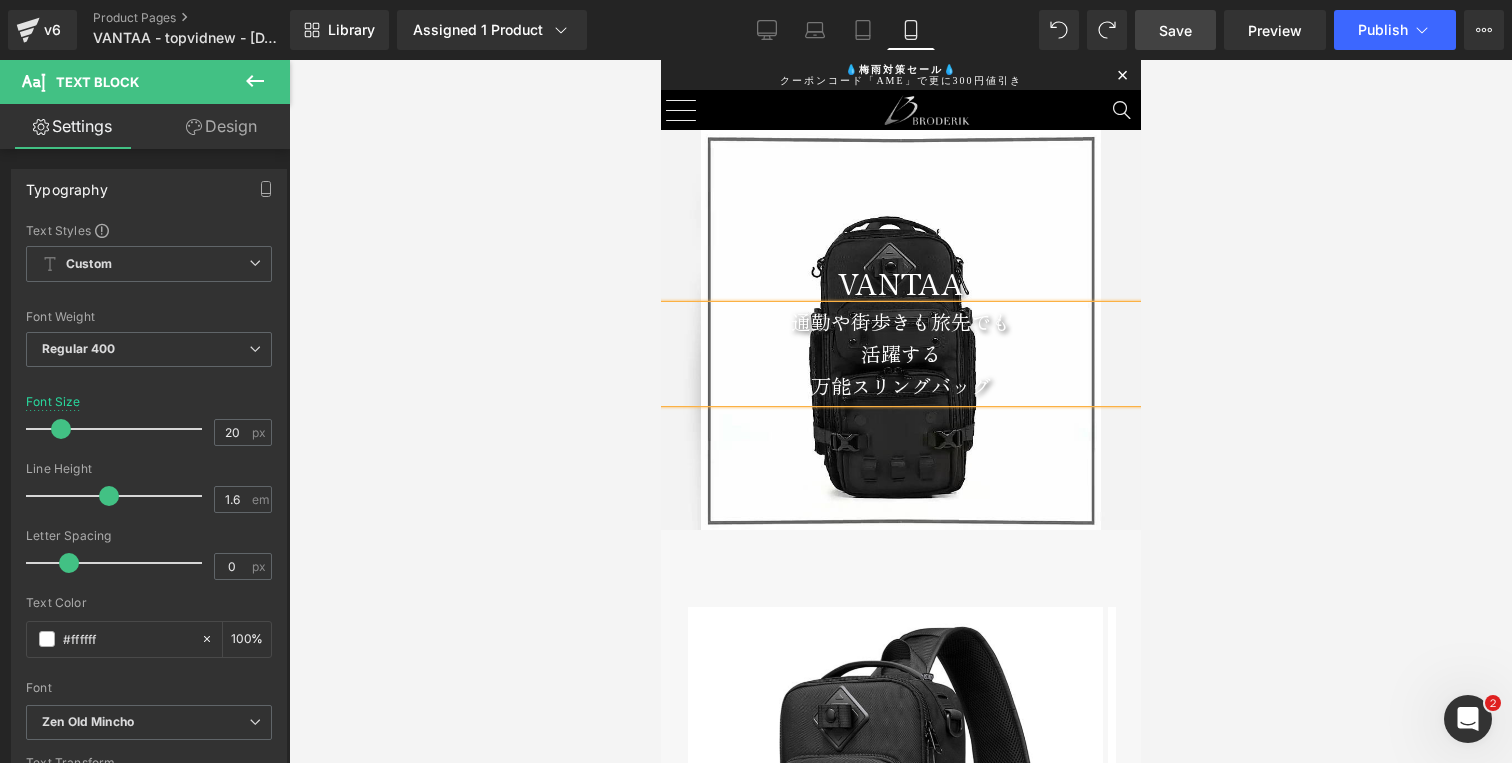 click on "活躍する" at bounding box center (900, 354) 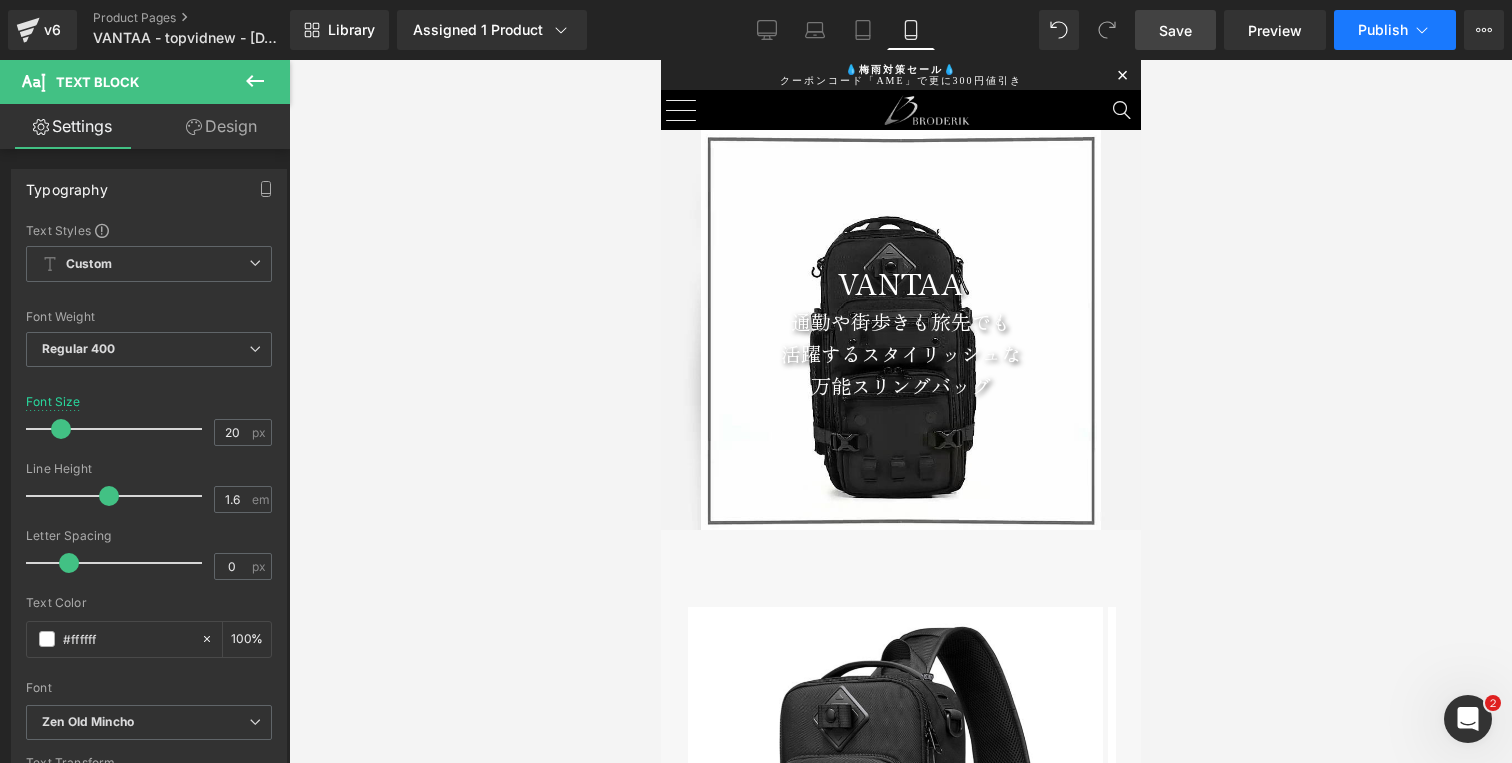 click on "Publish" at bounding box center [1383, 30] 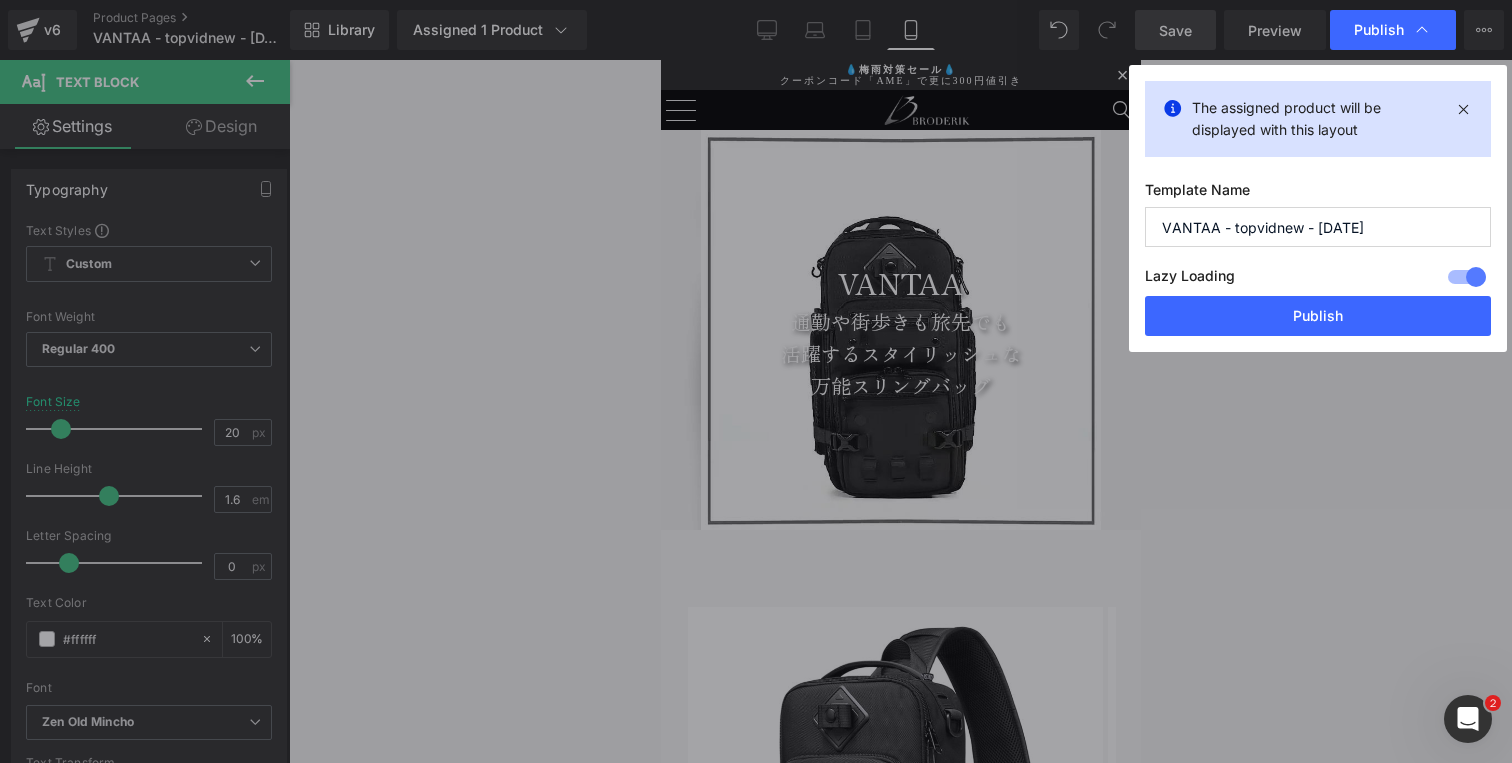 click on "Publish" at bounding box center [1318, 316] 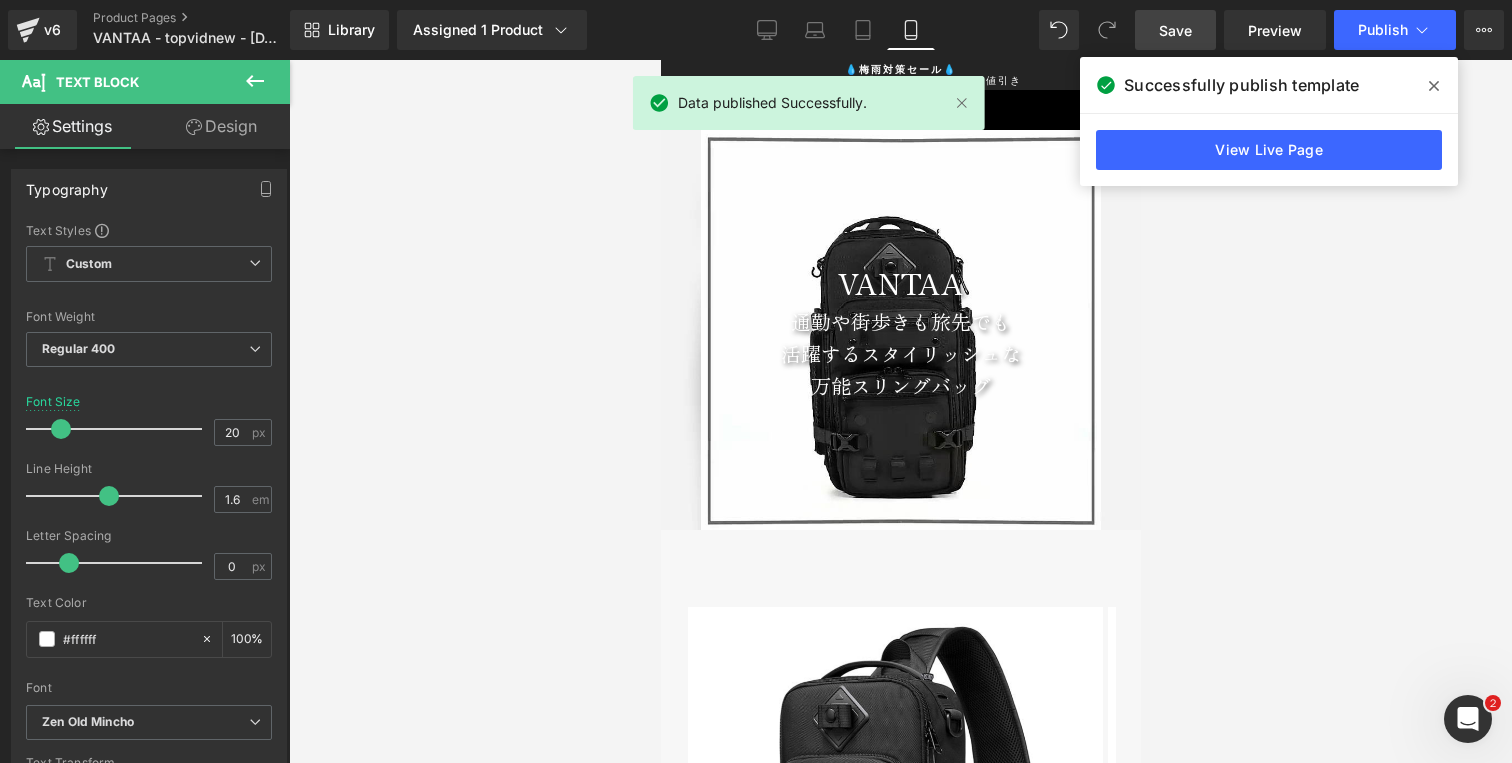 click at bounding box center (1434, 86) 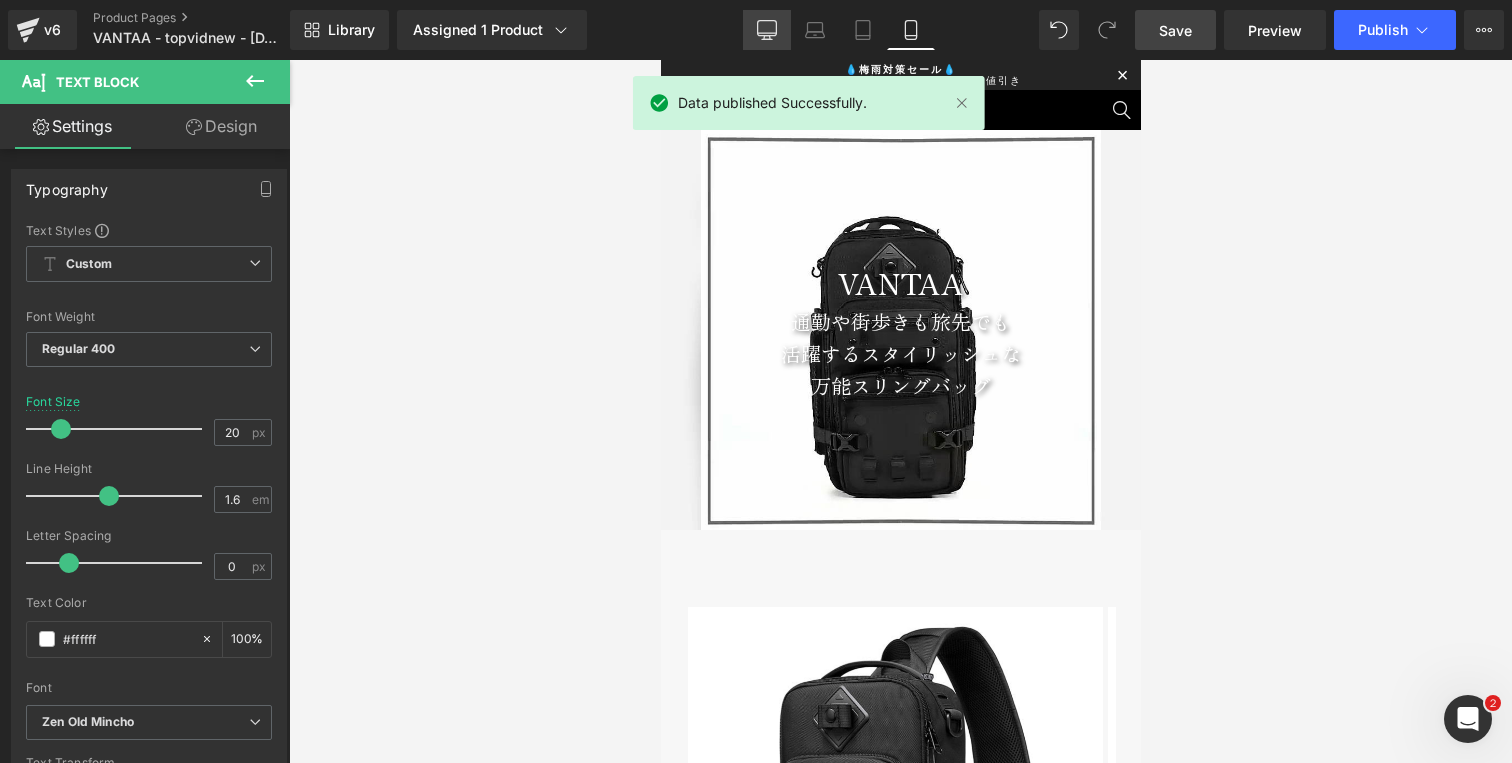 drag, startPoint x: 756, startPoint y: 32, endPoint x: 473, endPoint y: 8, distance: 284.01584 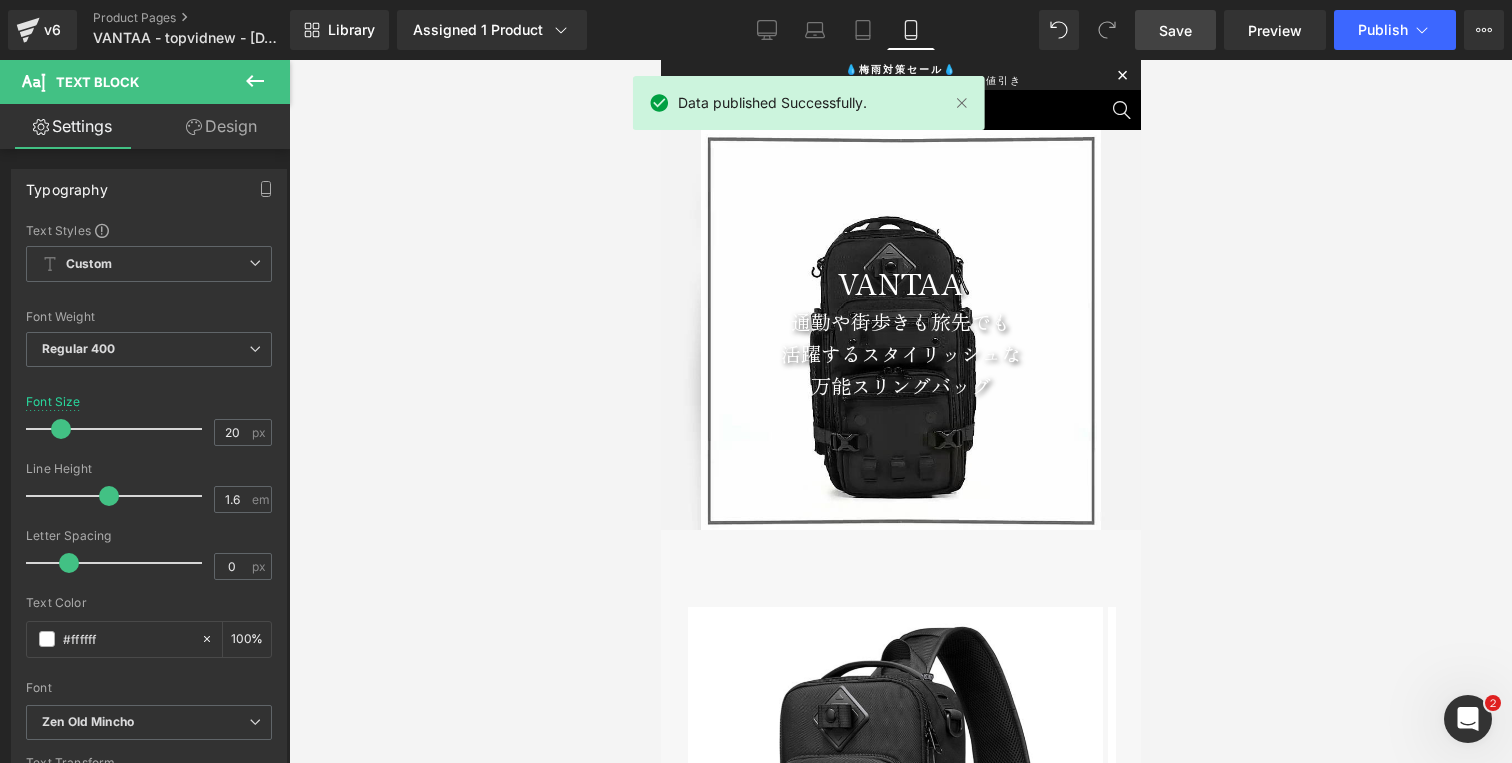 type on "30" 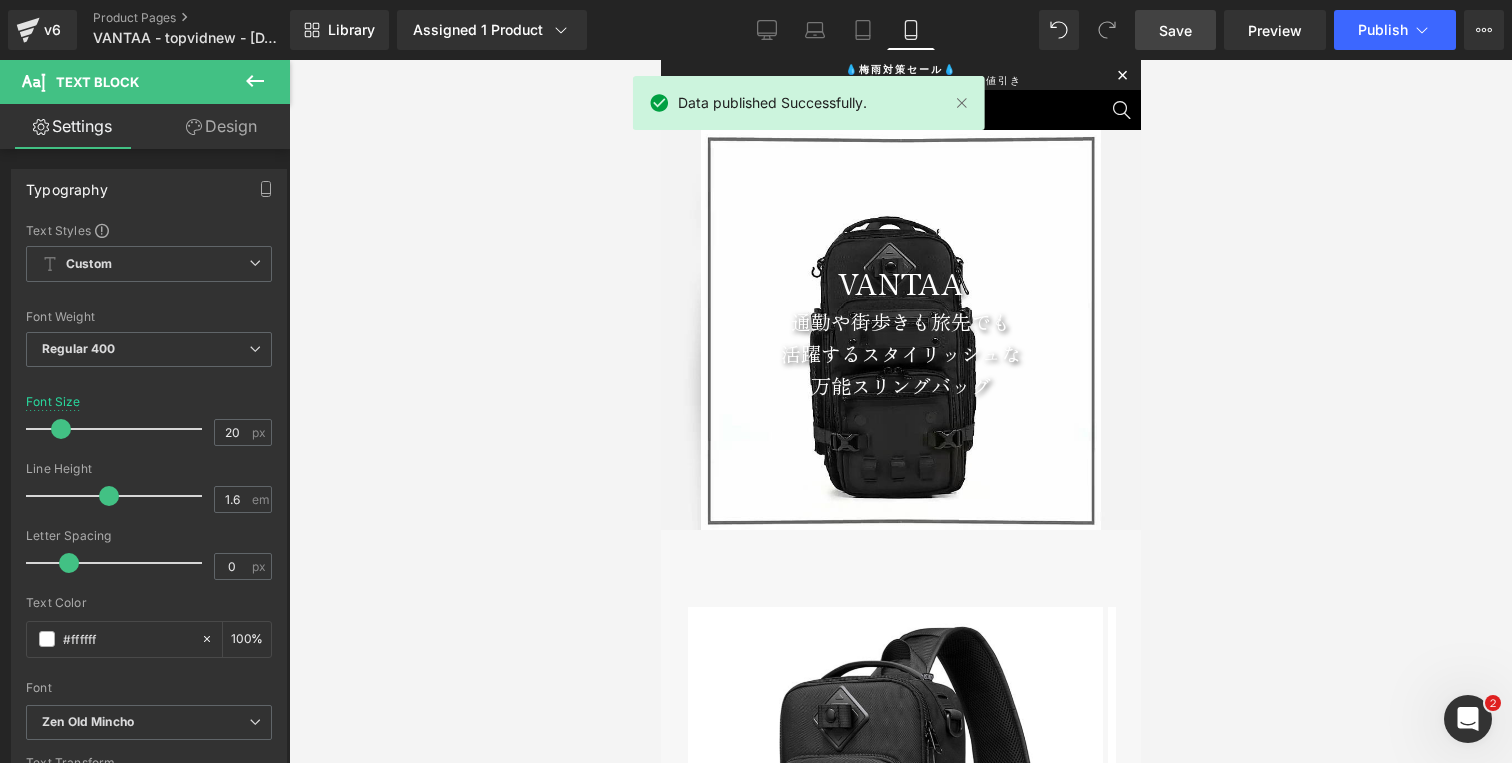 type on "100" 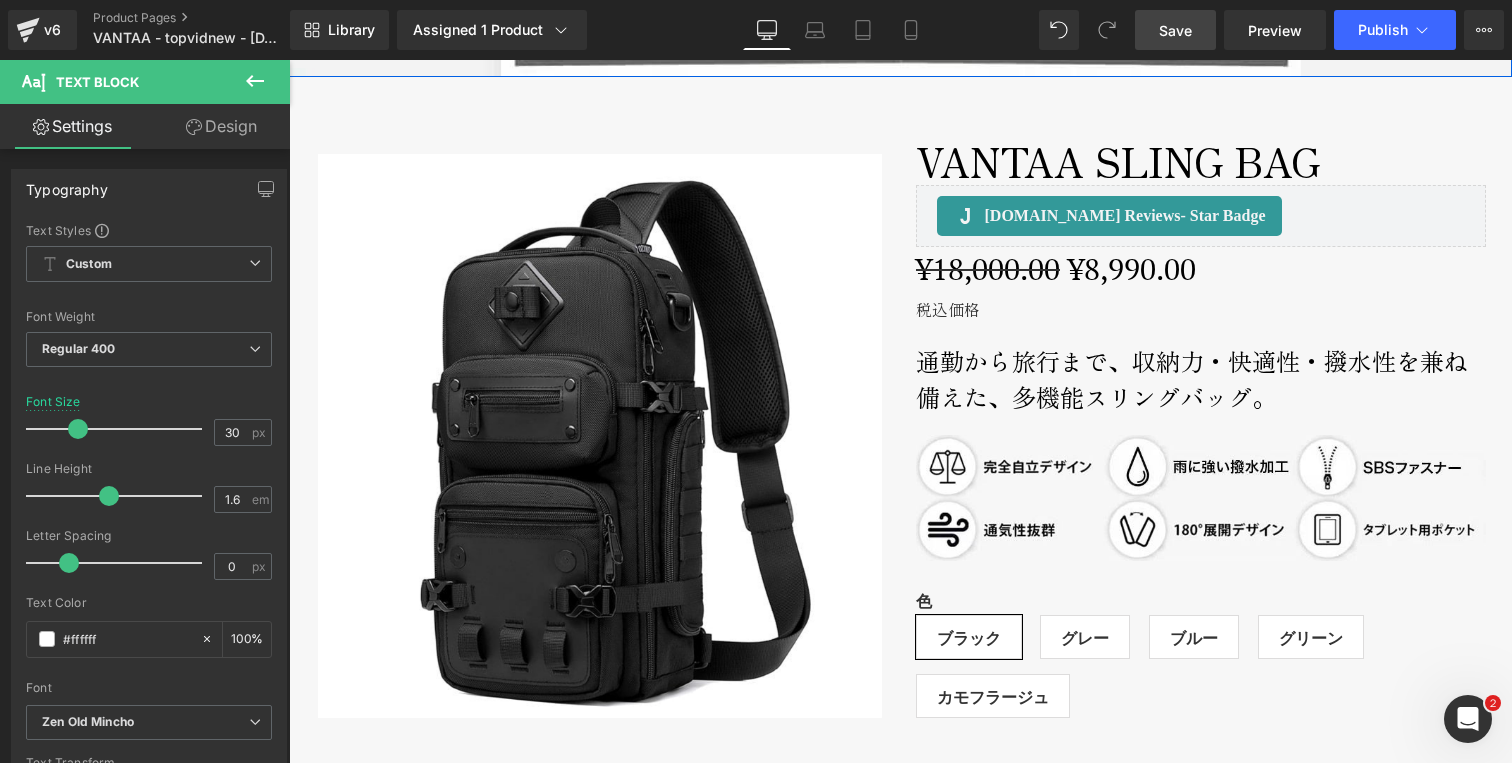 scroll, scrollTop: 988, scrollLeft: 0, axis: vertical 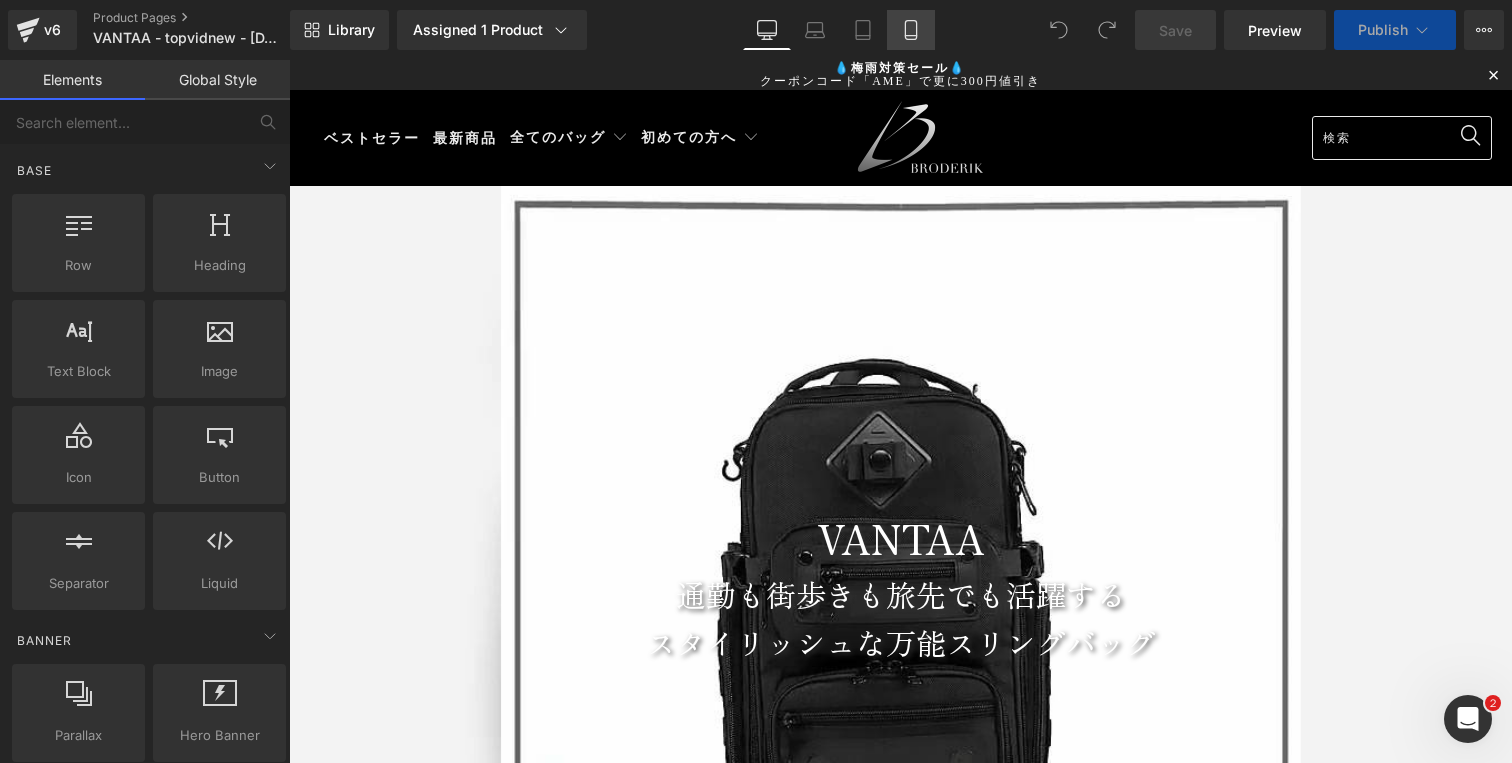 click on "Mobile" at bounding box center (911, 30) 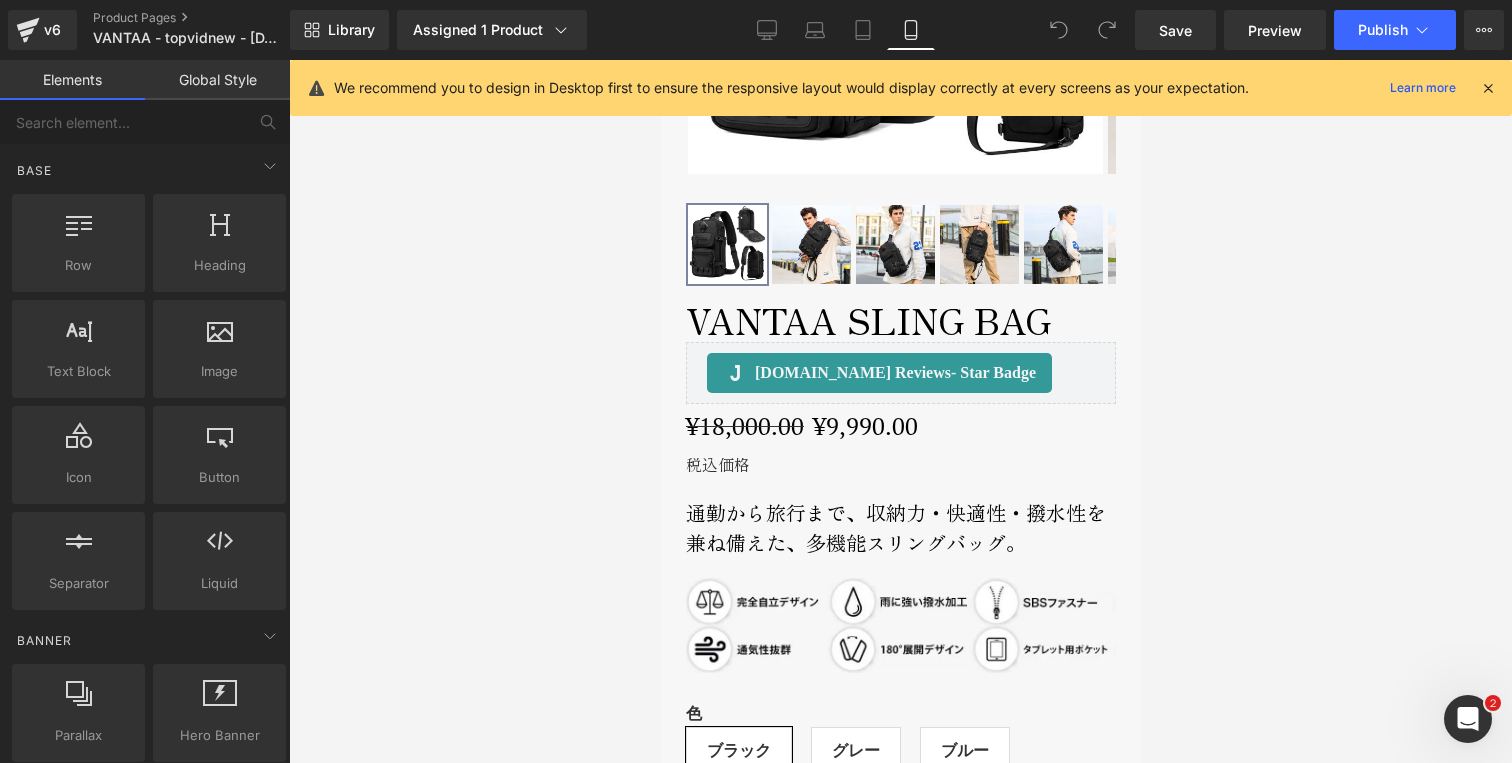 scroll, scrollTop: 837, scrollLeft: 0, axis: vertical 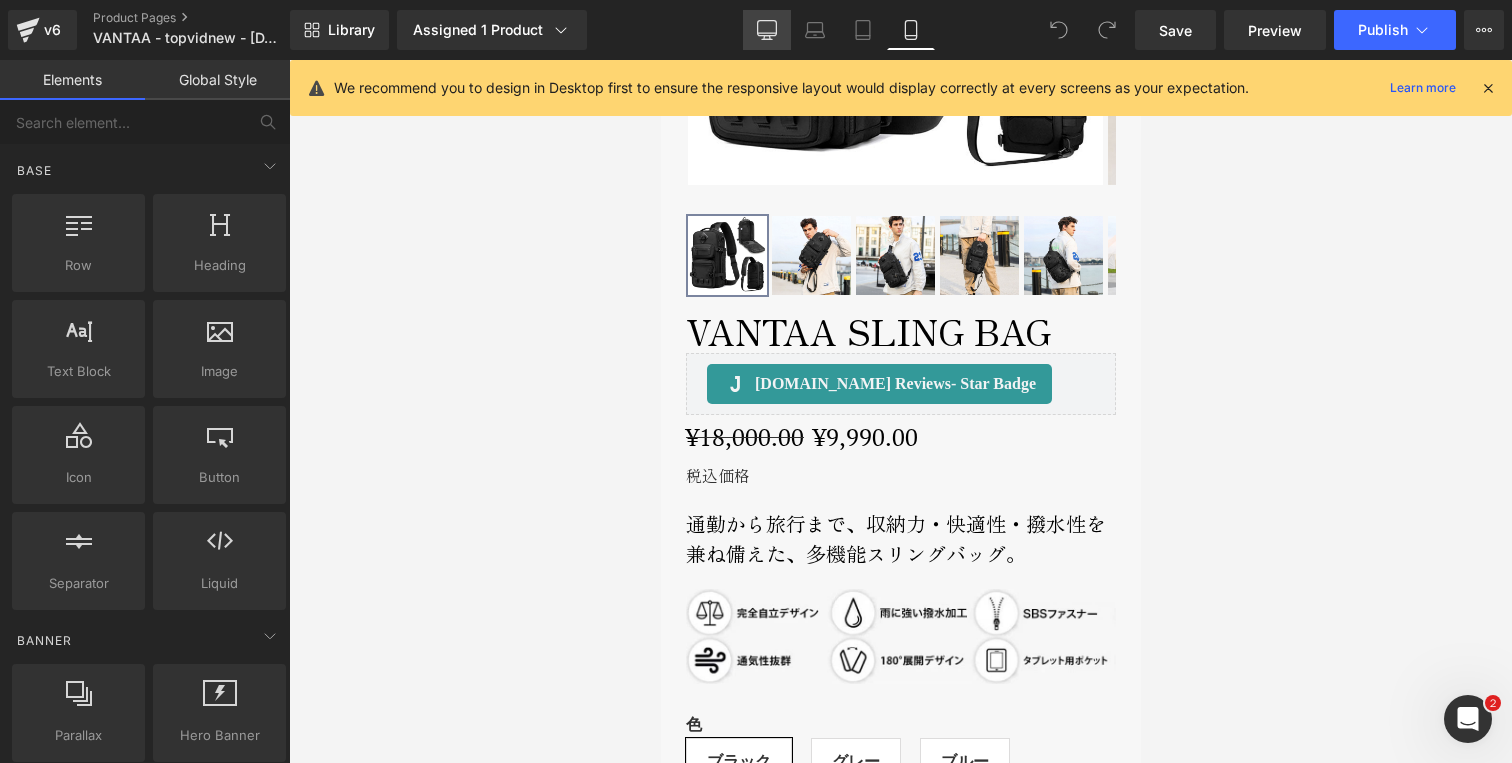 click 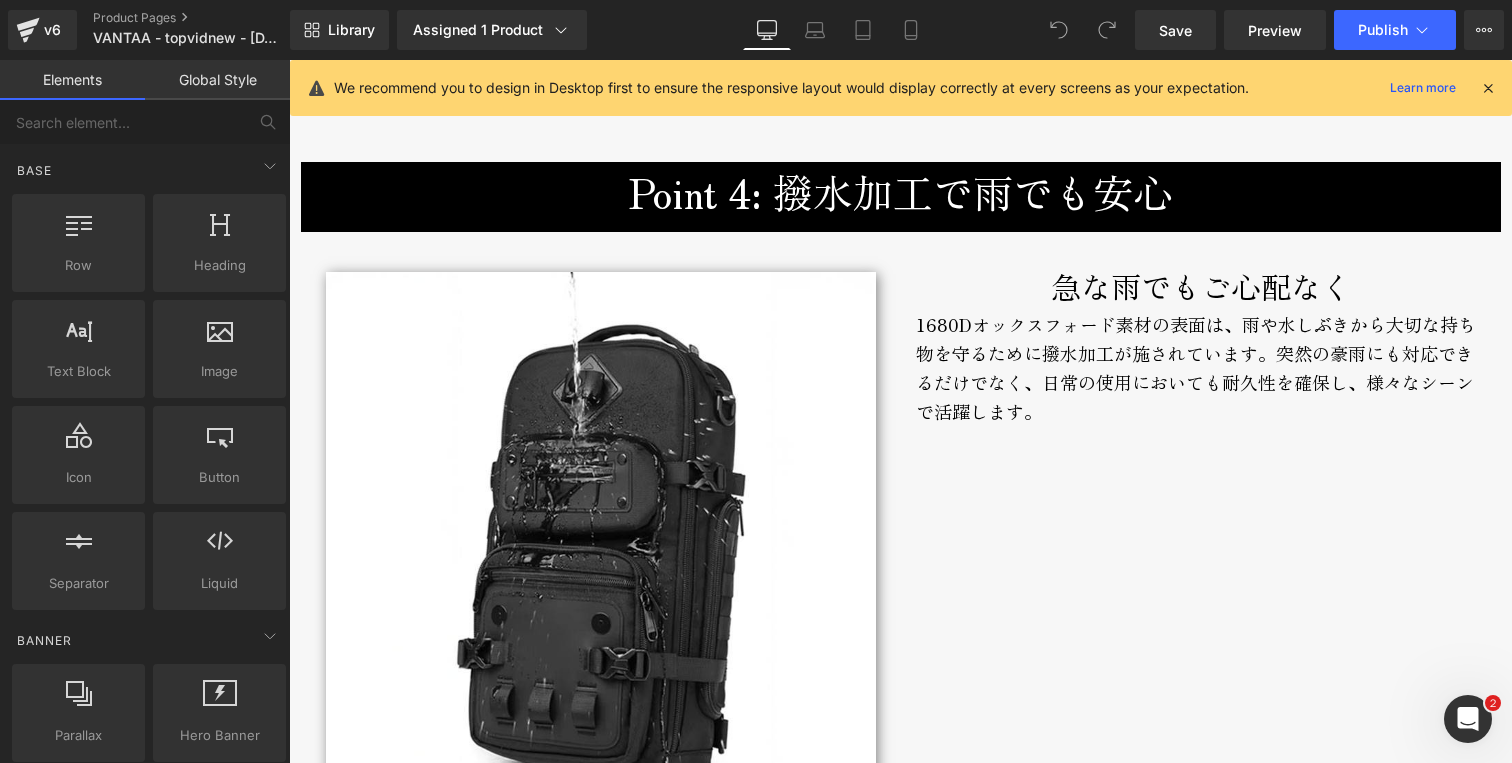 scroll, scrollTop: 5170, scrollLeft: 0, axis: vertical 